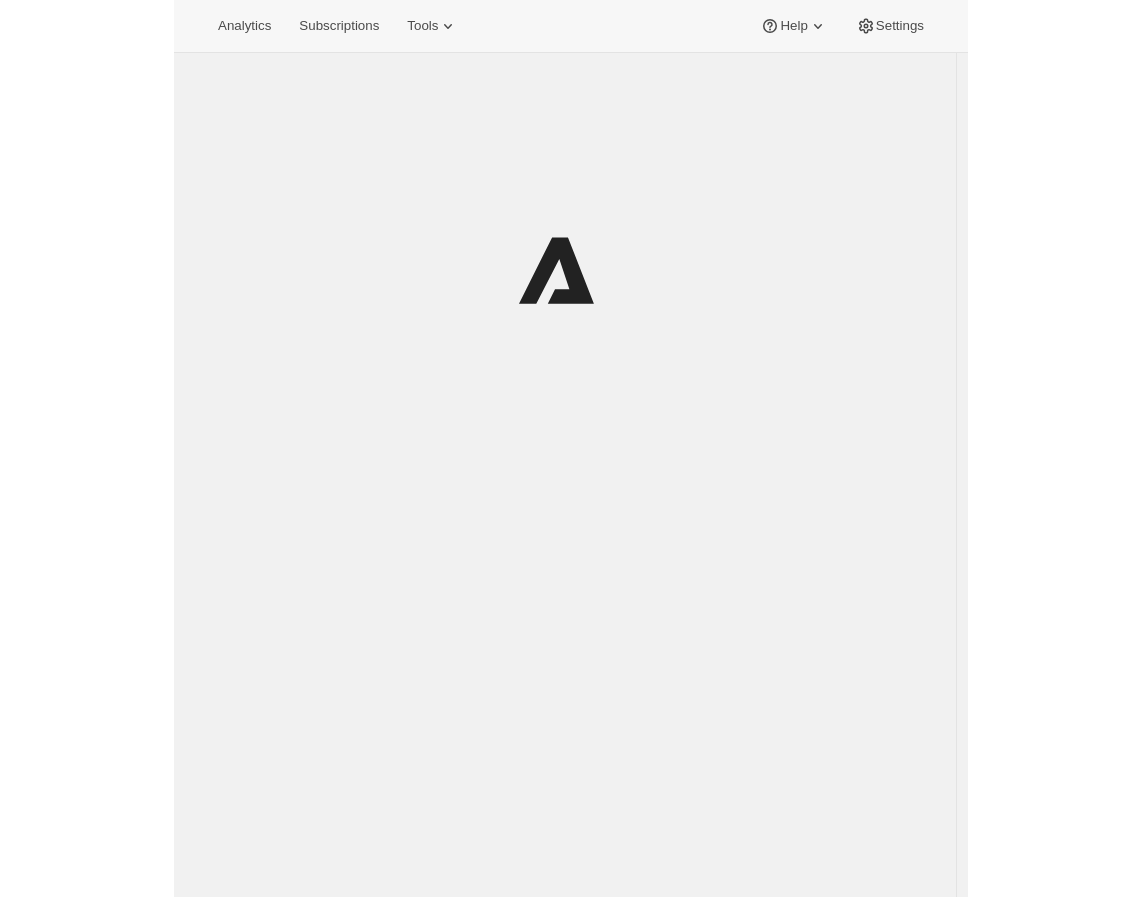 scroll, scrollTop: 0, scrollLeft: 0, axis: both 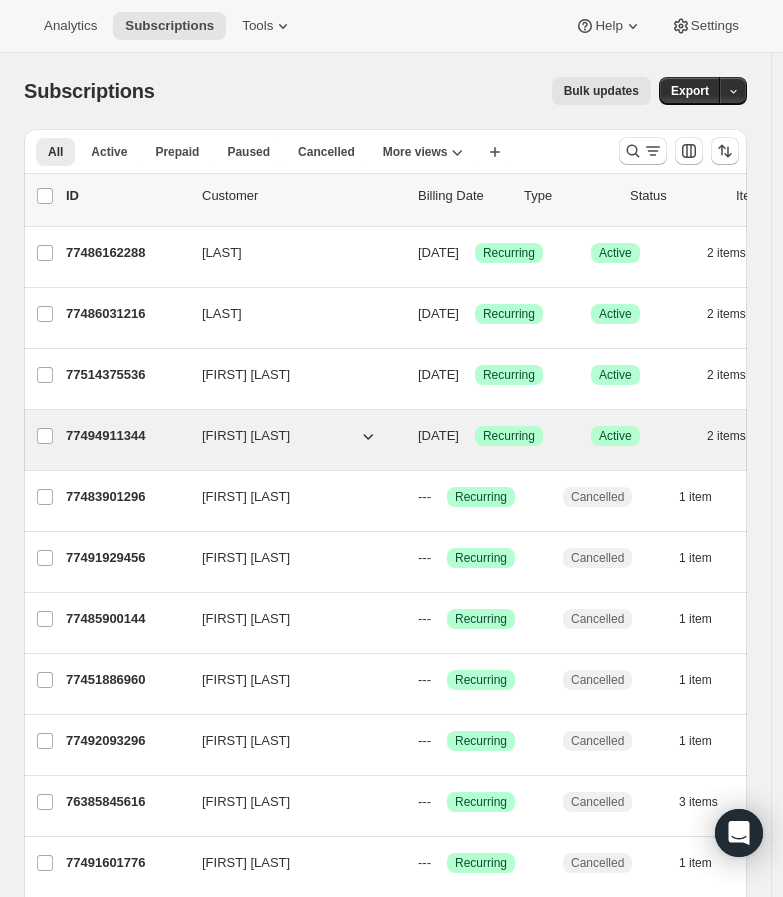 click on "77494911344" at bounding box center (126, 436) 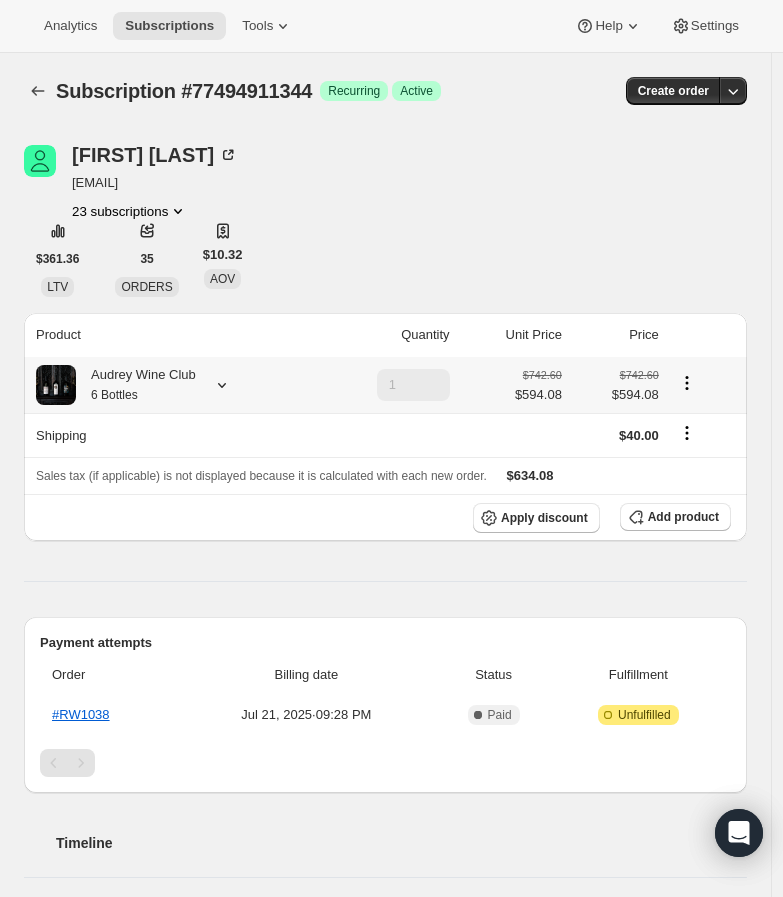 click 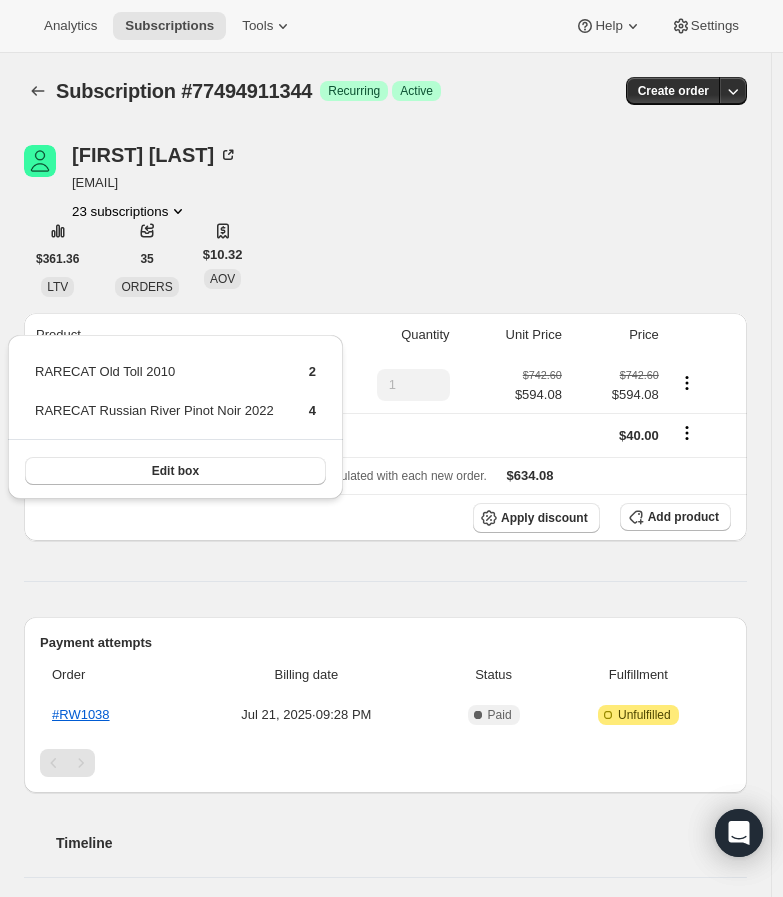 click on "Beau   Harris beauharris1472@gmail.com 23 subscriptions $361.36 LTV 35 ORDERS $10.32 AOV Product Quantity Unit Price Price Audrey Wine Club 6 Bottles 1 $742.60 $594.08 $742.60 $594.08 Shipping $40.00 Sales tax (if applicable) is not displayed because it is calculated with each new order.   $634.08 Apply discount Add product Payment attempts Order Billing date Status Fulfillment #RW1038 Jul 21, 2025  ·  09:28 PM  Complete Paid Attention Incomplete Unfulfilled Timeline Jul 23, 2025 beau harris removed Welcome to RARECAT Membership via Admin.  06:19 PM beau harris added 1 Audrey Wine Club - 6 Bottles via Admin.  06:19 PM Jul 21, 2025 Beau Harris  created the subscription order.  View order 09:28 PM Plan Success Active | Created Date Jul 21, 2025 Customer Portal FREQUENCY Edit Every 6 months LAST ORDER #RW1038 Jul 21, 2025 Attention Incomplete Unfulfilled NEXT BILLING DATE Edit Mar 15, 2026  Order now Batching Settings Edit Yearly on March 15, October 15 Minimum days between orders 1   days Notes Edit Edit" at bounding box center (377, 1243) 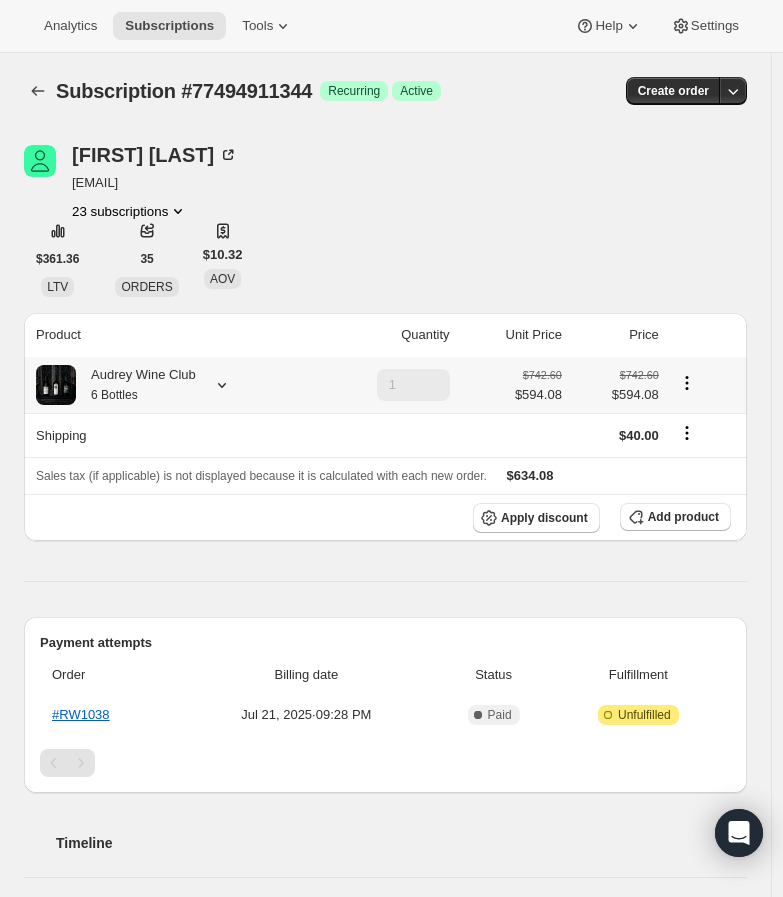 click 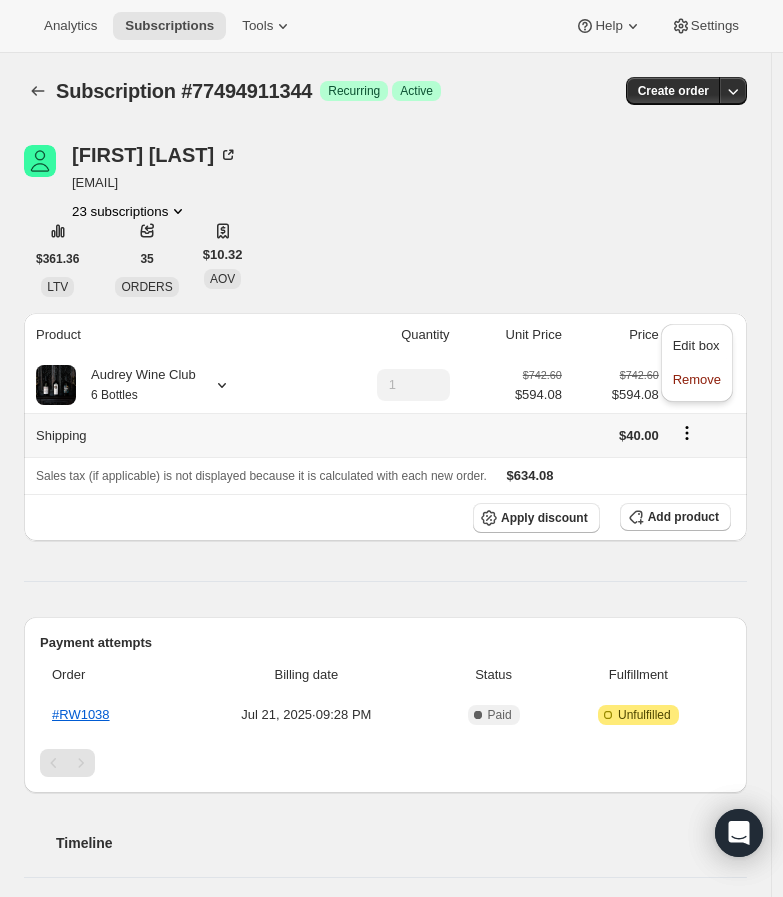 click on "$40.00" at bounding box center (616, 435) 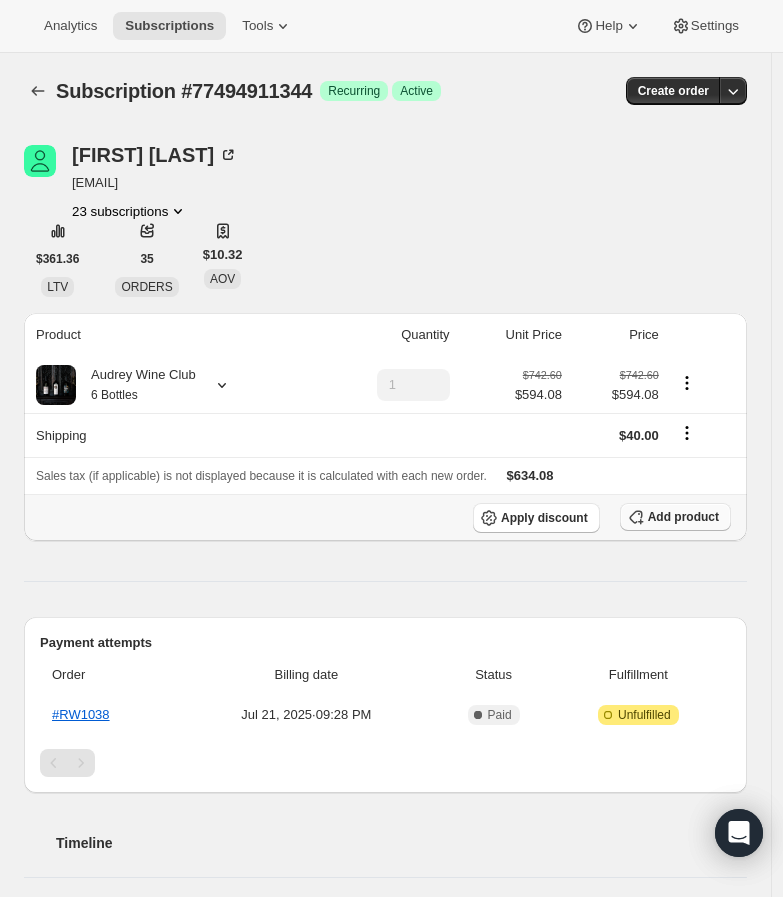 click on "Add product" at bounding box center [683, 517] 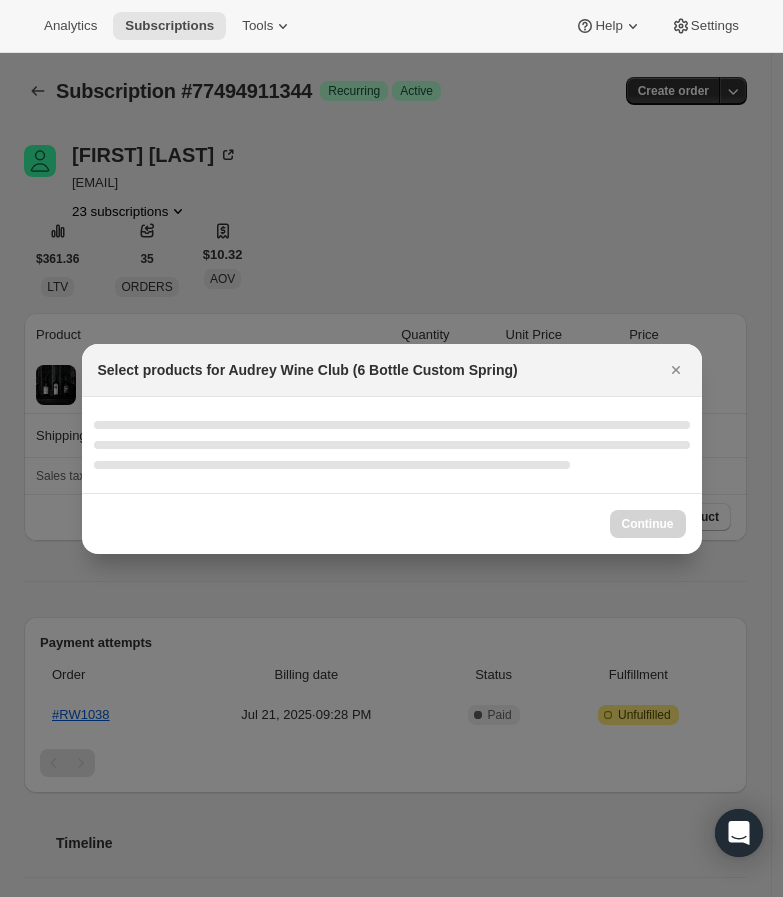select on "gid://shopify/ProductVariant/52416537854320" 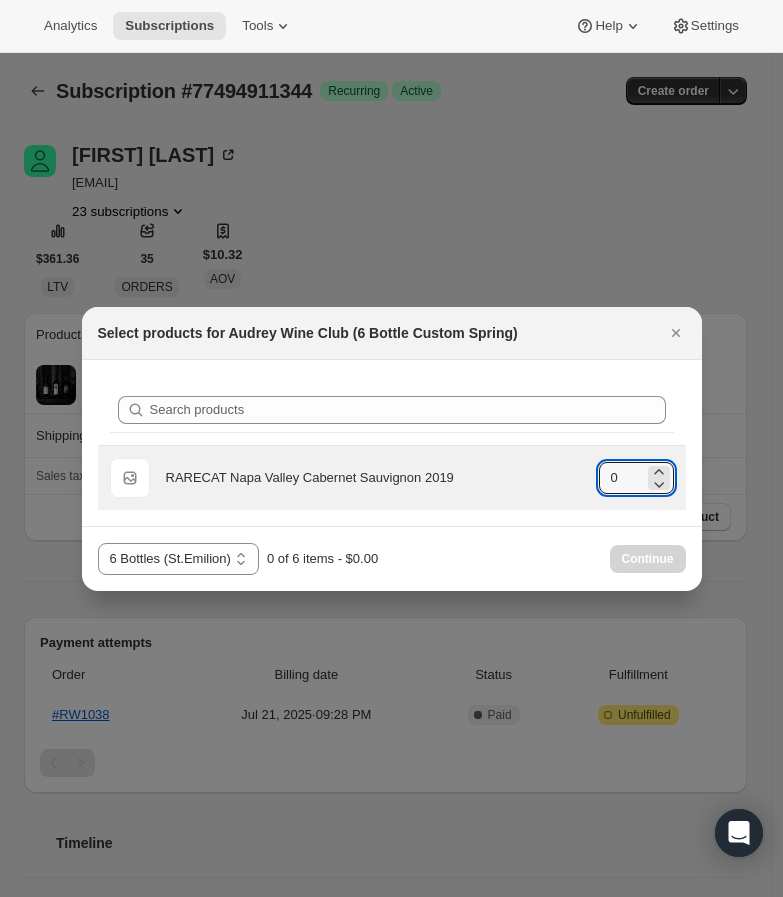 drag, startPoint x: 618, startPoint y: 476, endPoint x: 595, endPoint y: 476, distance: 23 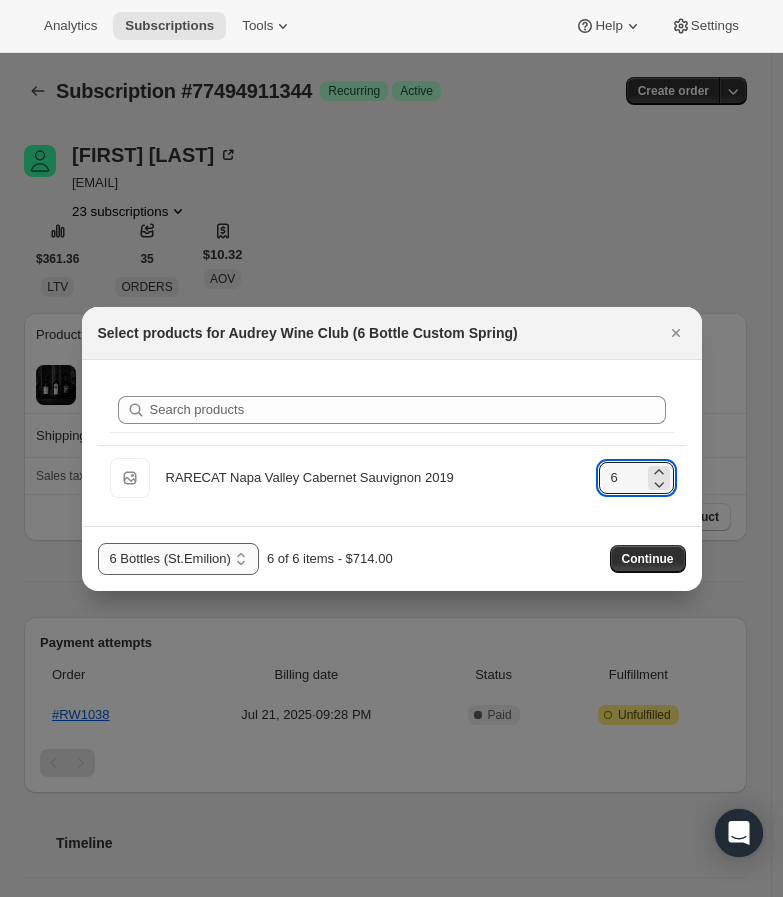type on "6" 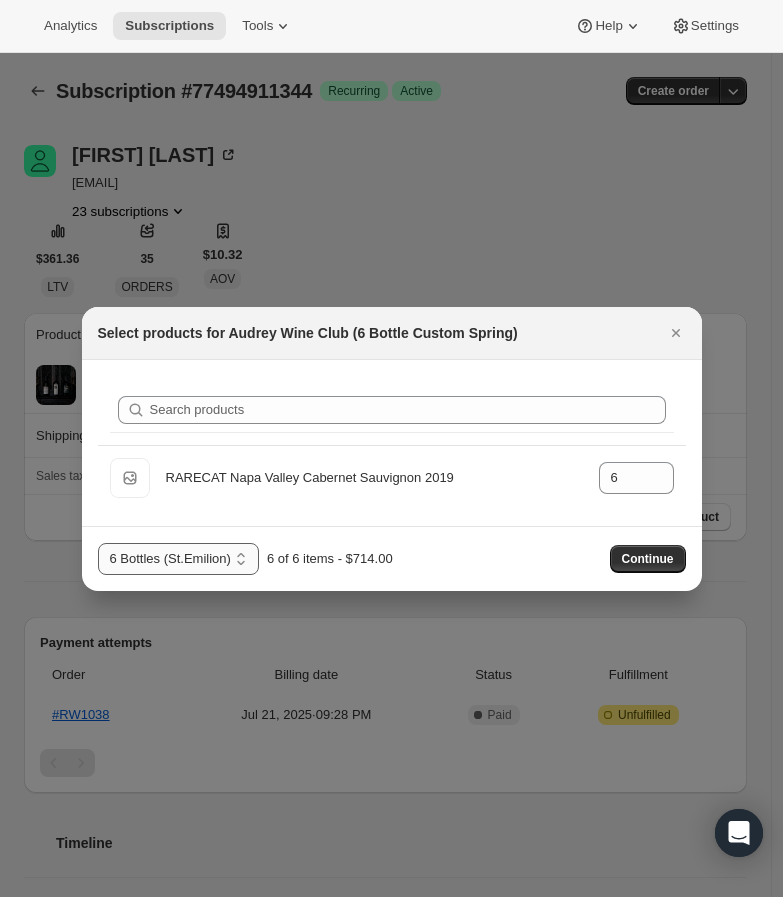 click on "6 Bottles 6 Bottles (St.Emilion) 6 Bottles (Rose) 6 Bottles (Mixed) 6 Bottles (Champagne) 6 Bottles (All Cab) 6 Bottles (Odd Ball) 6 Bottles (Custom Blend)" at bounding box center (178, 559) 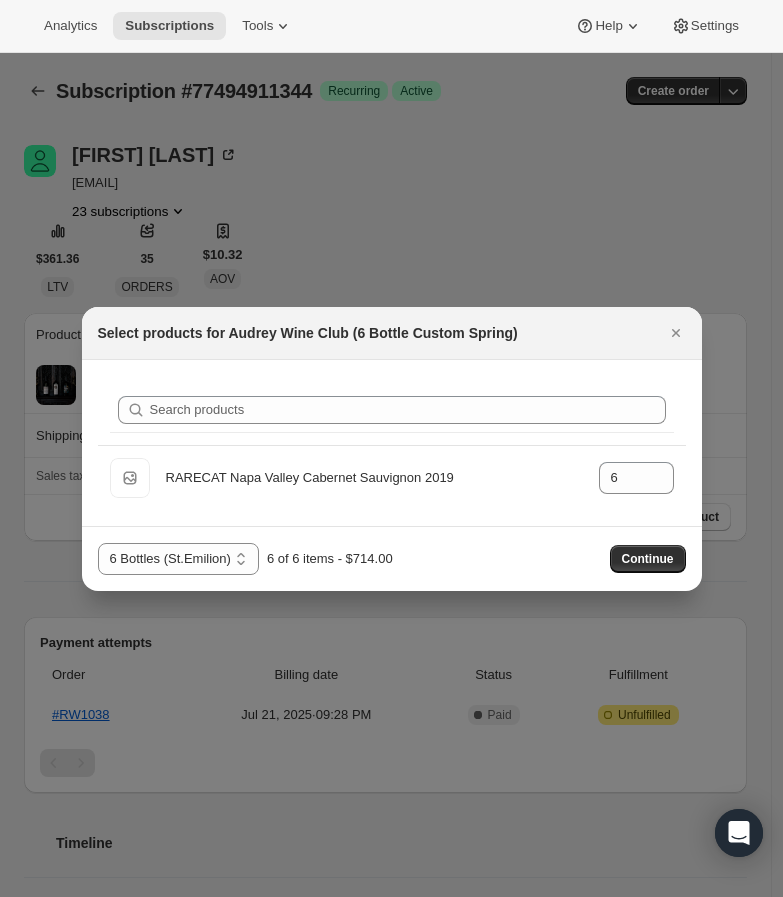 drag, startPoint x: 471, startPoint y: 552, endPoint x: 485, endPoint y: 552, distance: 14 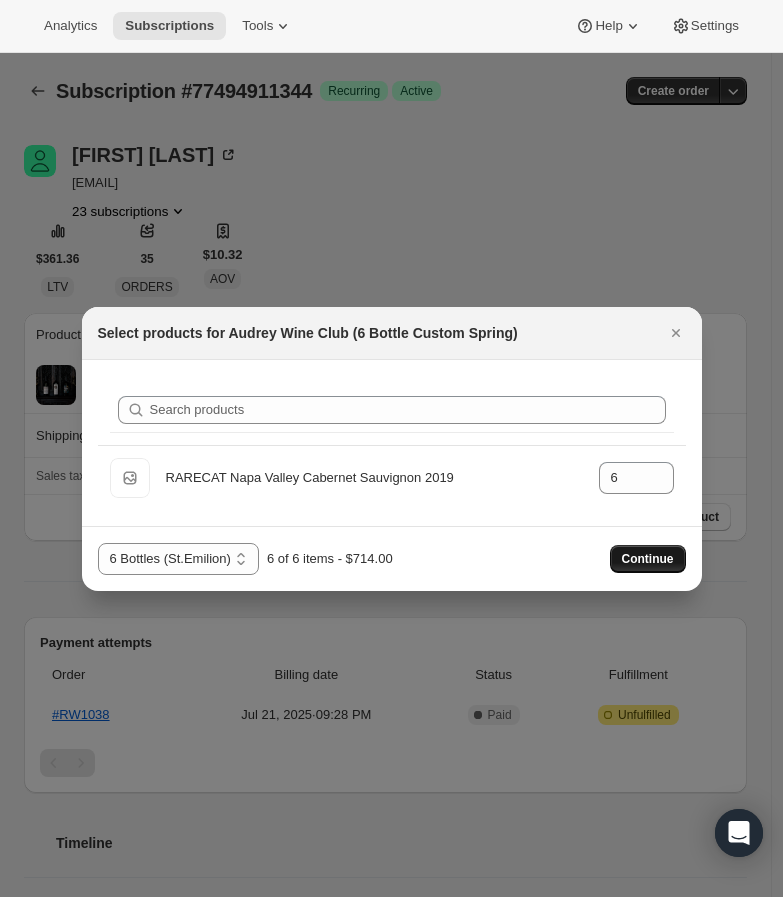 click on "Continue" at bounding box center (648, 559) 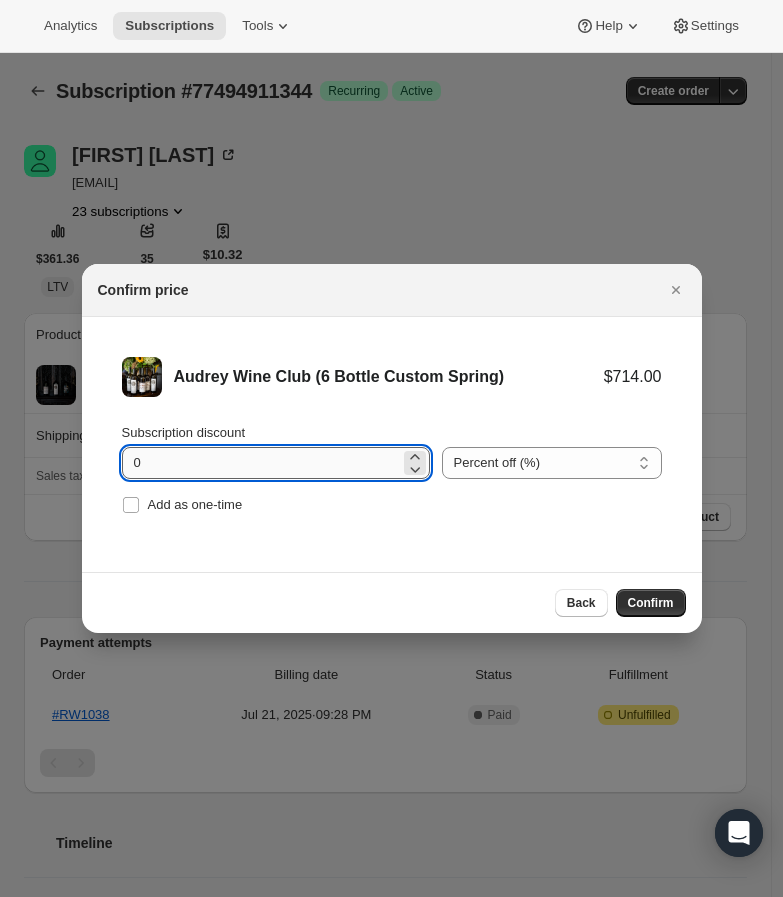 click on "0" at bounding box center (261, 463) 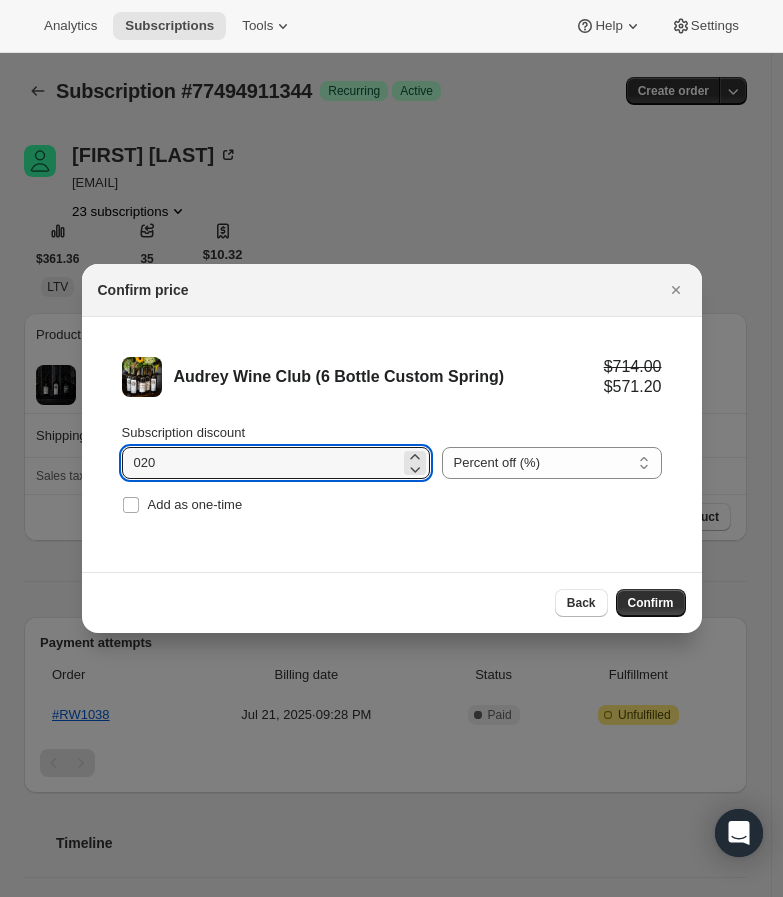 drag, startPoint x: 348, startPoint y: 473, endPoint x: 68, endPoint y: 462, distance: 280.21597 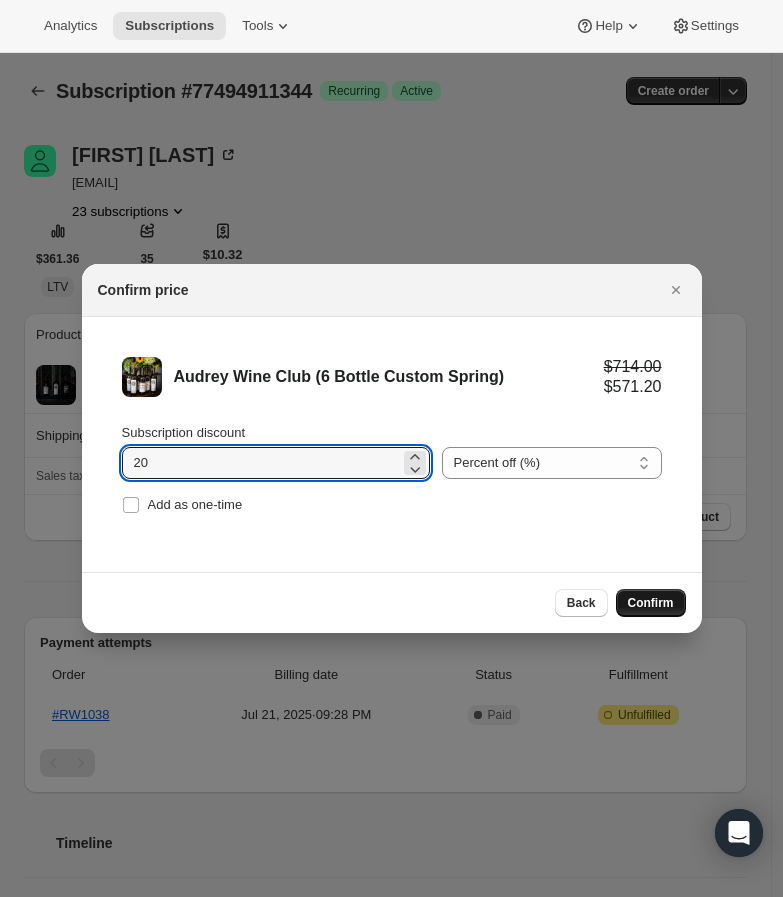 type on "20" 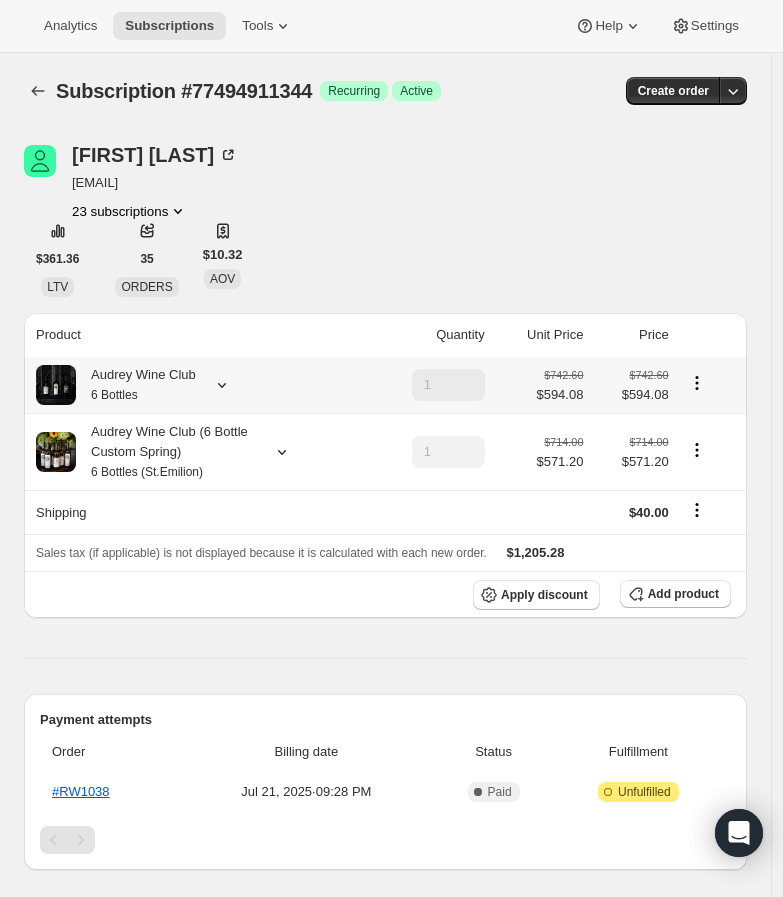 click 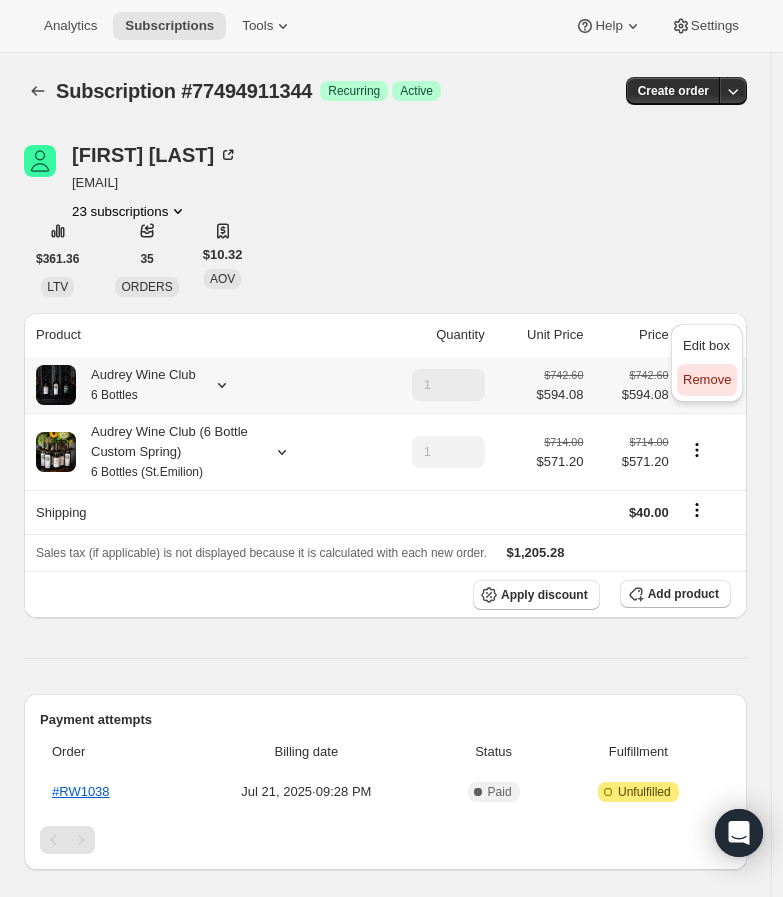 click on "Remove" at bounding box center (707, 379) 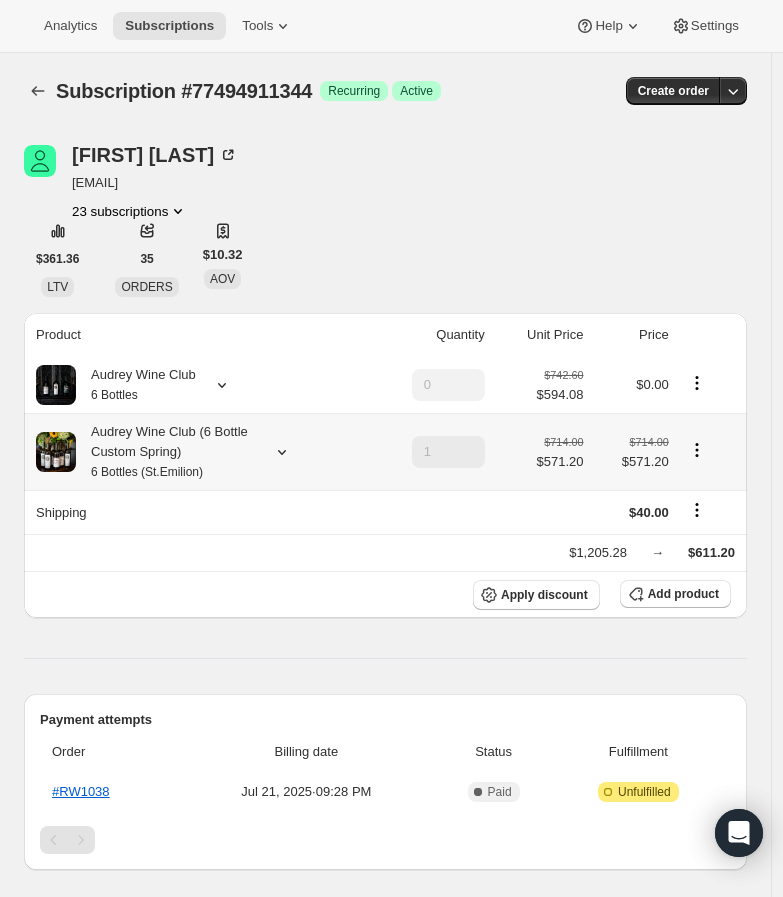click 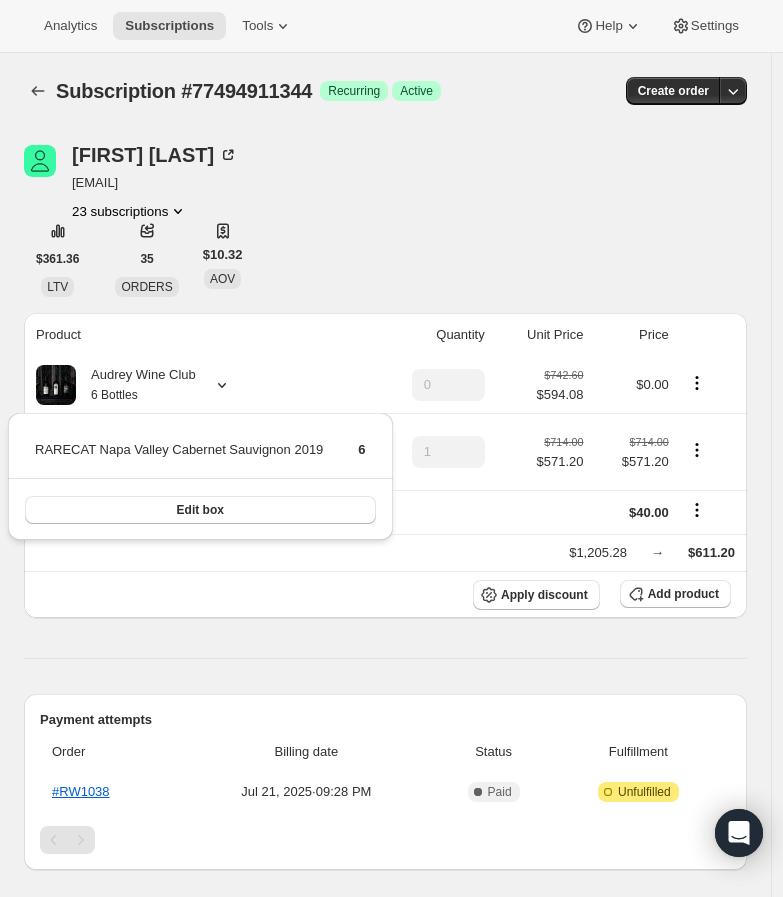 click on "Beau   Harris beauharris1472@gmail.com 23 subscriptions" at bounding box center [277, 183] 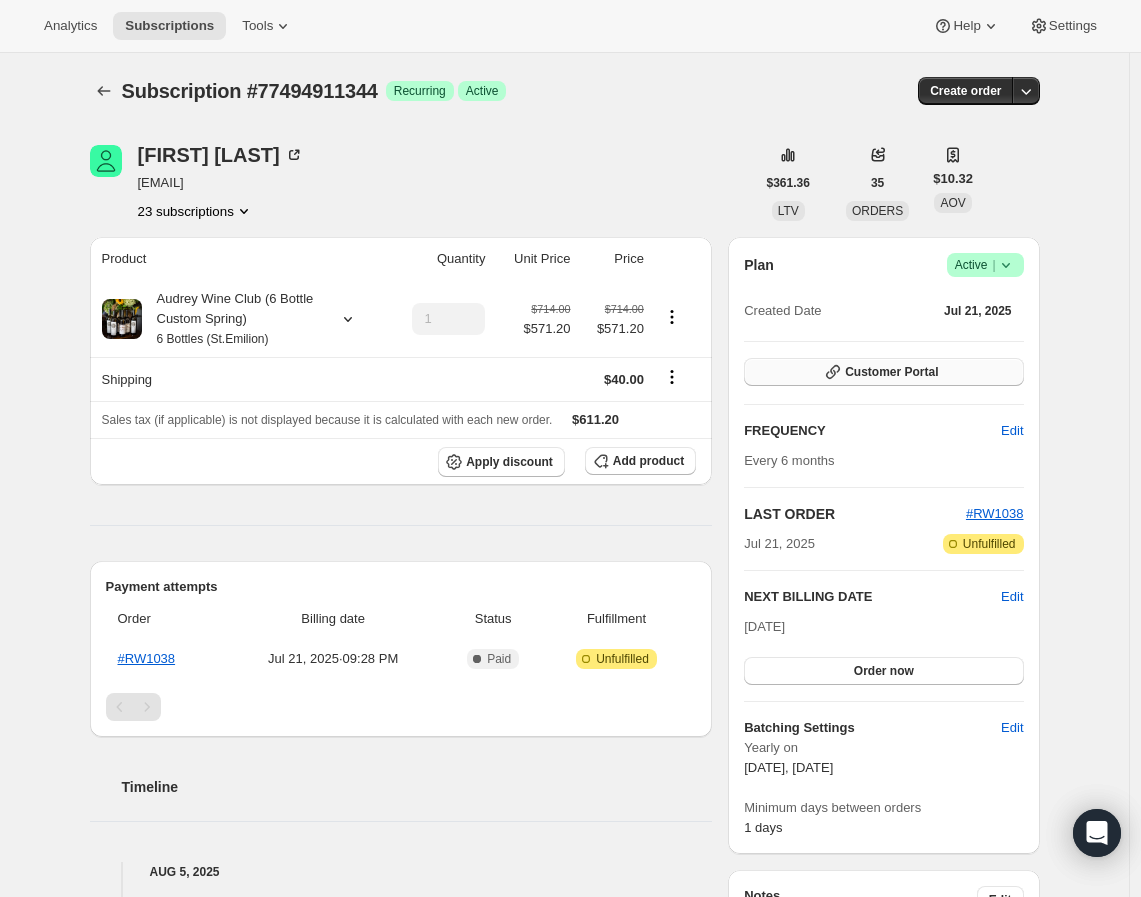 click on "Customer Portal" at bounding box center (891, 372) 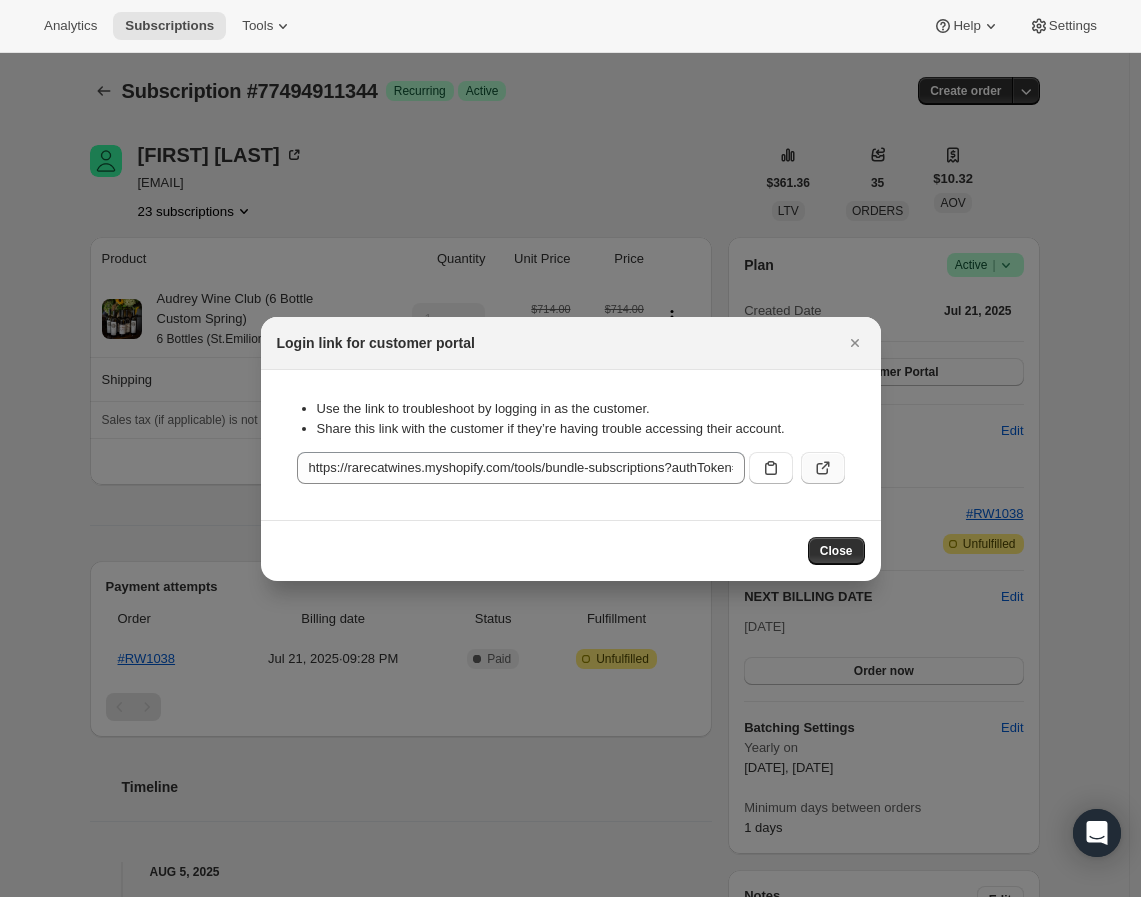 click 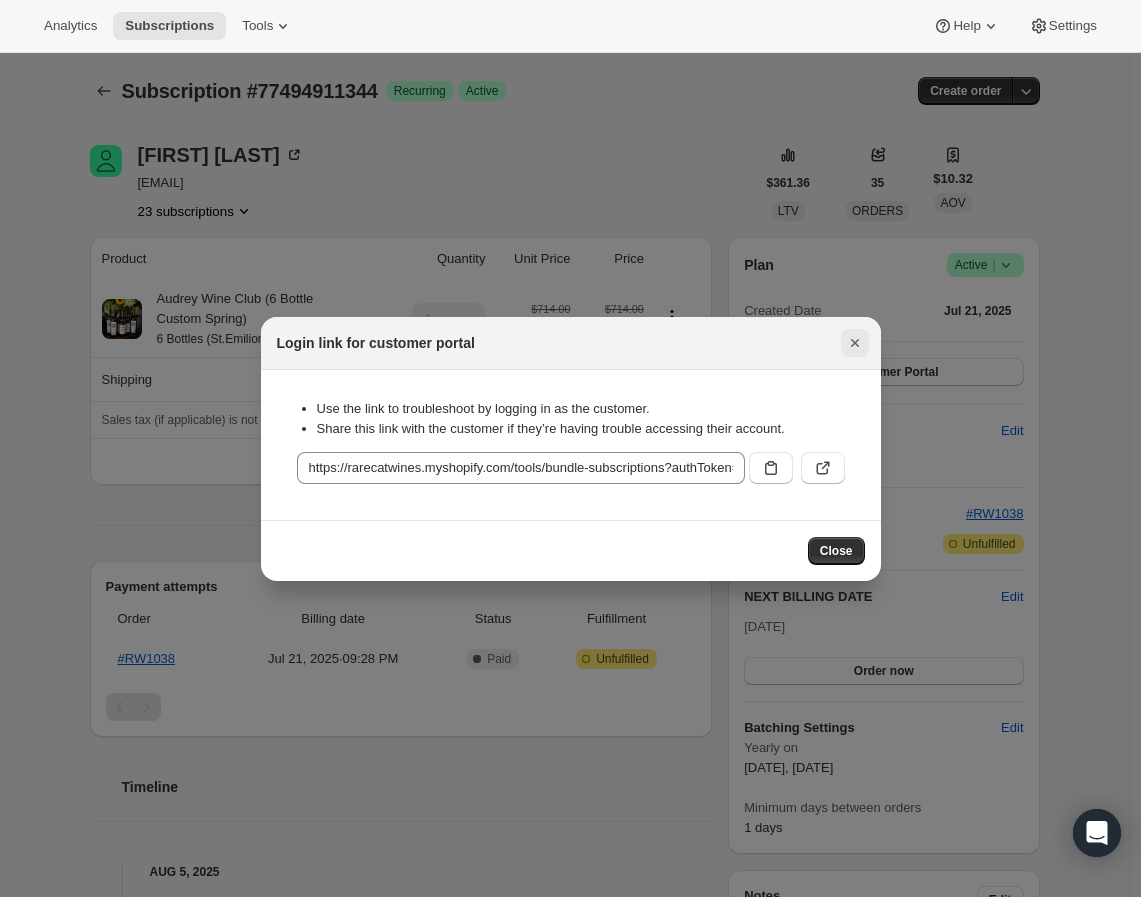 click 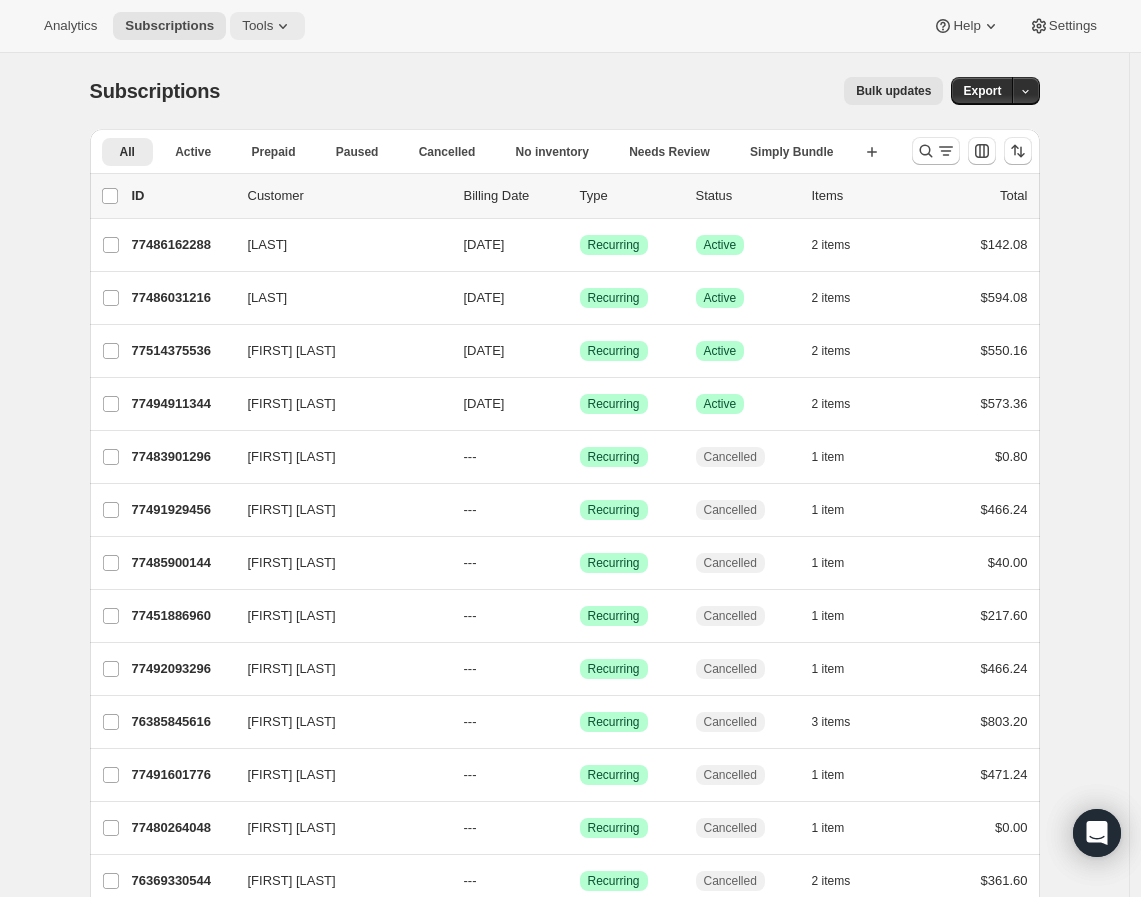click on "Tools" at bounding box center [267, 26] 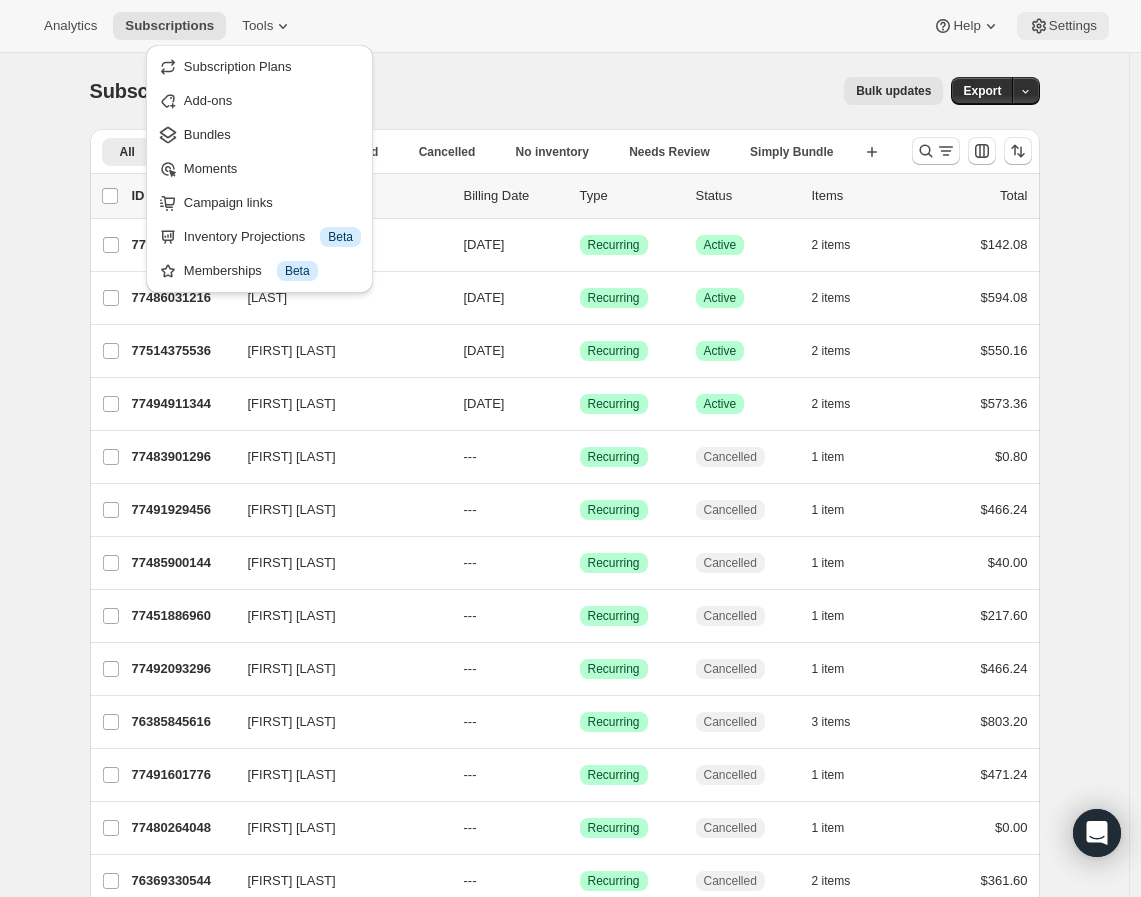 click on "Settings" at bounding box center (1073, 26) 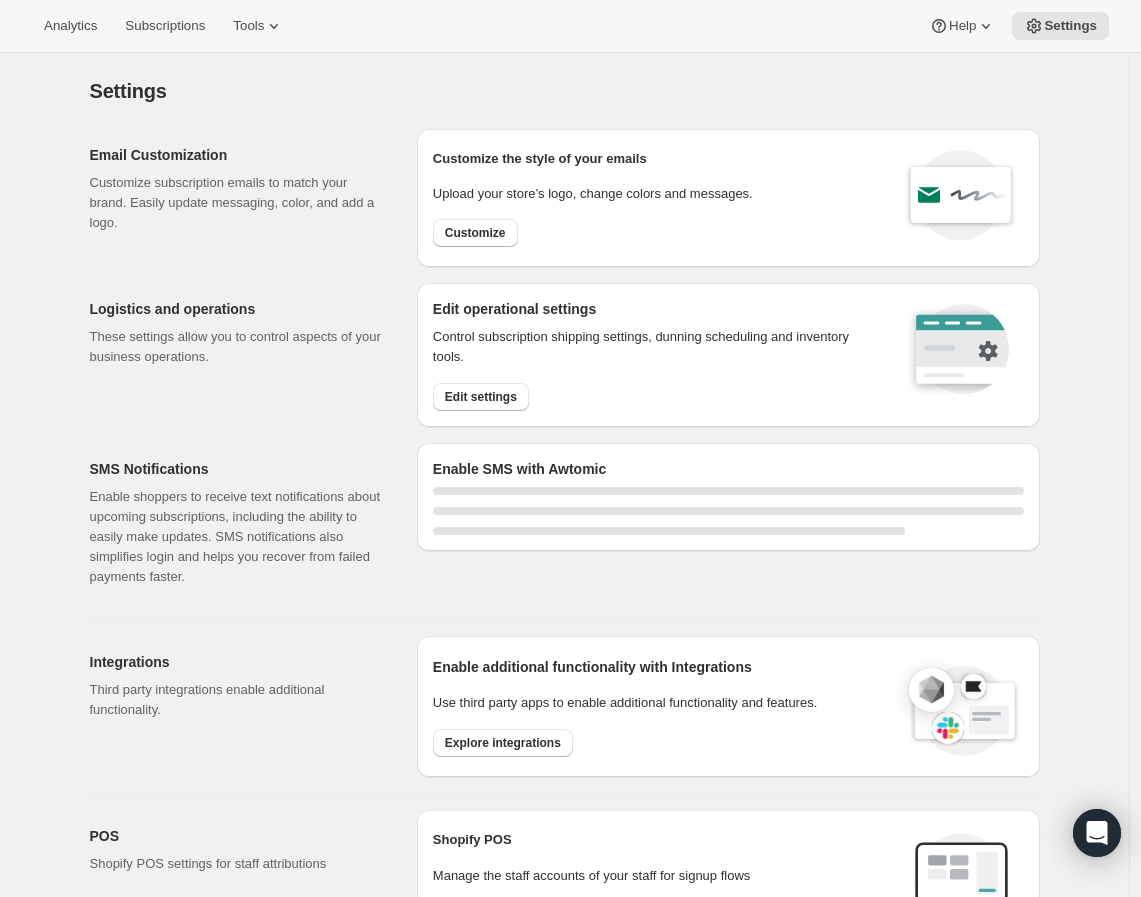 select on "22:00" 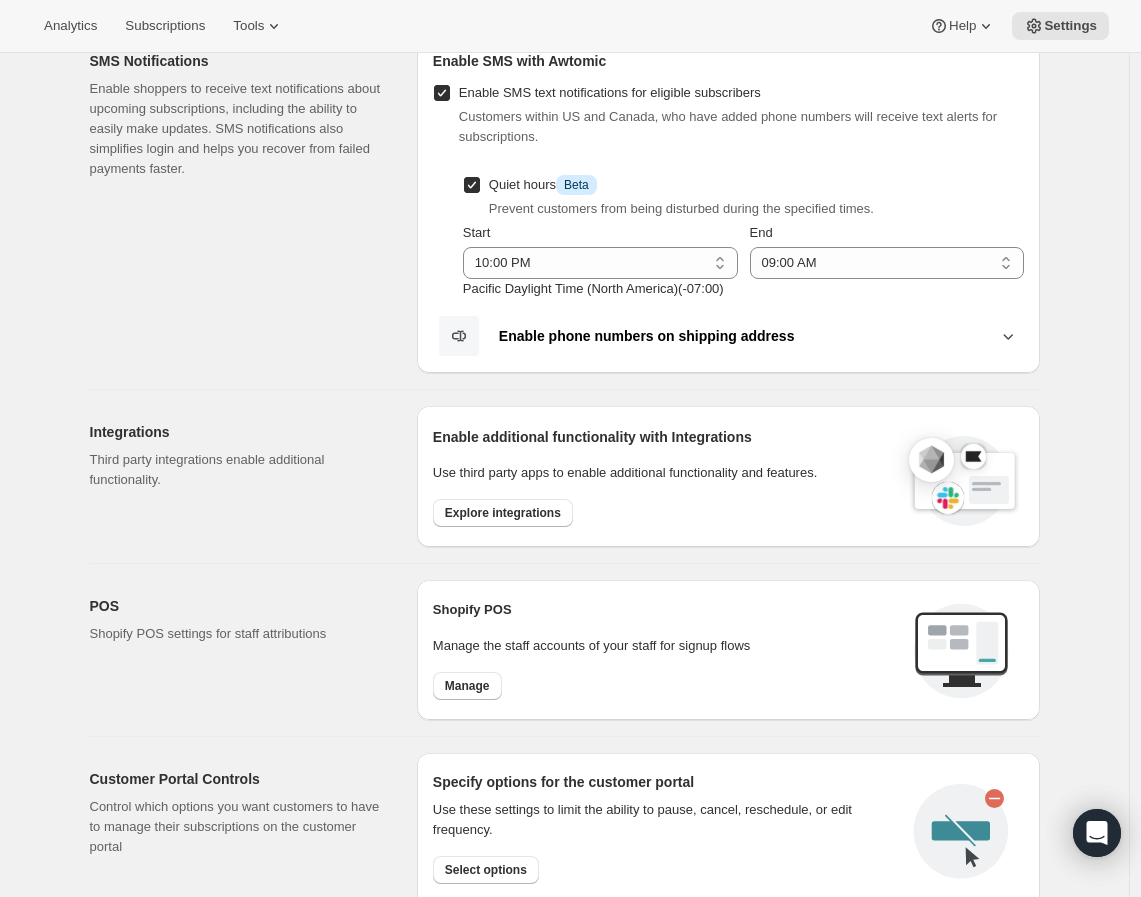 scroll, scrollTop: 444, scrollLeft: 0, axis: vertical 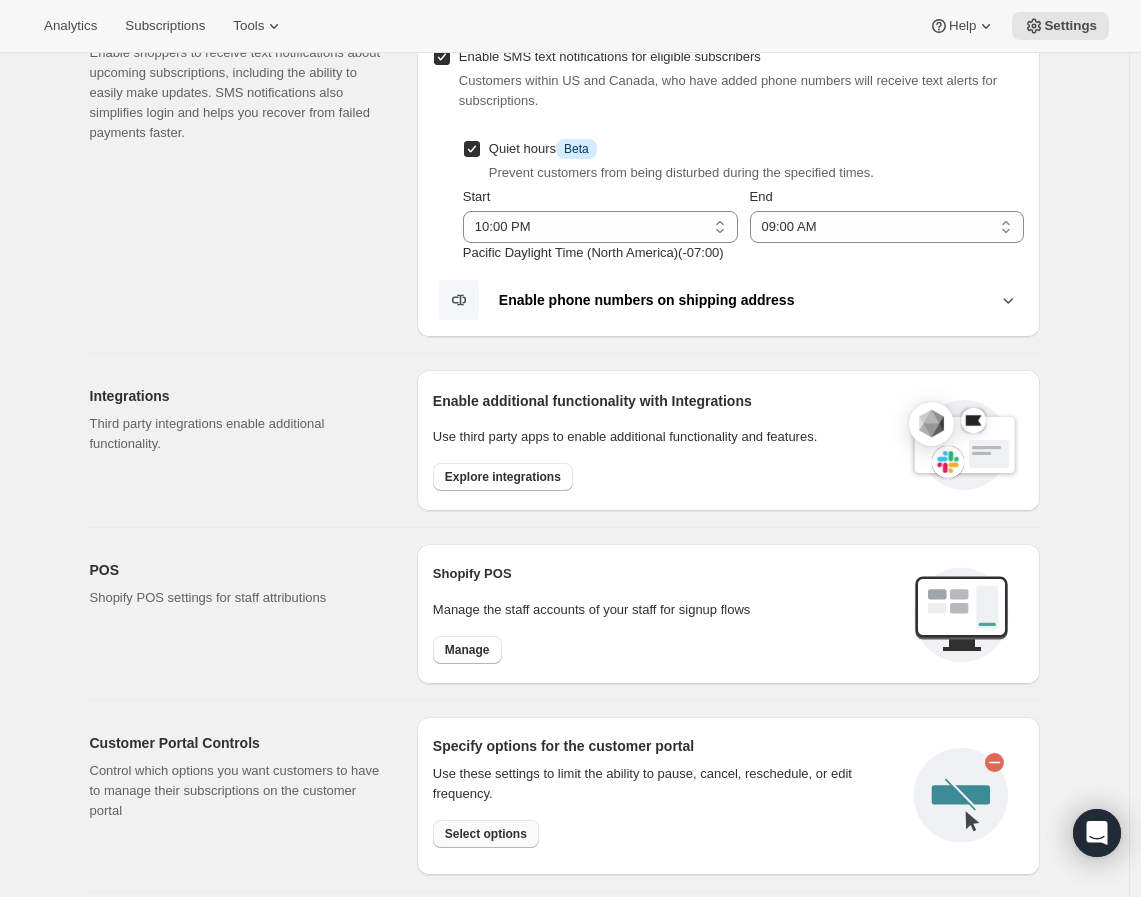 click on "Select options" at bounding box center (486, 834) 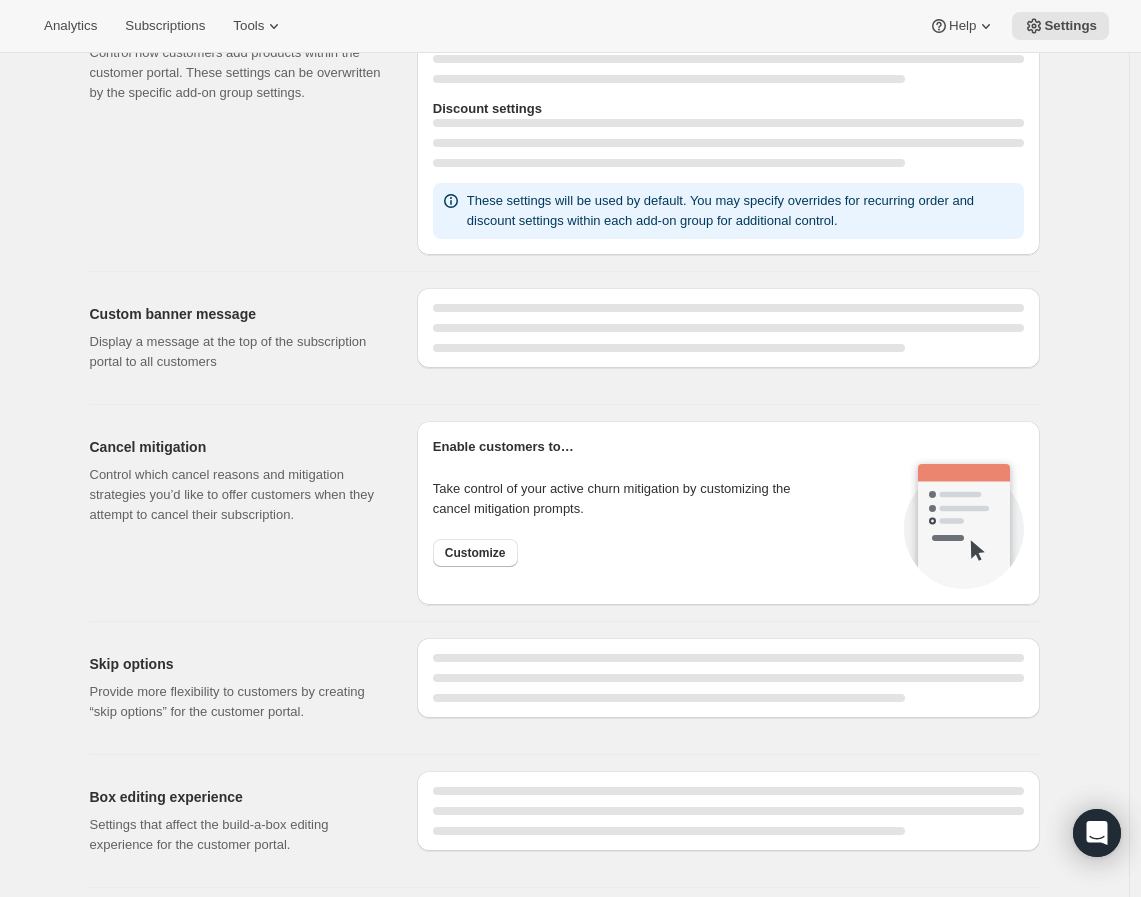 scroll, scrollTop: 0, scrollLeft: 0, axis: both 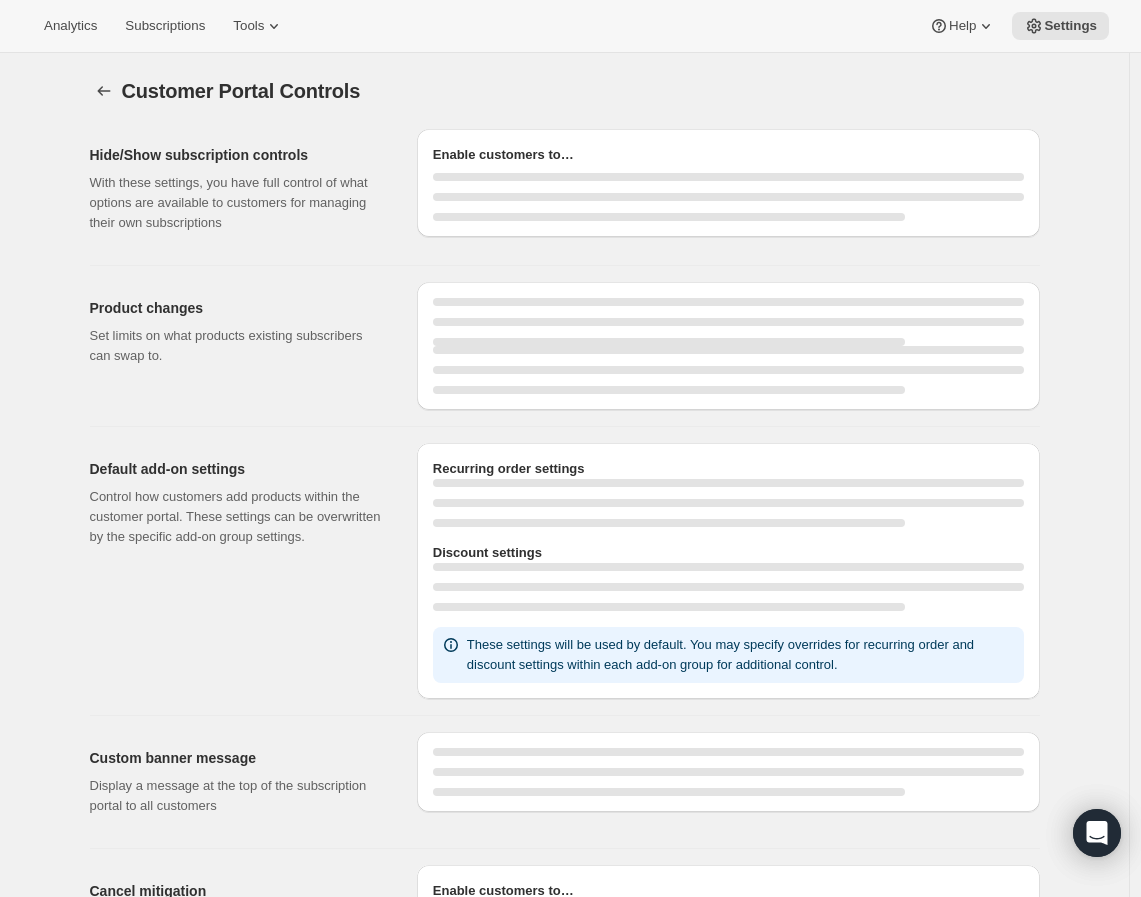 select on "MONTH" 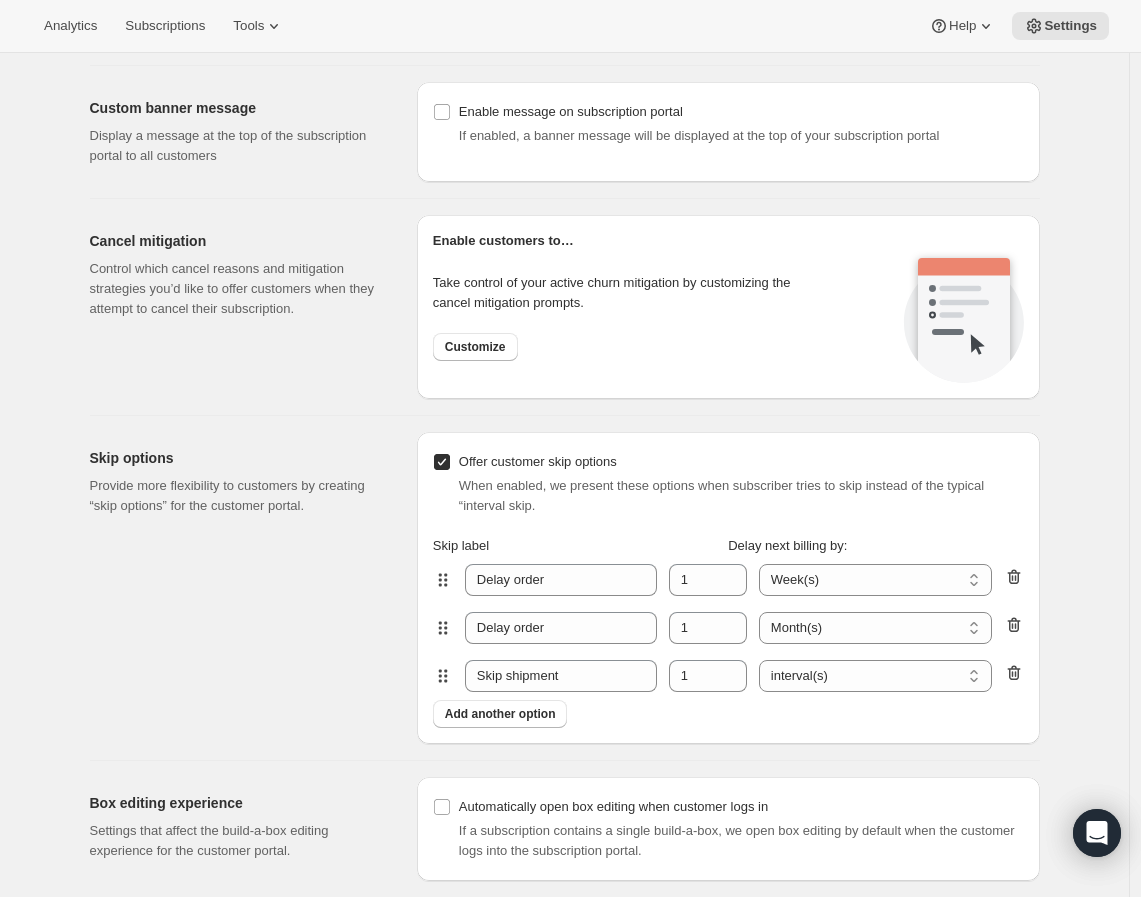 scroll, scrollTop: 1444, scrollLeft: 0, axis: vertical 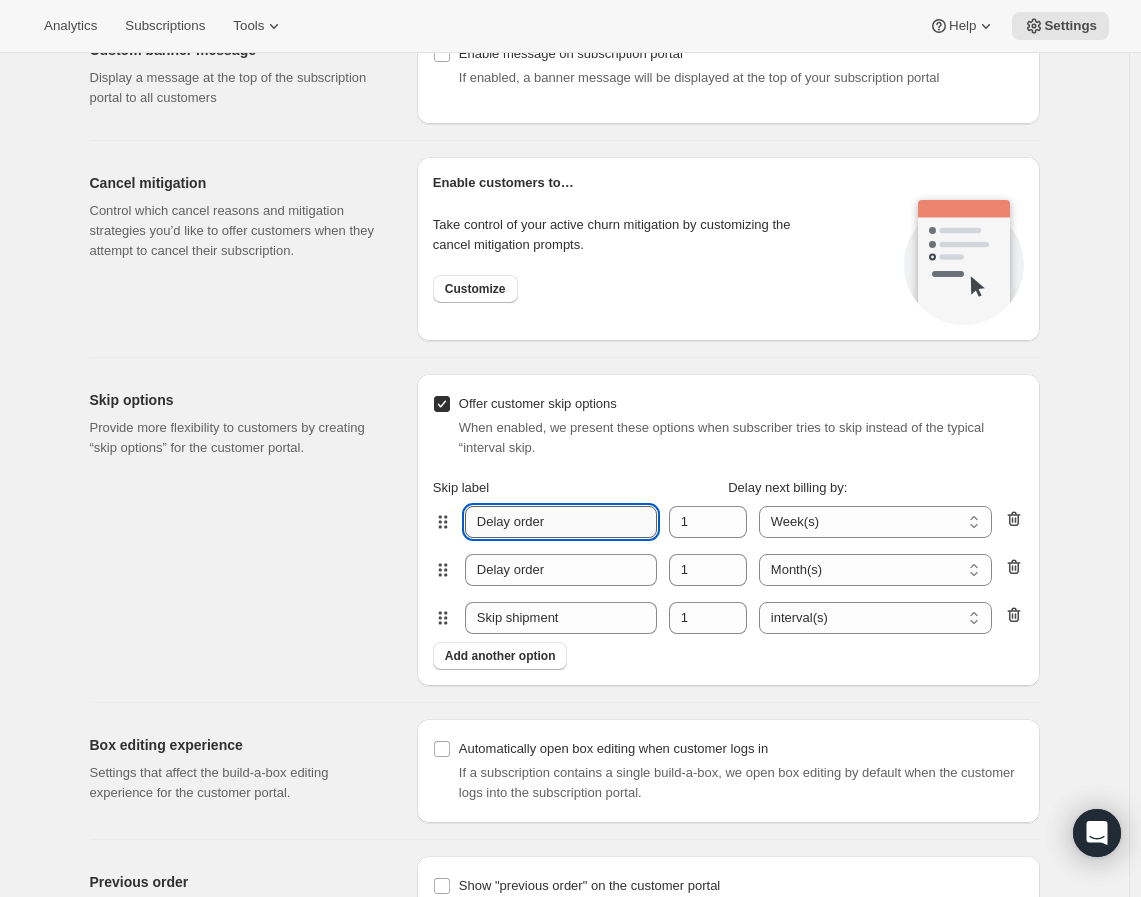 click on "Delay order" at bounding box center (561, 522) 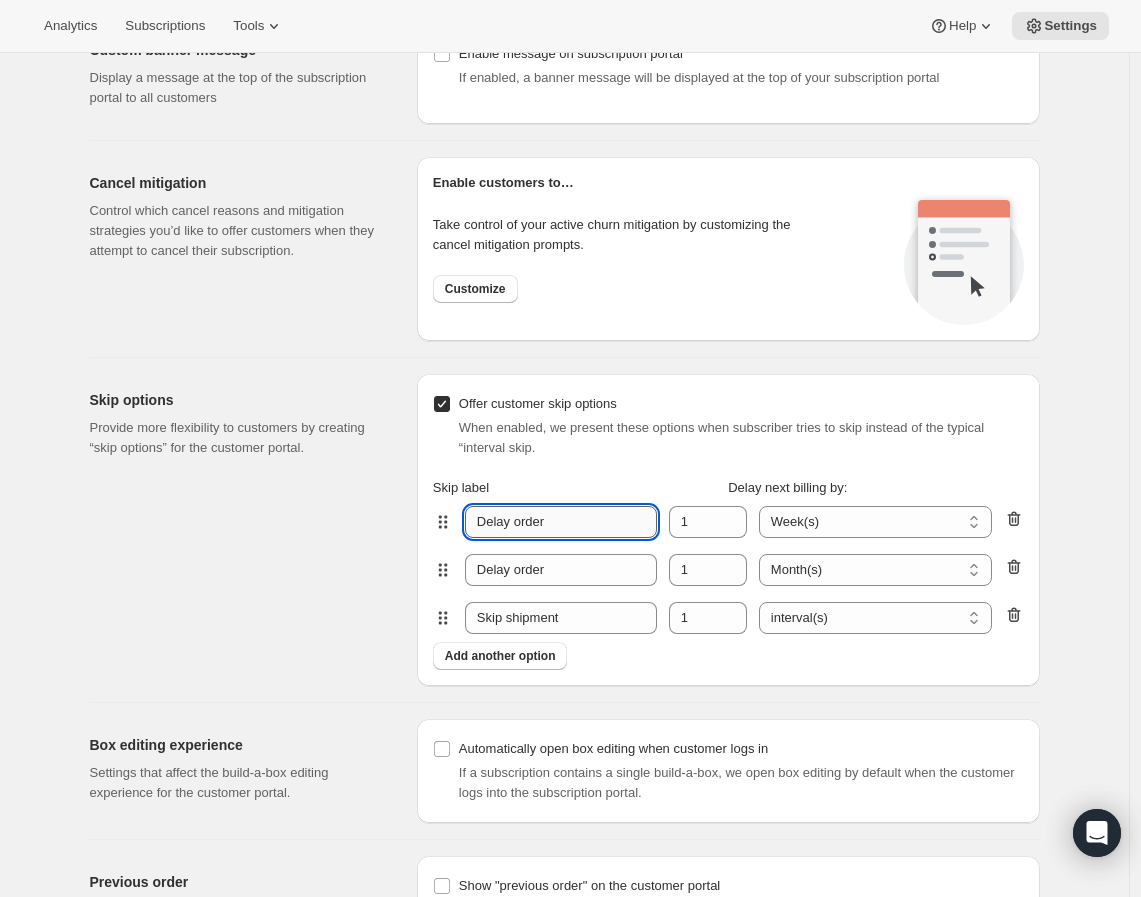 click on "Delay order" at bounding box center (561, 522) 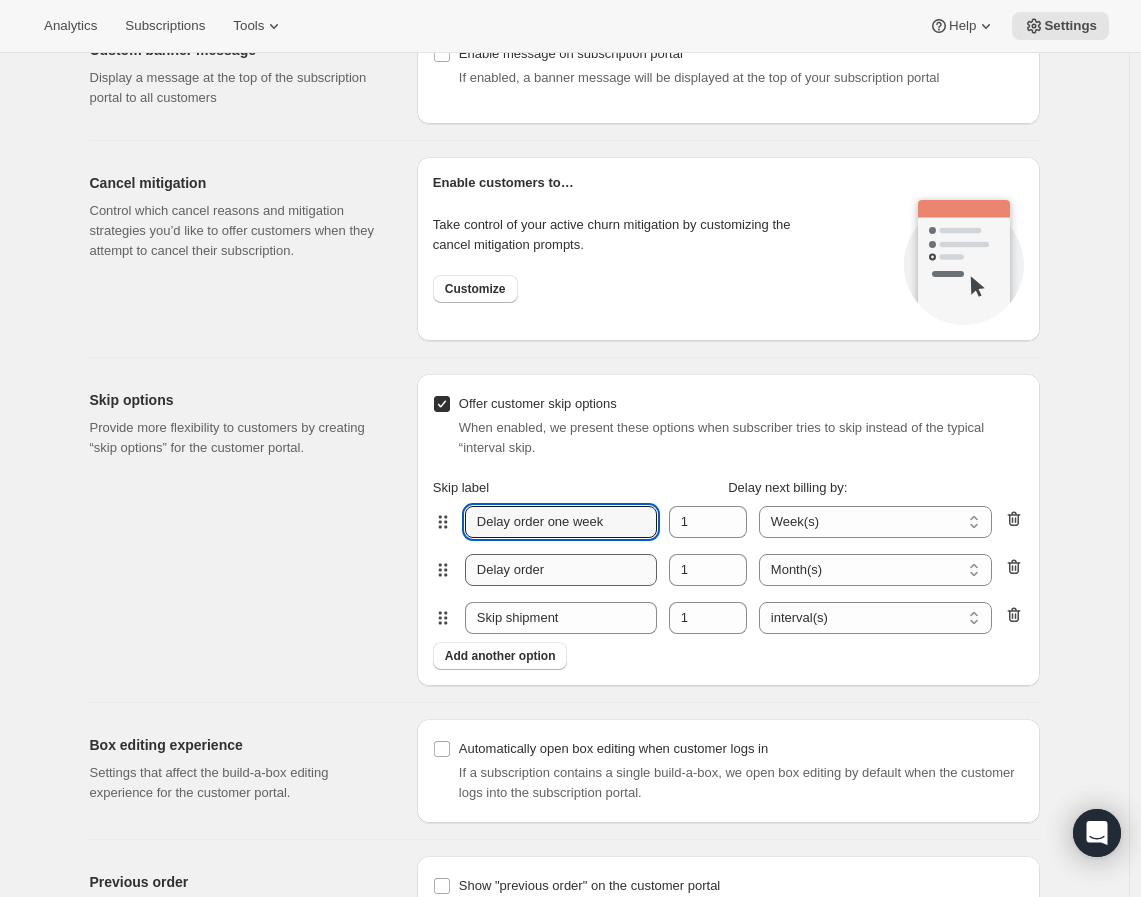 type on "Delay order one week" 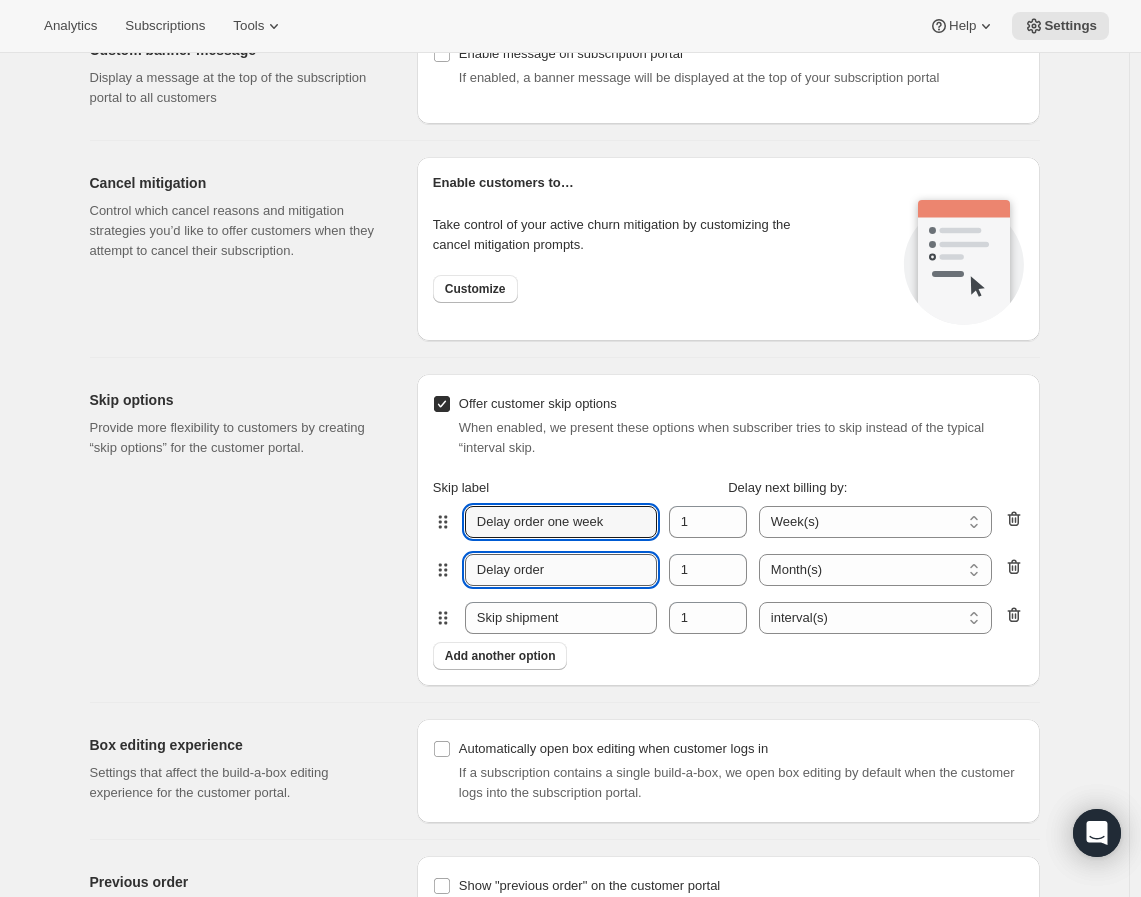 click on "Delay order" at bounding box center (561, 570) 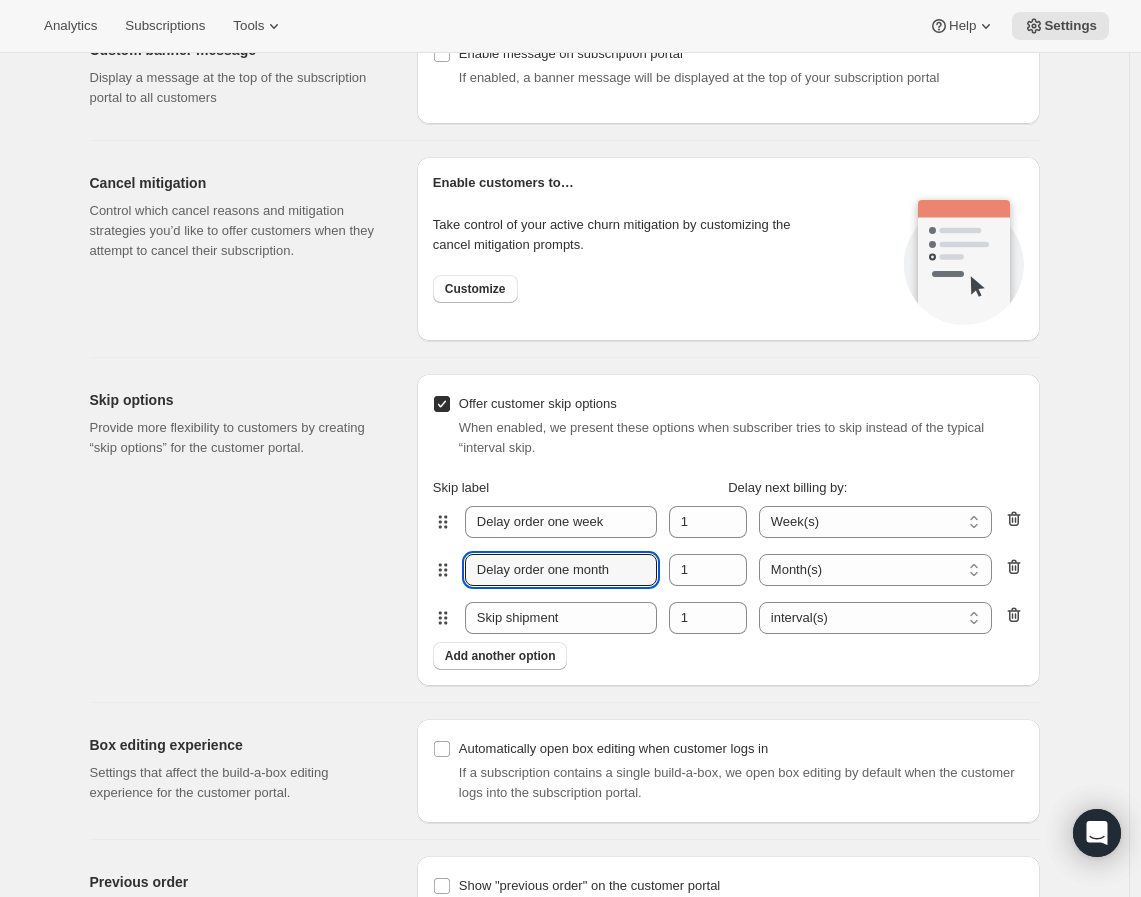 type on "Delay order one month" 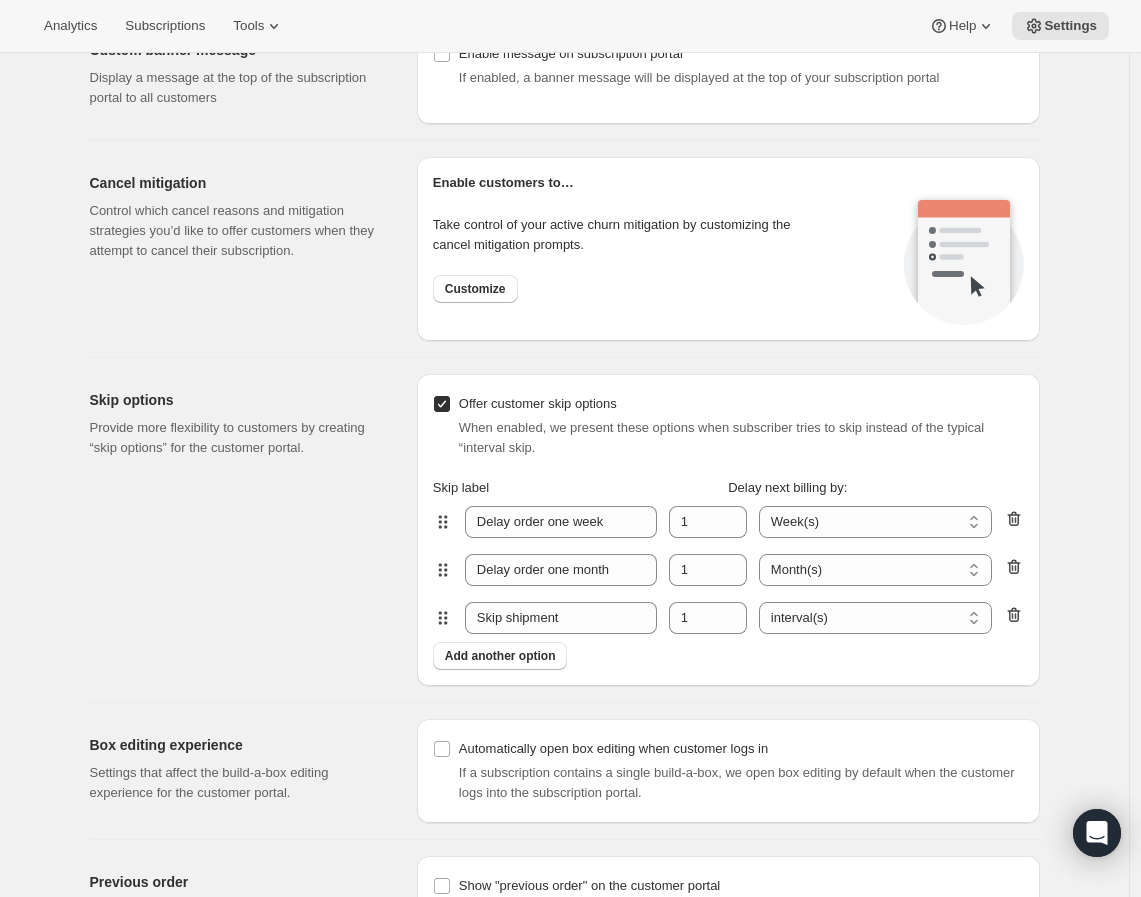 click on "When enabled, we present these options when subscriber tries to skip instead of the typical “interval skip." at bounding box center (741, 438) 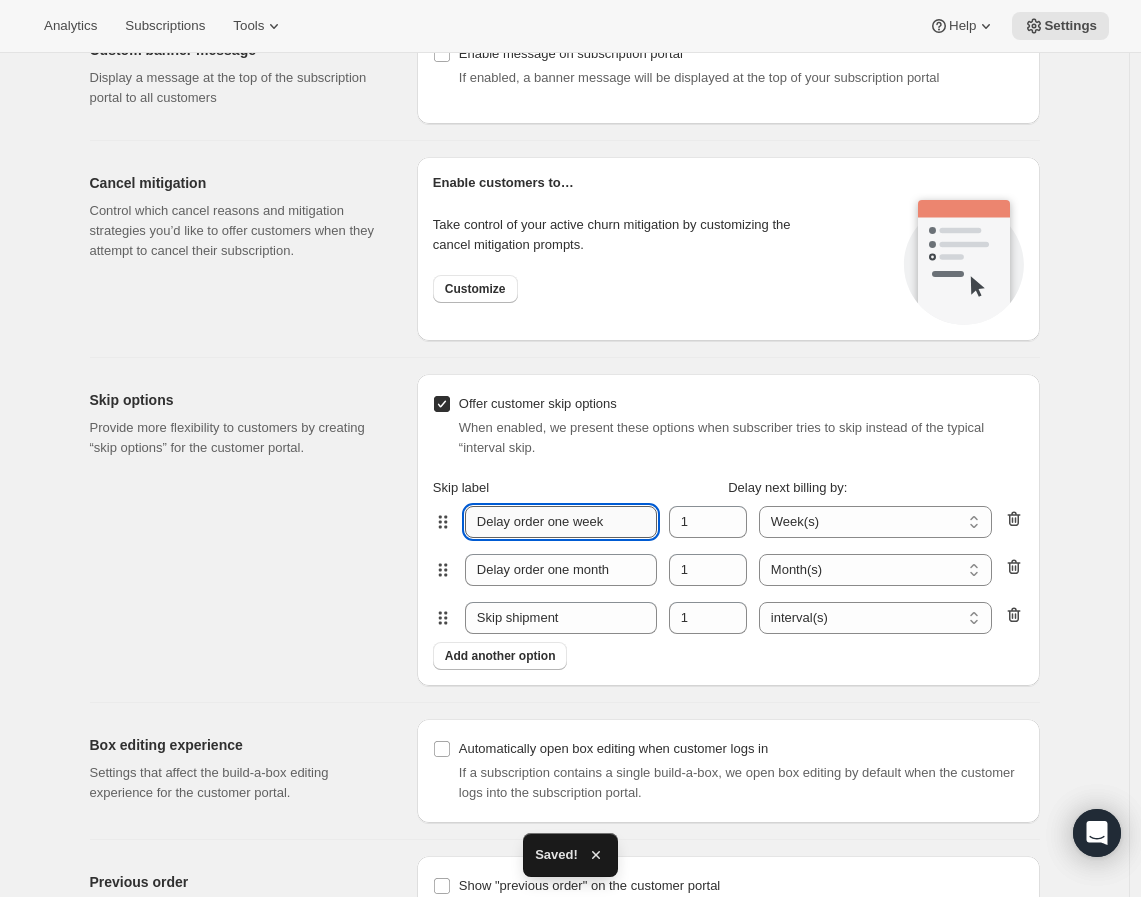click on "Delay order one week" at bounding box center [561, 522] 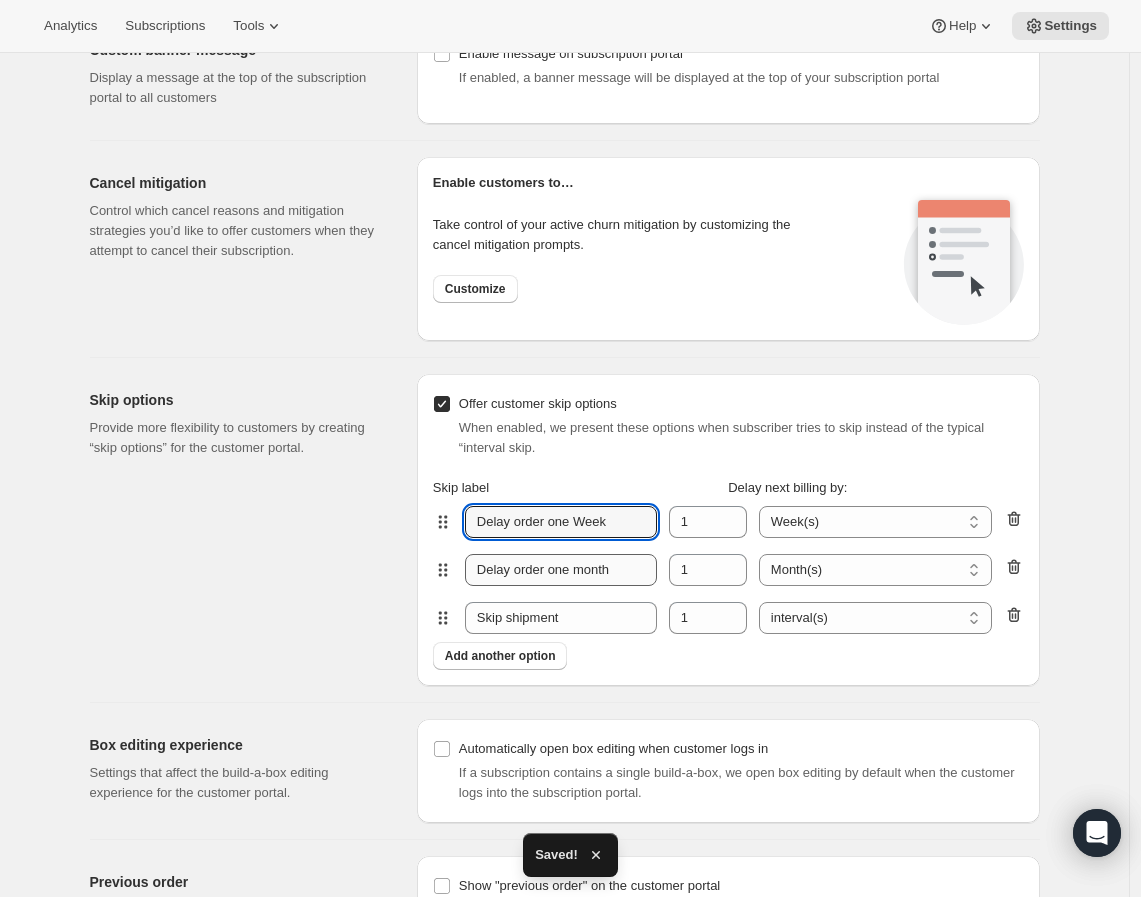 type on "Delay order one Week" 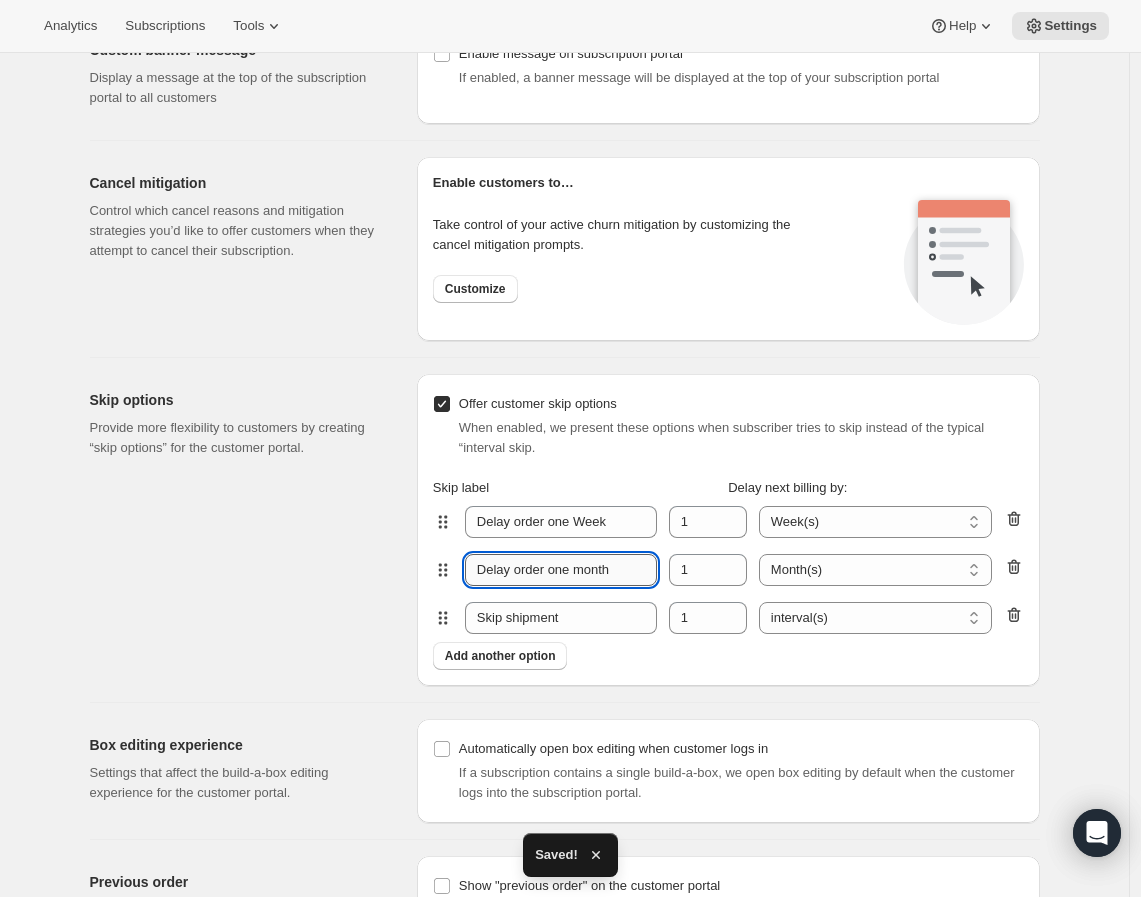 click on "Delay order one month" at bounding box center (561, 570) 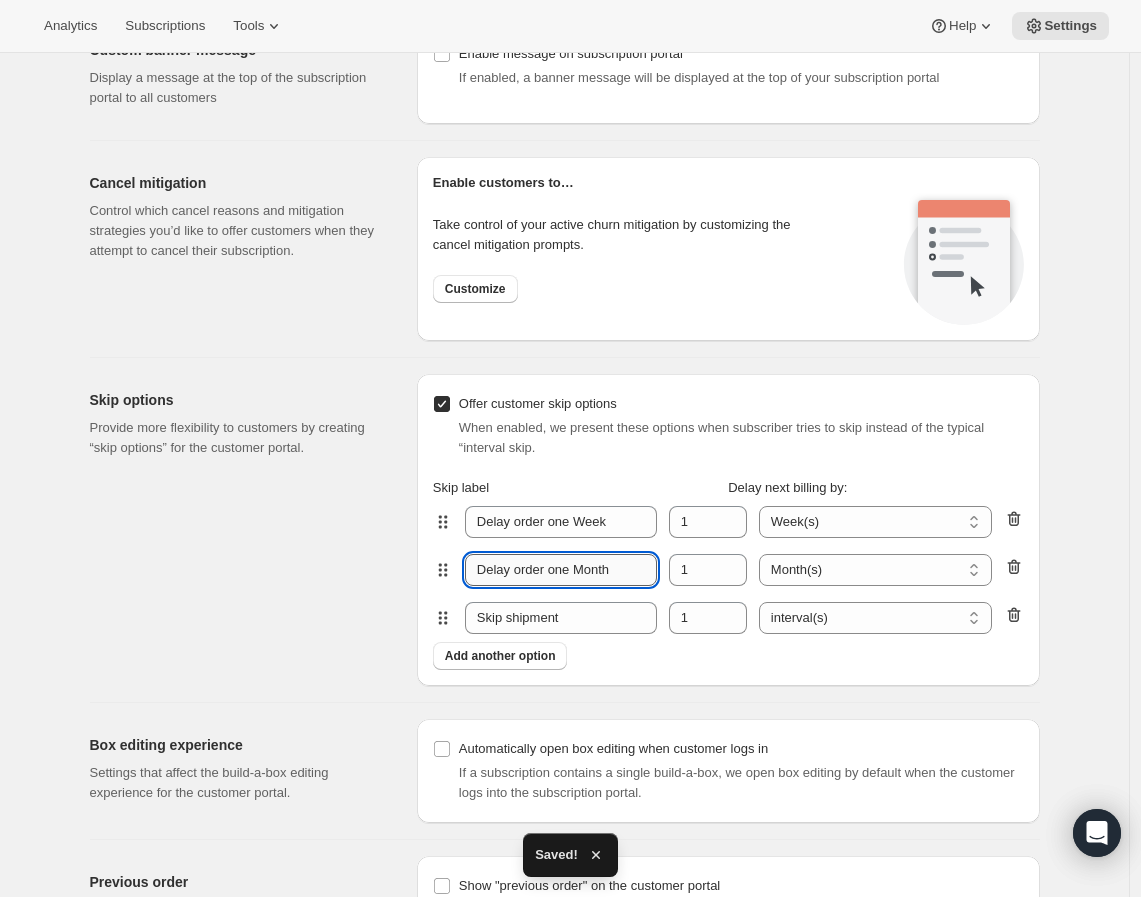 click on "Delay order one Month" at bounding box center (561, 570) 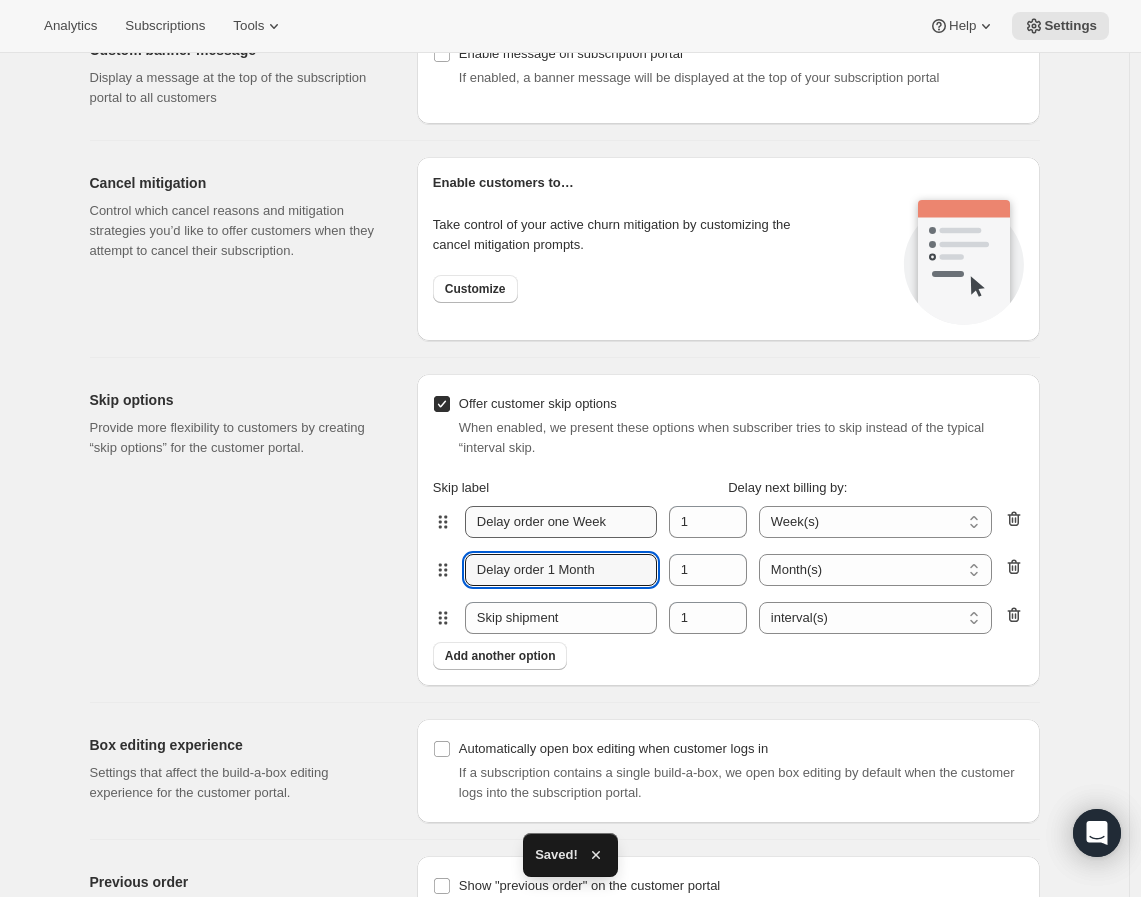 type on "Delay order 1 Month" 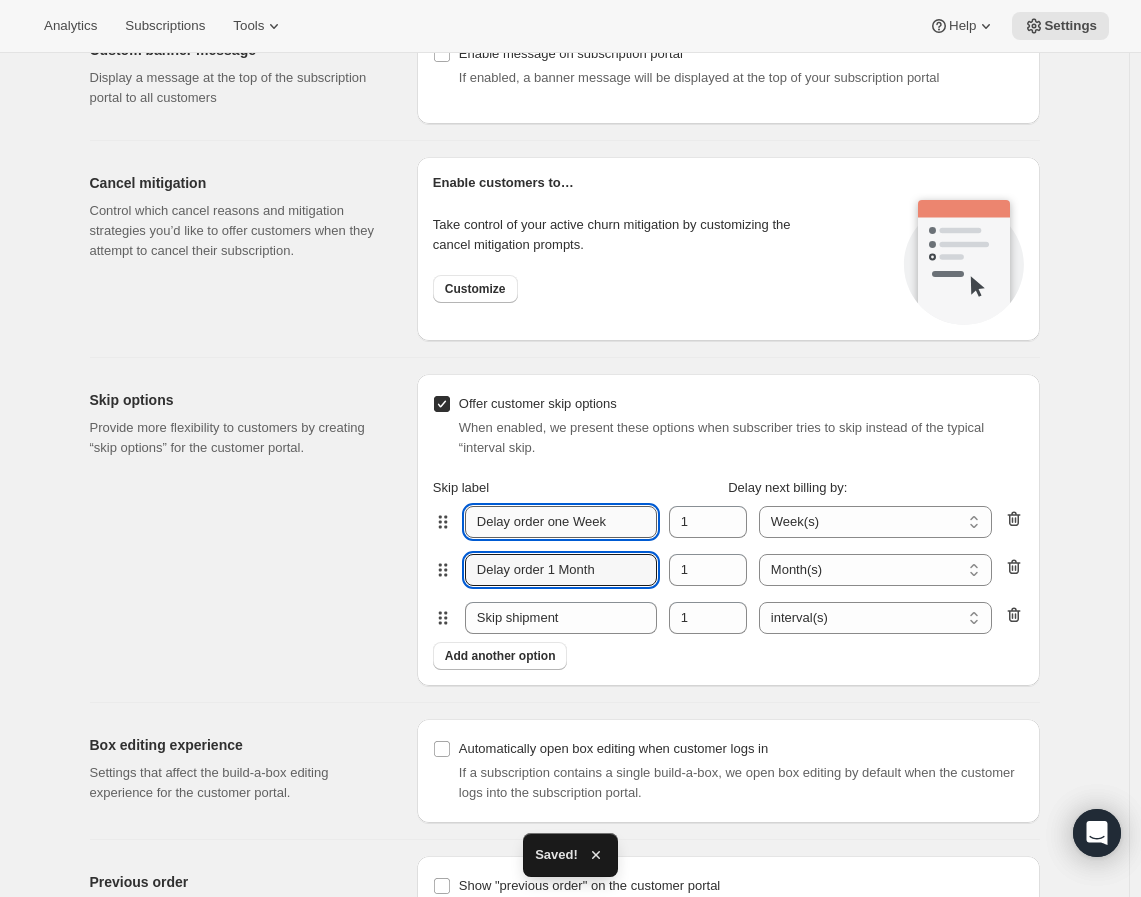 click on "Delay order one Week" at bounding box center (561, 522) 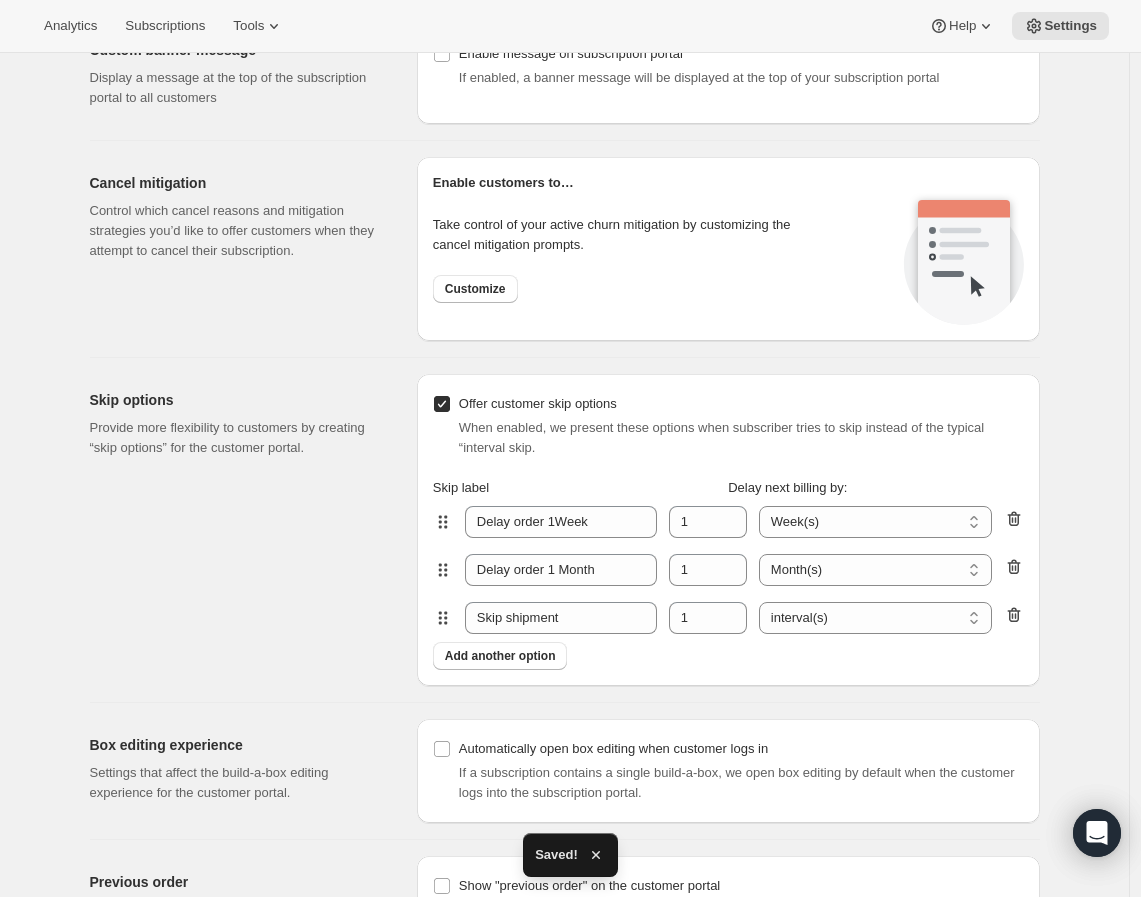 click on "Offer customer skip options When enabled, we present these options when subscriber tries to skip instead of the typical “interval skip. Skip label Delay next billing by: label-interval-0 Delay order 1Week count-interval-0 1 Week(s) Month(s) interval(s) Week(s) label-interval-1 Delay order 1 Month count-interval-1 1 Week(s) Month(s) interval(s) Month(s) label-interval-2 Skip shipment count-interval-2 1 Week(s) Month(s) interval(s) interval(s) Add another option" at bounding box center [728, 530] 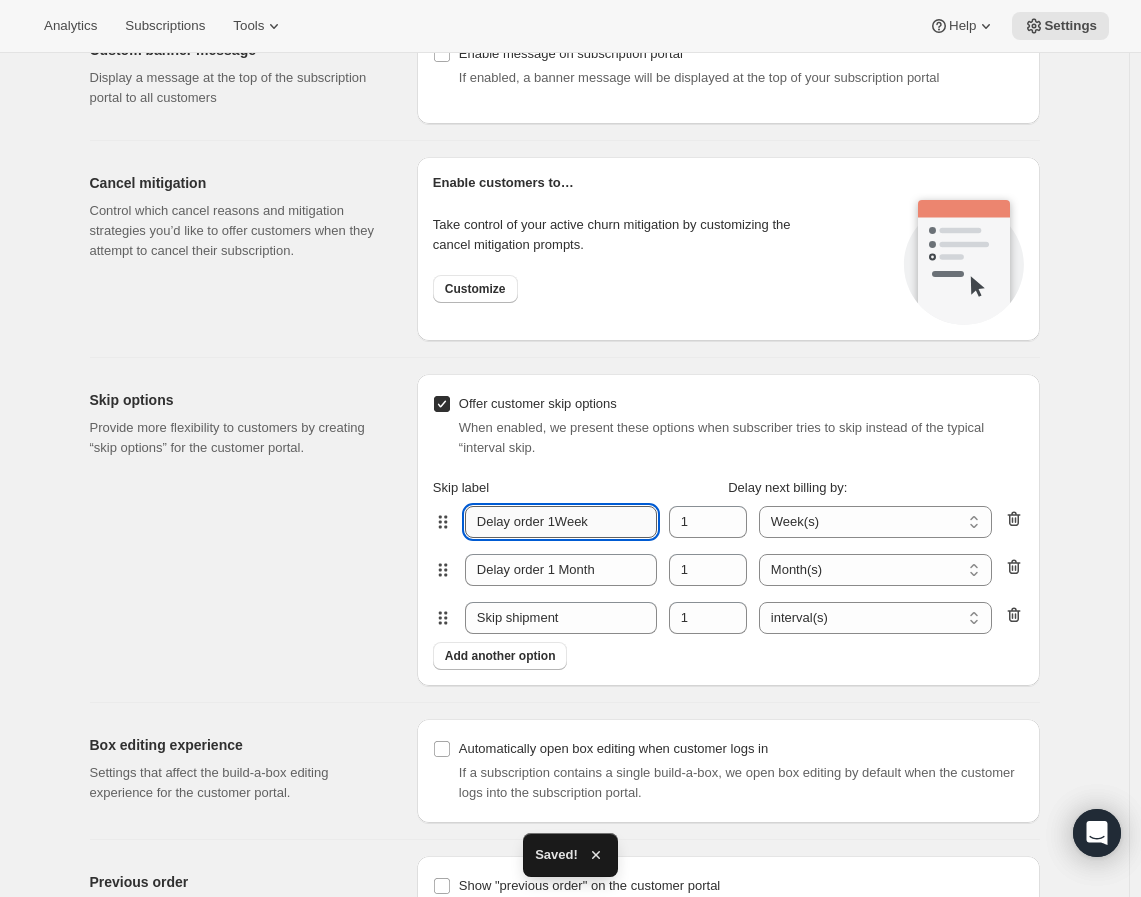 click on "Delay order 1Week" at bounding box center [561, 522] 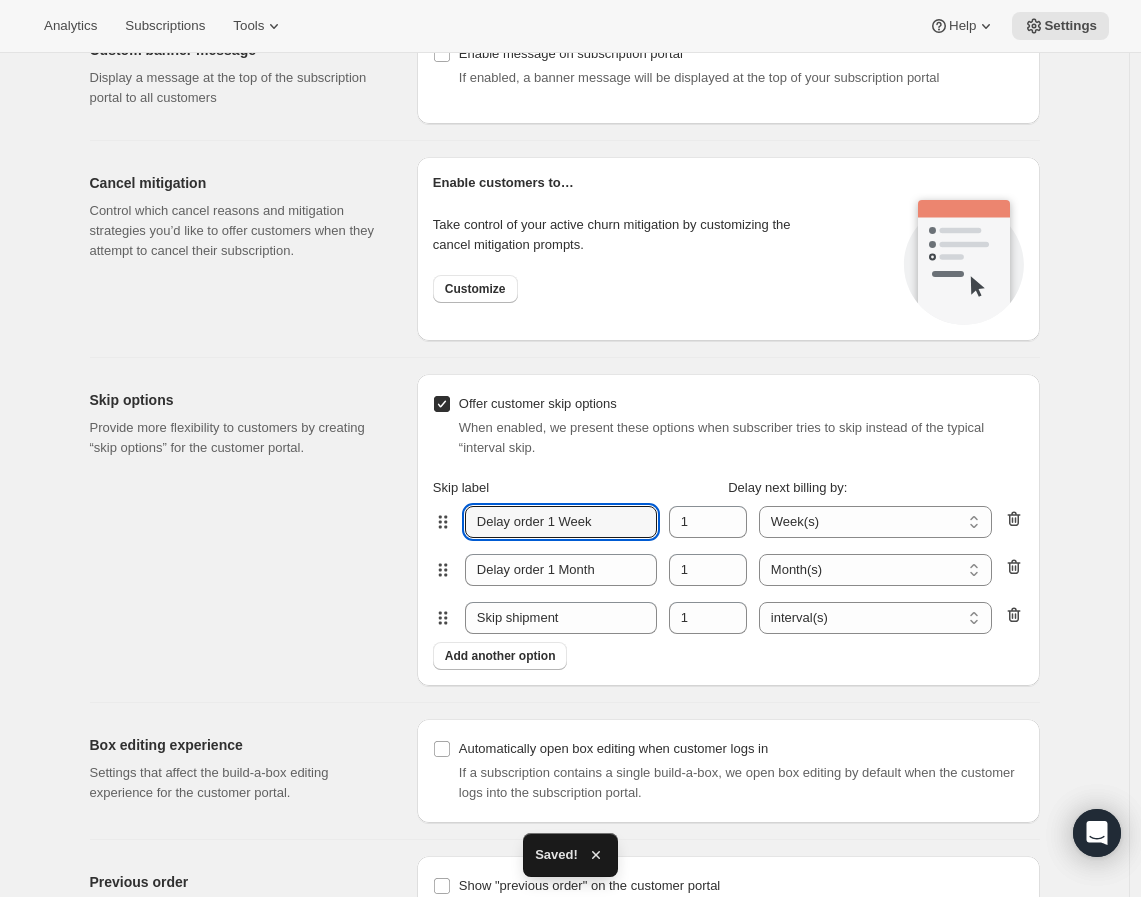 click on "When enabled, we present these options when subscriber tries to skip instead of the typical “interval skip." at bounding box center [741, 438] 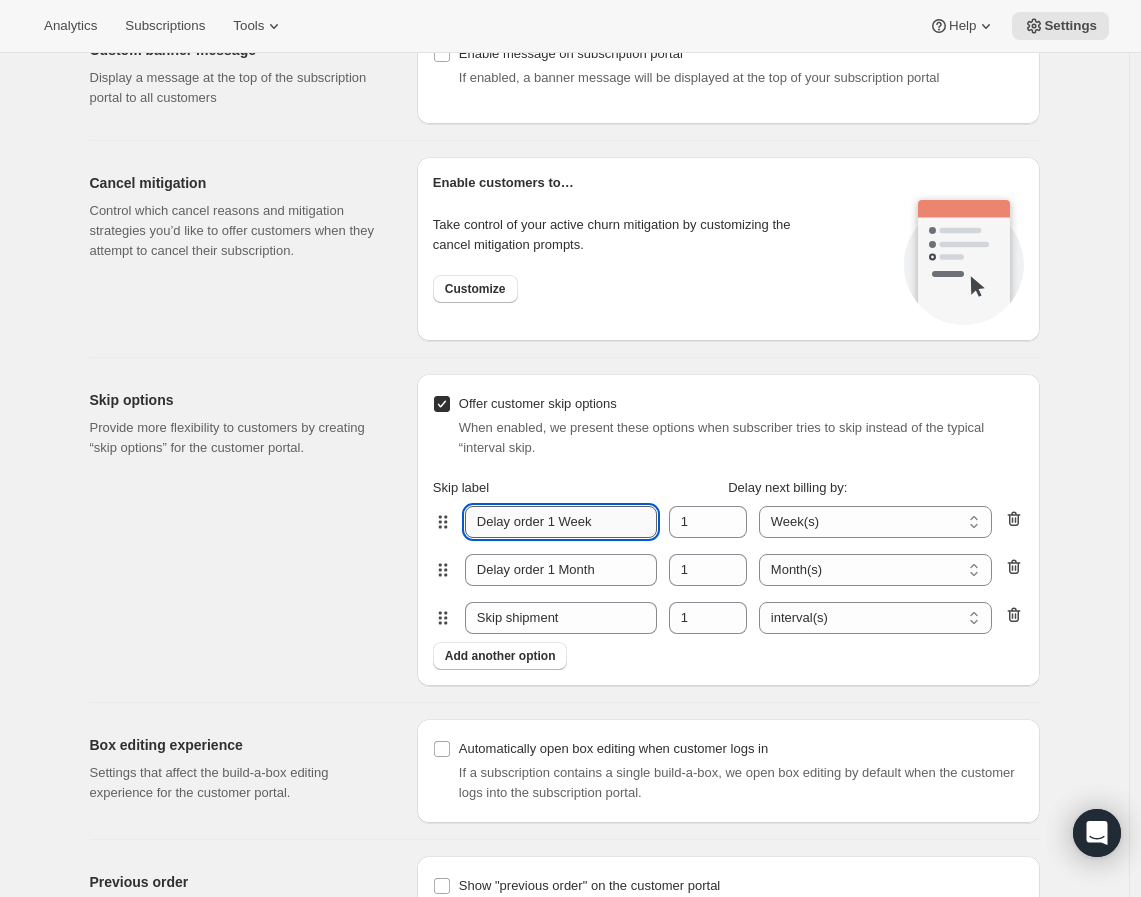 click on "Delay order 1 Week" at bounding box center (561, 522) 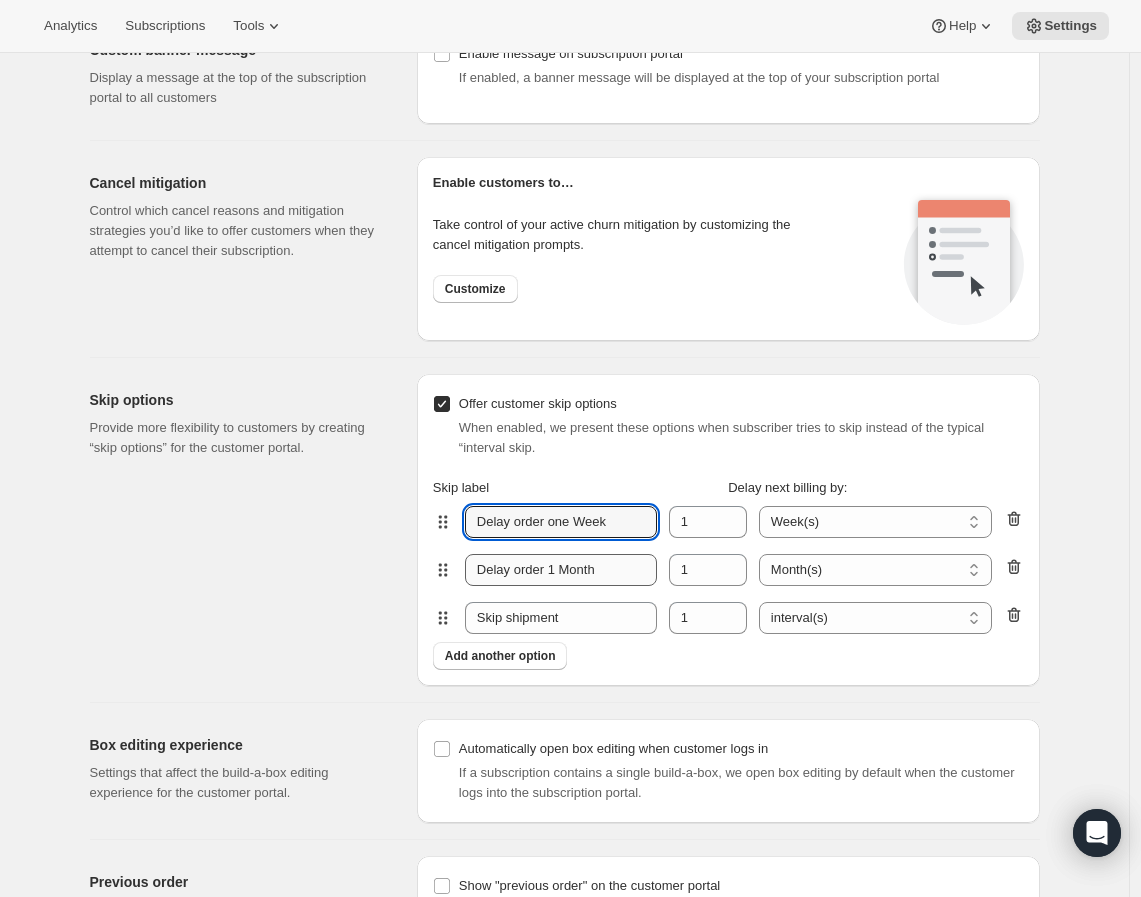 type on "Delay order one Week" 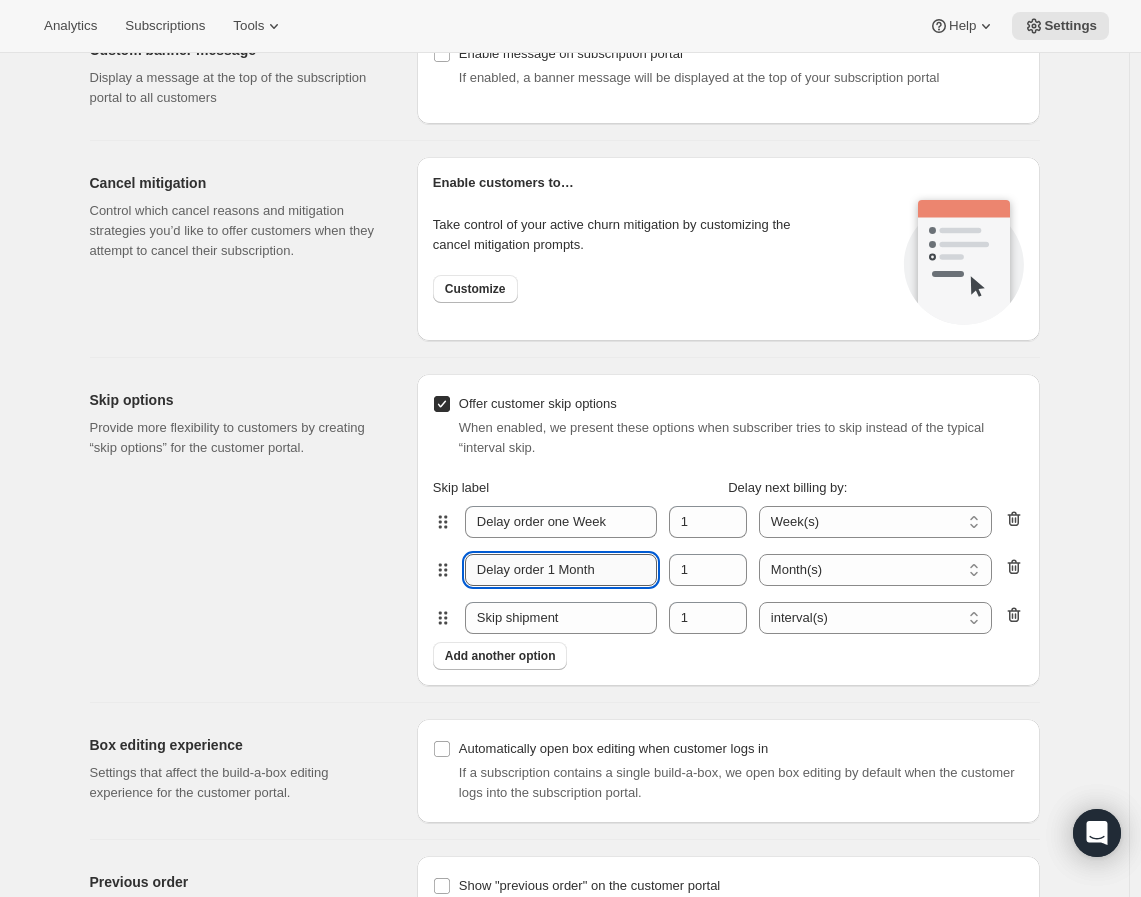click on "Delay order 1 Month" at bounding box center (561, 570) 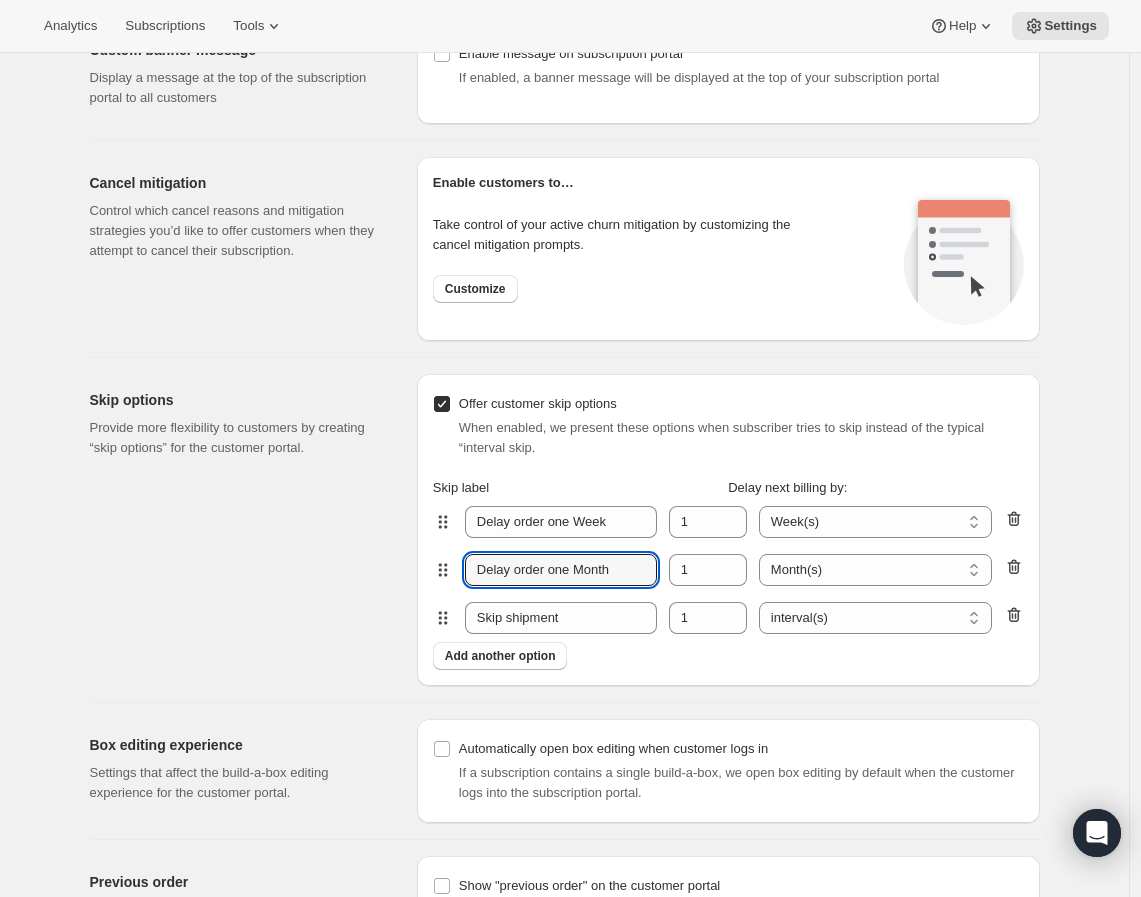 type on "Delay order one Month" 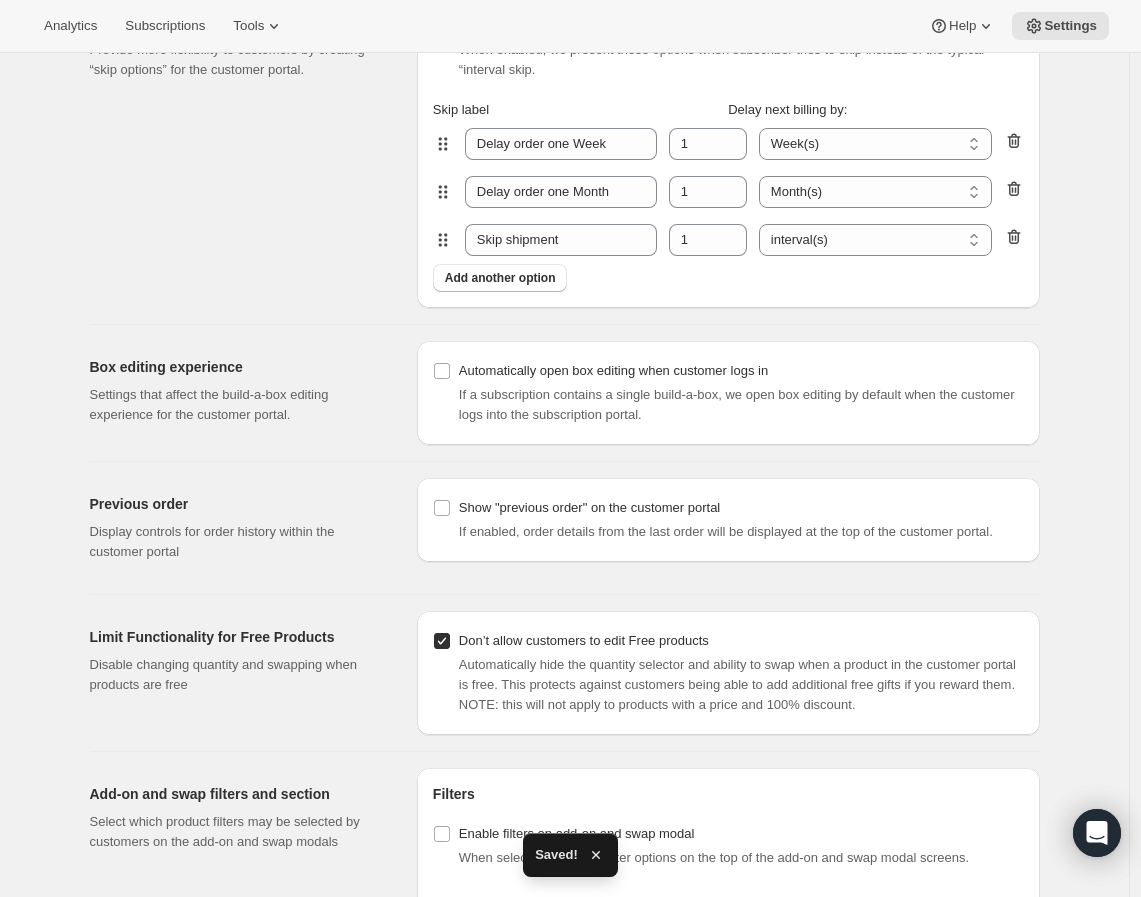 scroll, scrollTop: 1947, scrollLeft: 0, axis: vertical 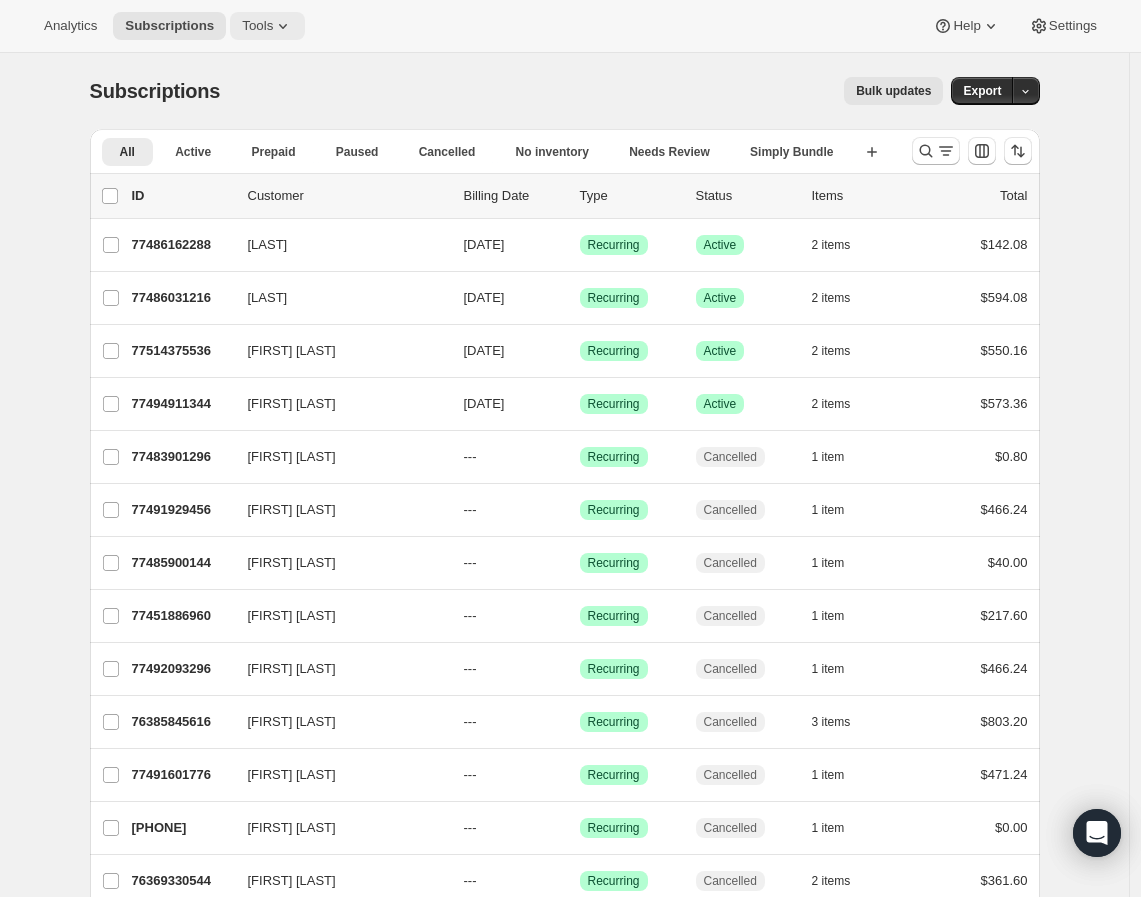 click 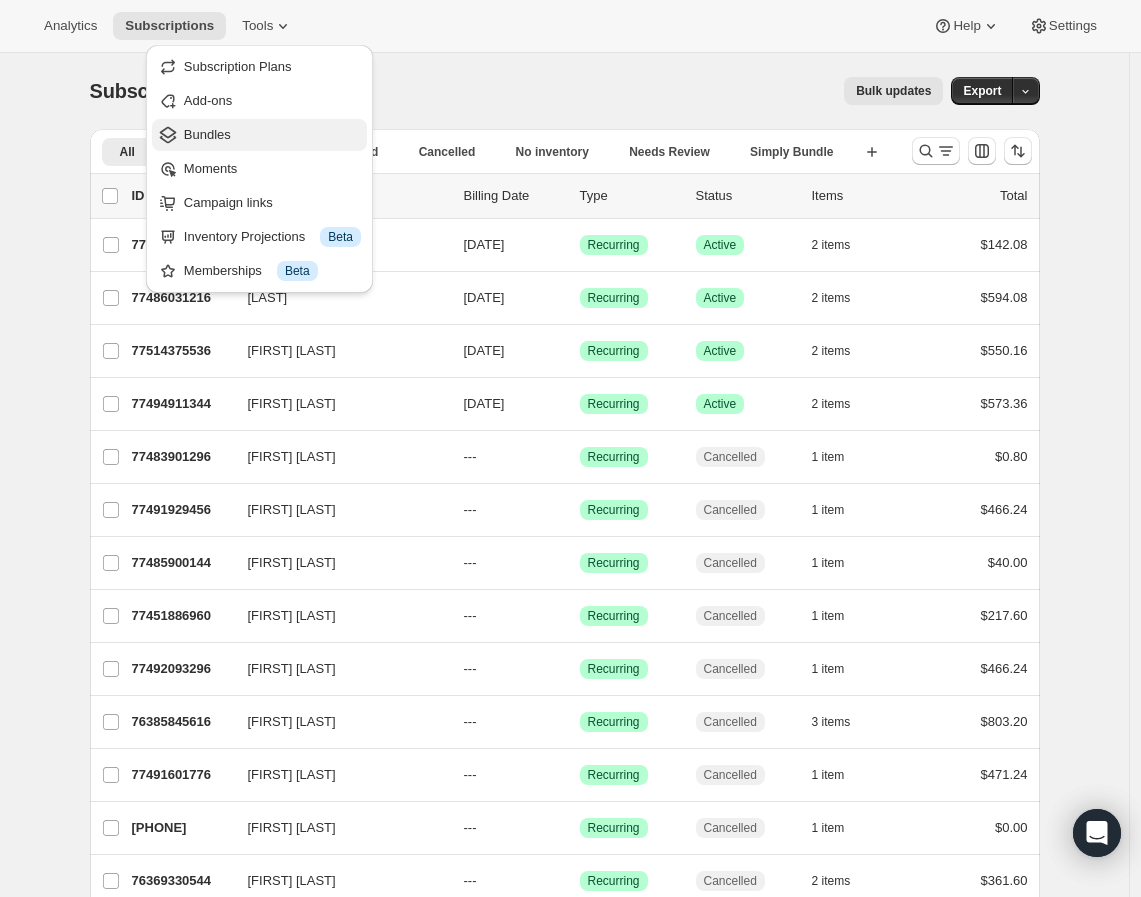 click on "Bundles" at bounding box center (272, 135) 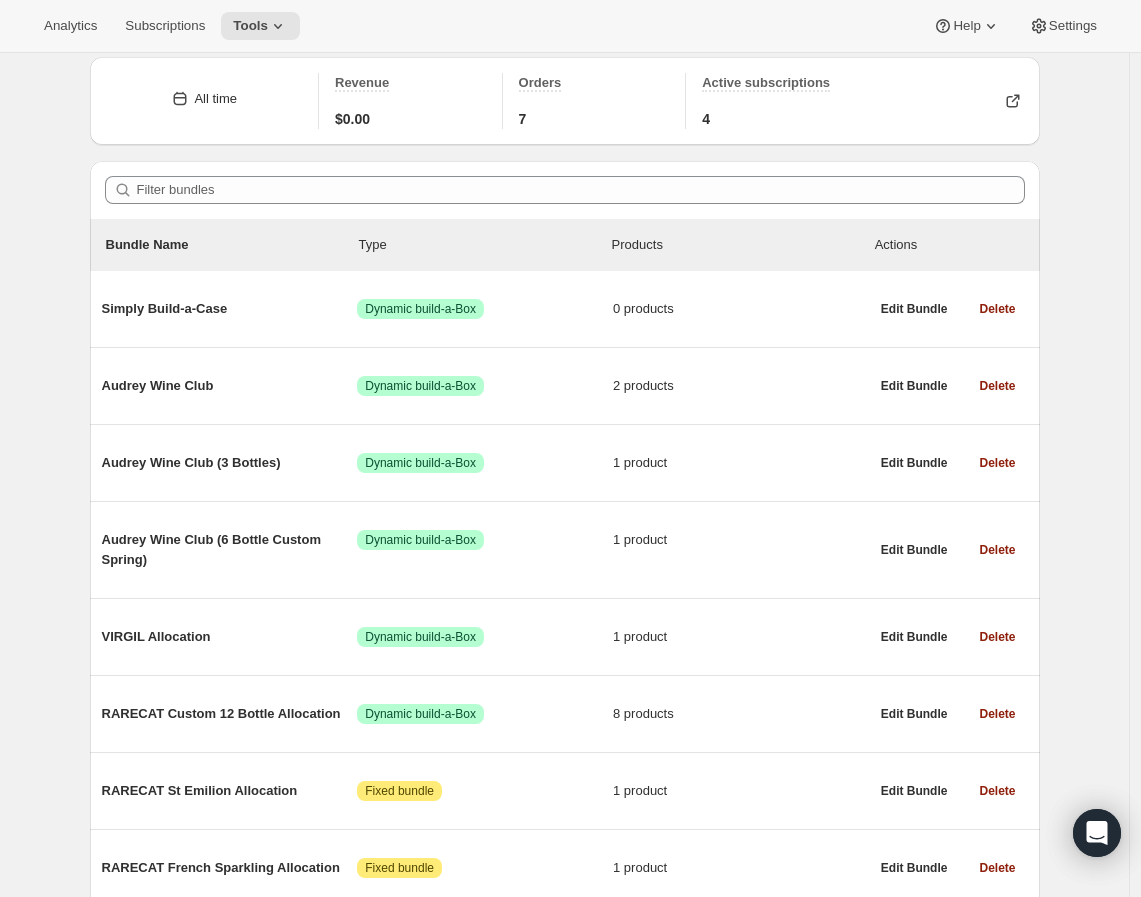 scroll, scrollTop: 111, scrollLeft: 0, axis: vertical 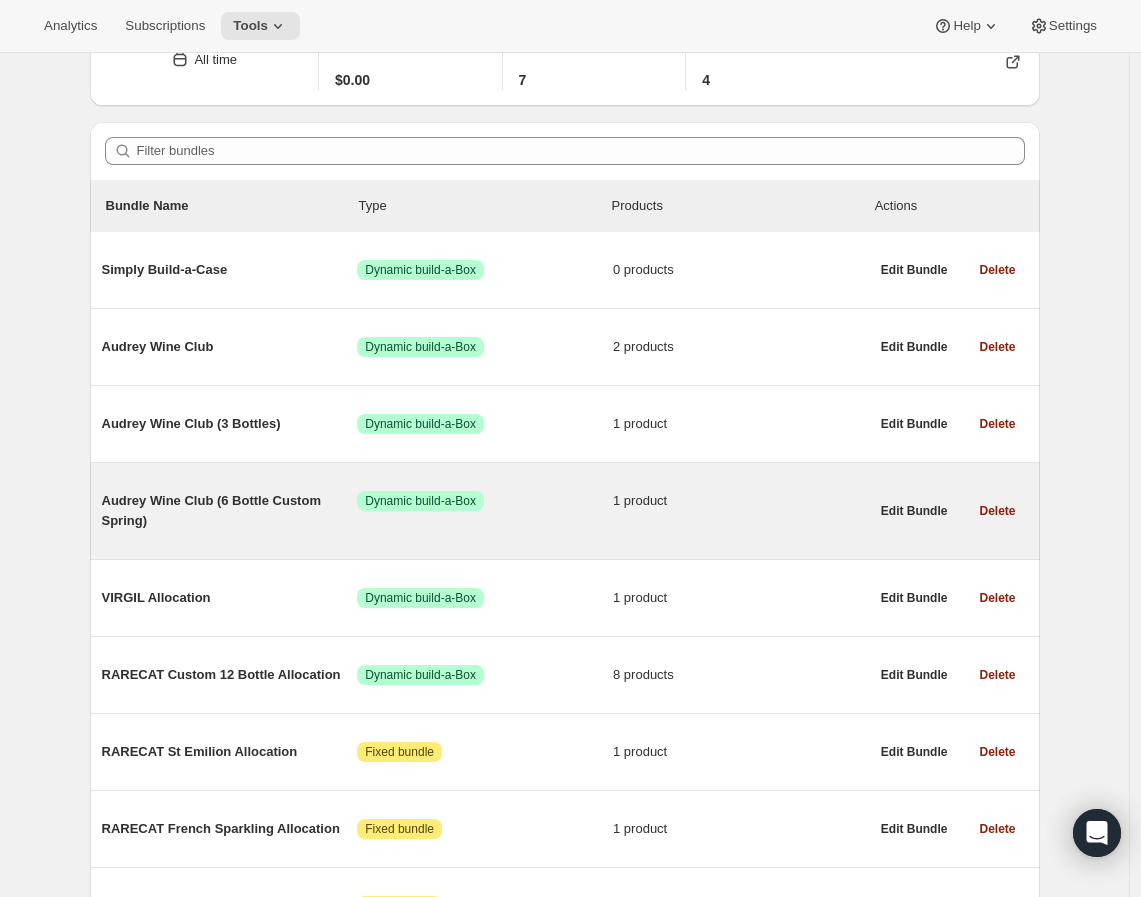 click on "Audrey Wine Club (6 Bottle Custom Spring)" at bounding box center [230, 511] 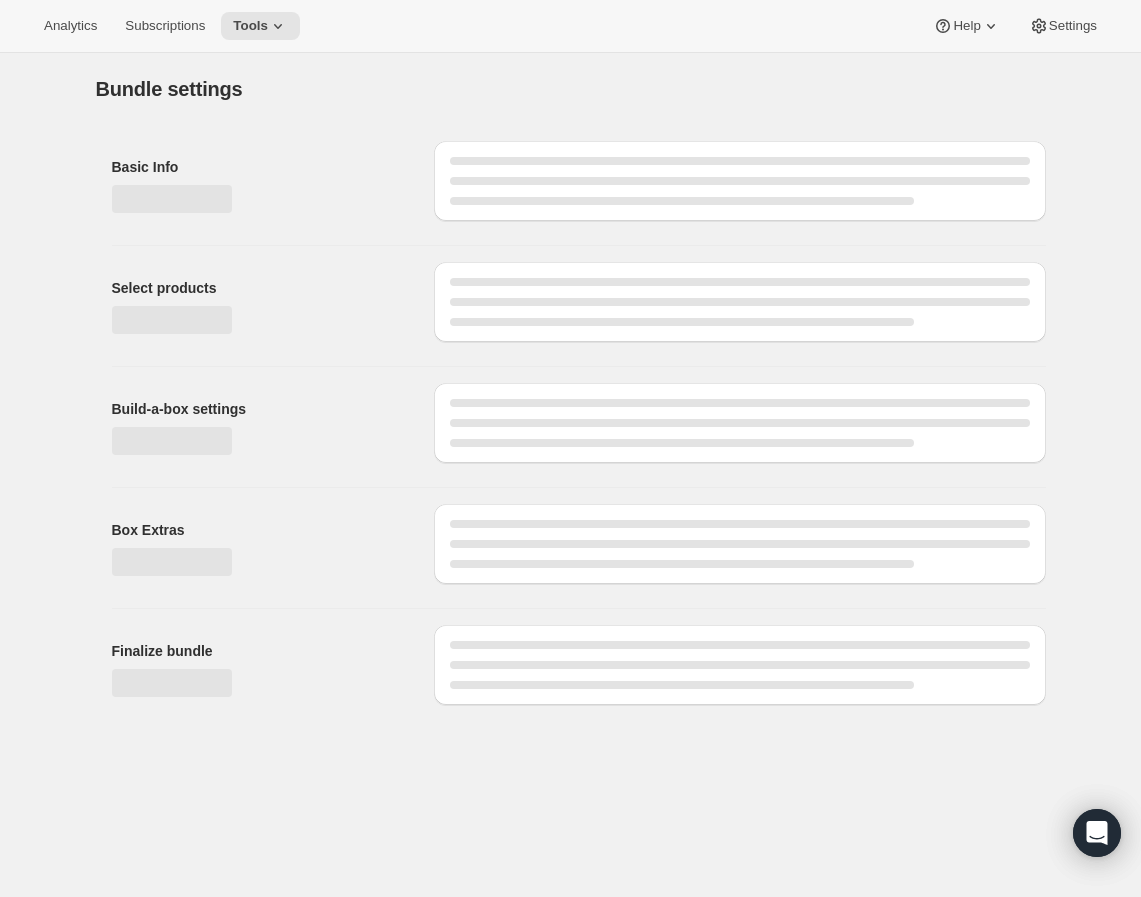 scroll, scrollTop: 0, scrollLeft: 0, axis: both 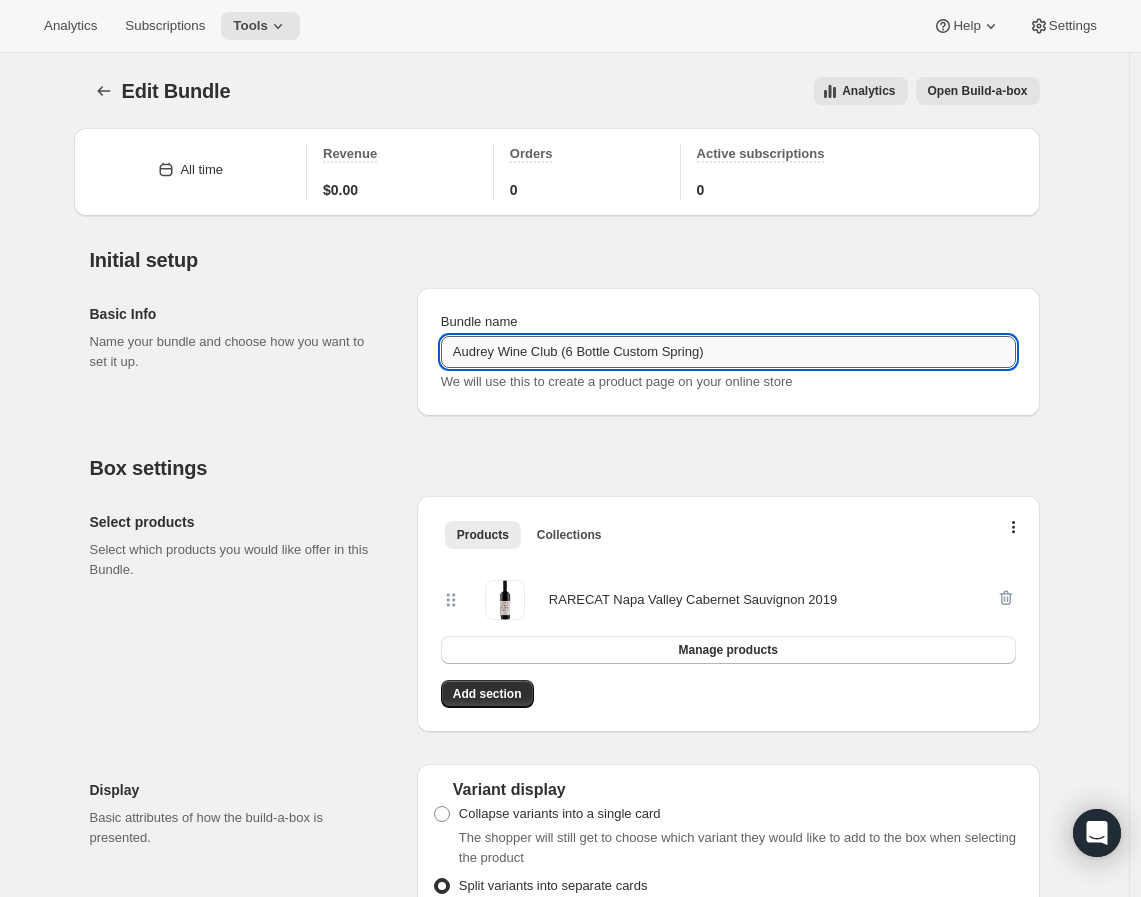click on "Audrey Wine Club (6 Bottle Custom Spring)" at bounding box center [728, 352] 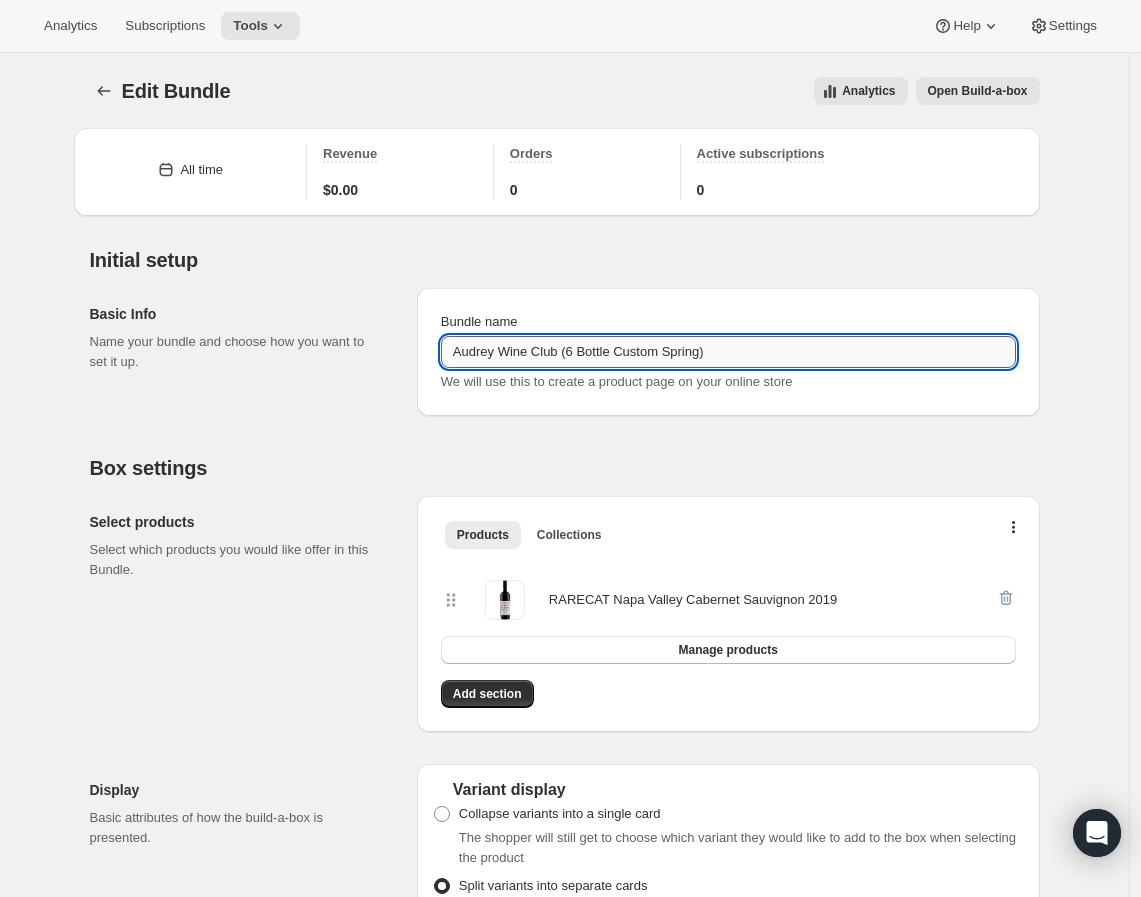 drag, startPoint x: 618, startPoint y: 349, endPoint x: 594, endPoint y: 348, distance: 24.020824 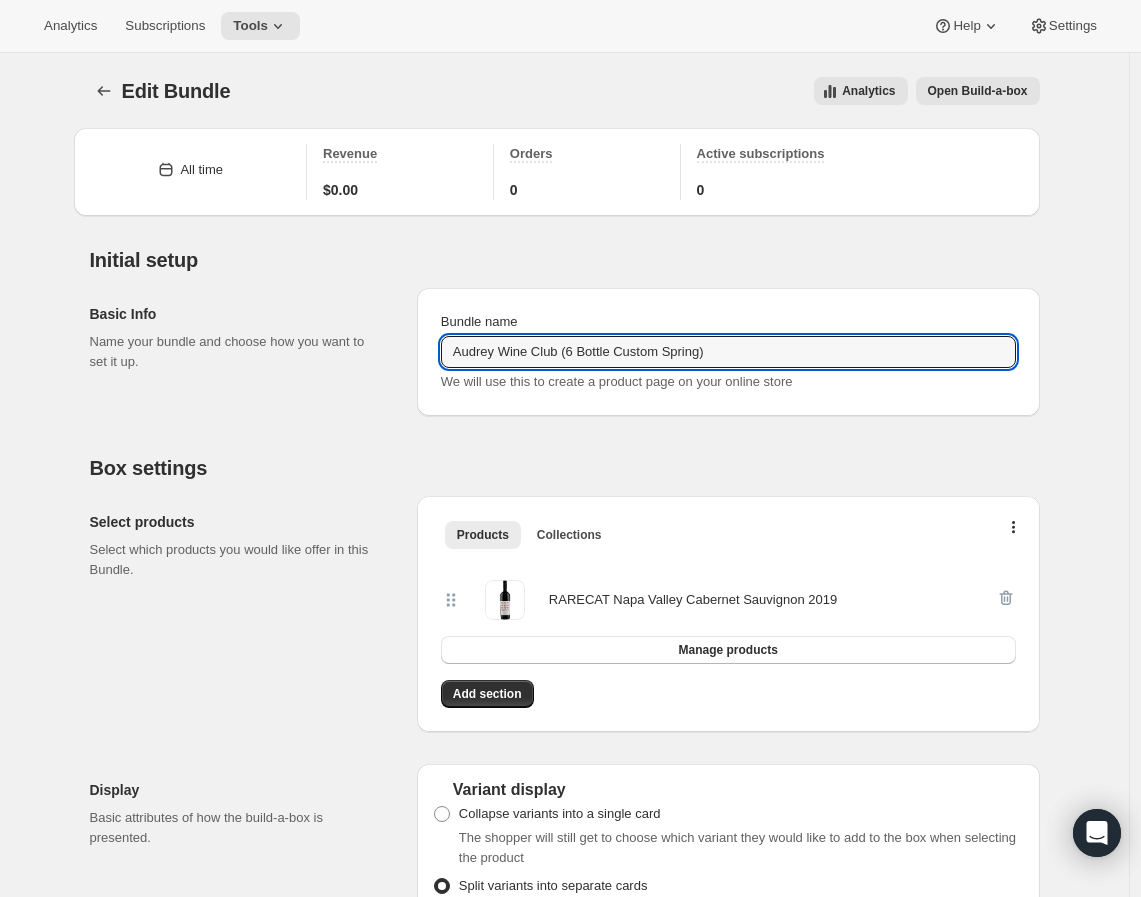 click on "Bundle name" at bounding box center [728, 322] 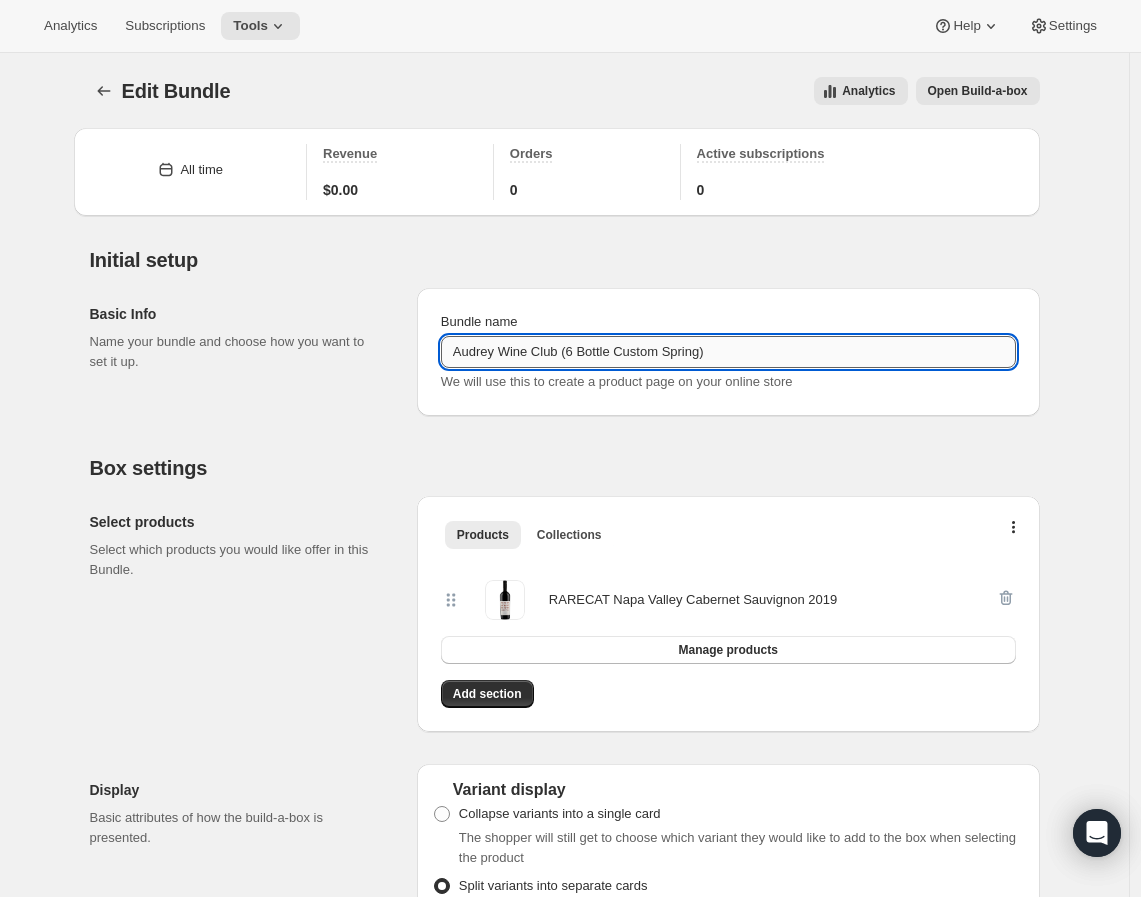 drag, startPoint x: 570, startPoint y: 356, endPoint x: 617, endPoint y: 356, distance: 47 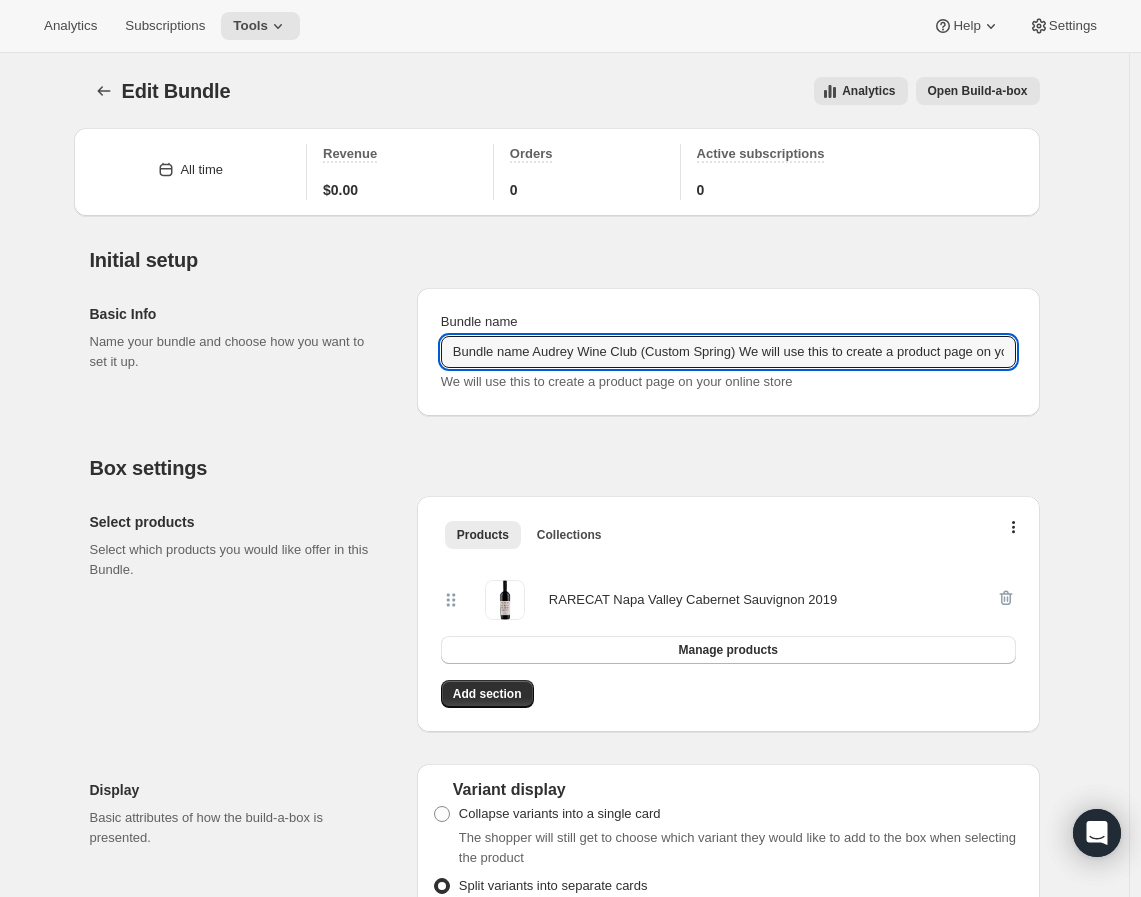 click on "Basic Info Name your bundle and choose how you want to set it up. Bundle name Audrey Wine Club (Custom Spring) We will use this to create a product page on your online store" at bounding box center [565, 344] 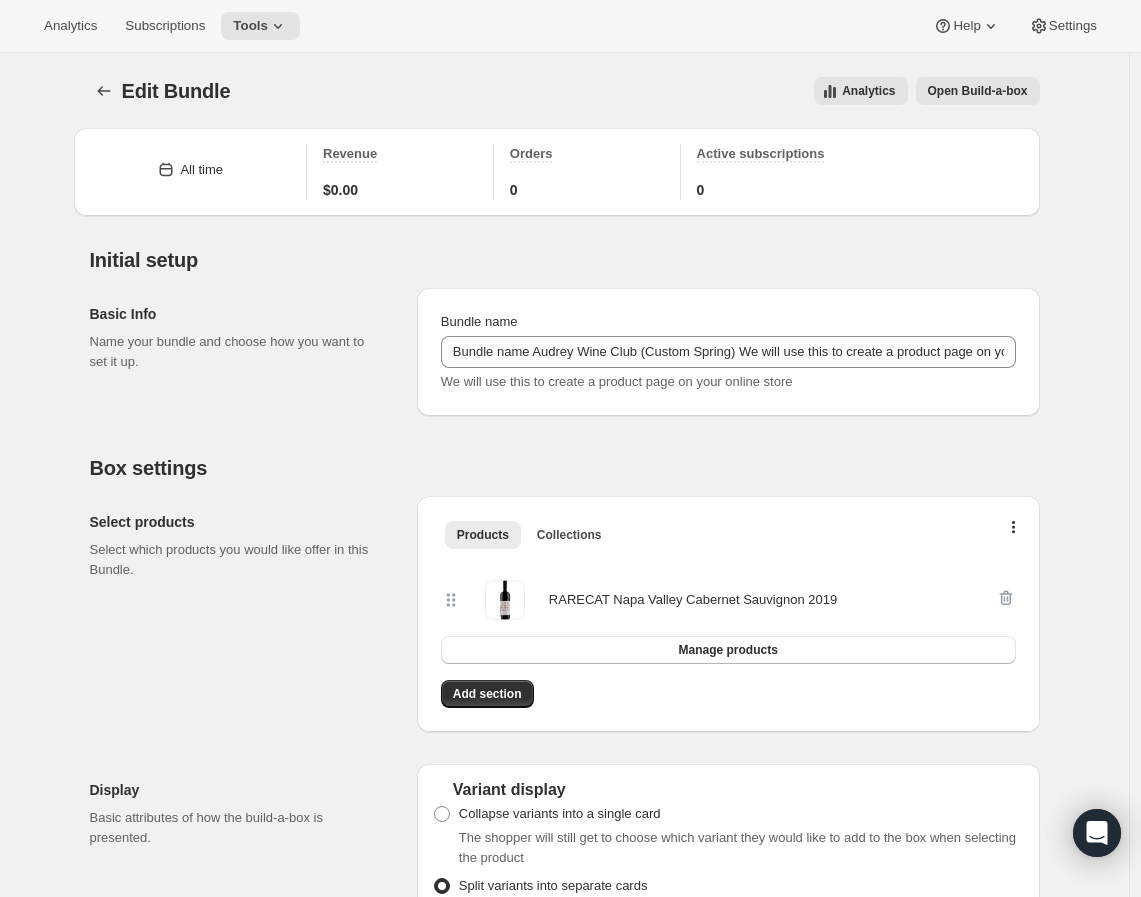 click on "Bundle name Audrey Wine Club (Custom Spring) We will use this to create a product page on your online store" at bounding box center [728, 352] 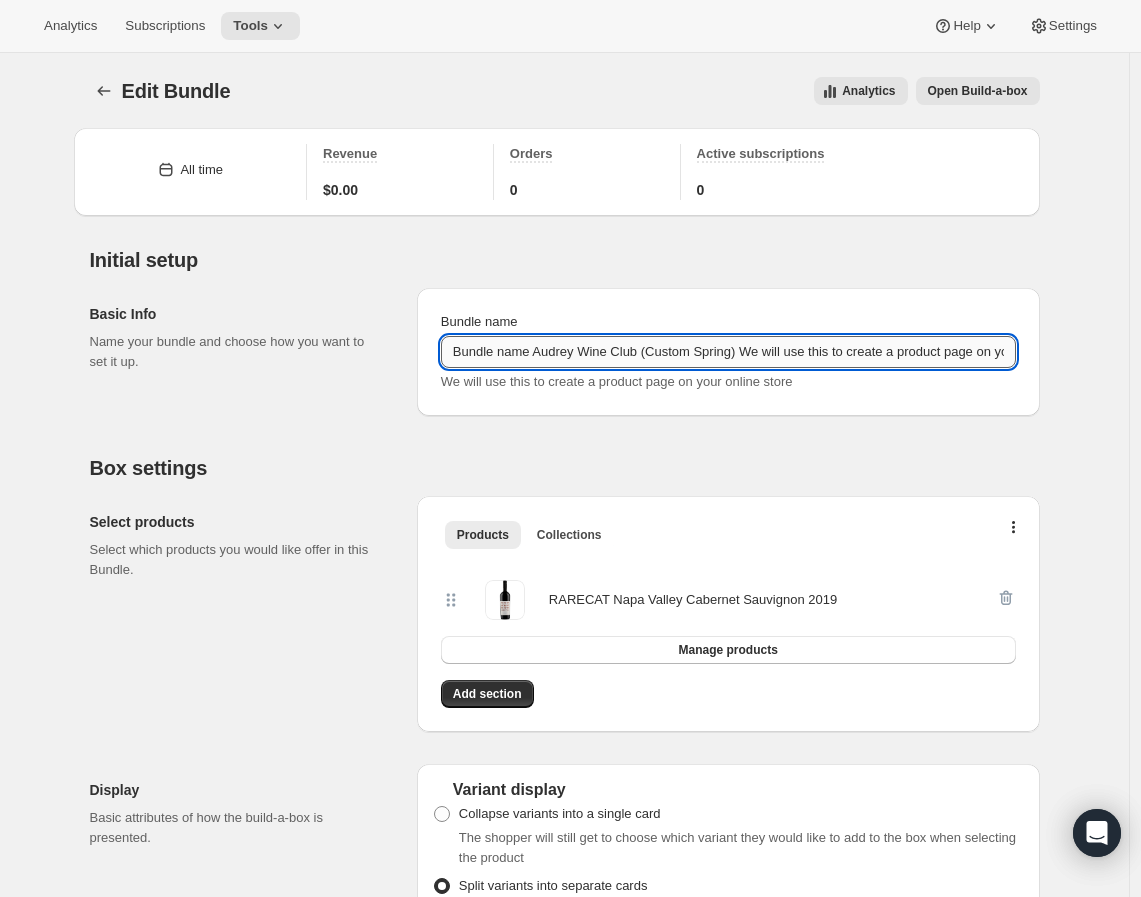 click on "Audrey Wine Club (Custom Spring)" at bounding box center (728, 352) 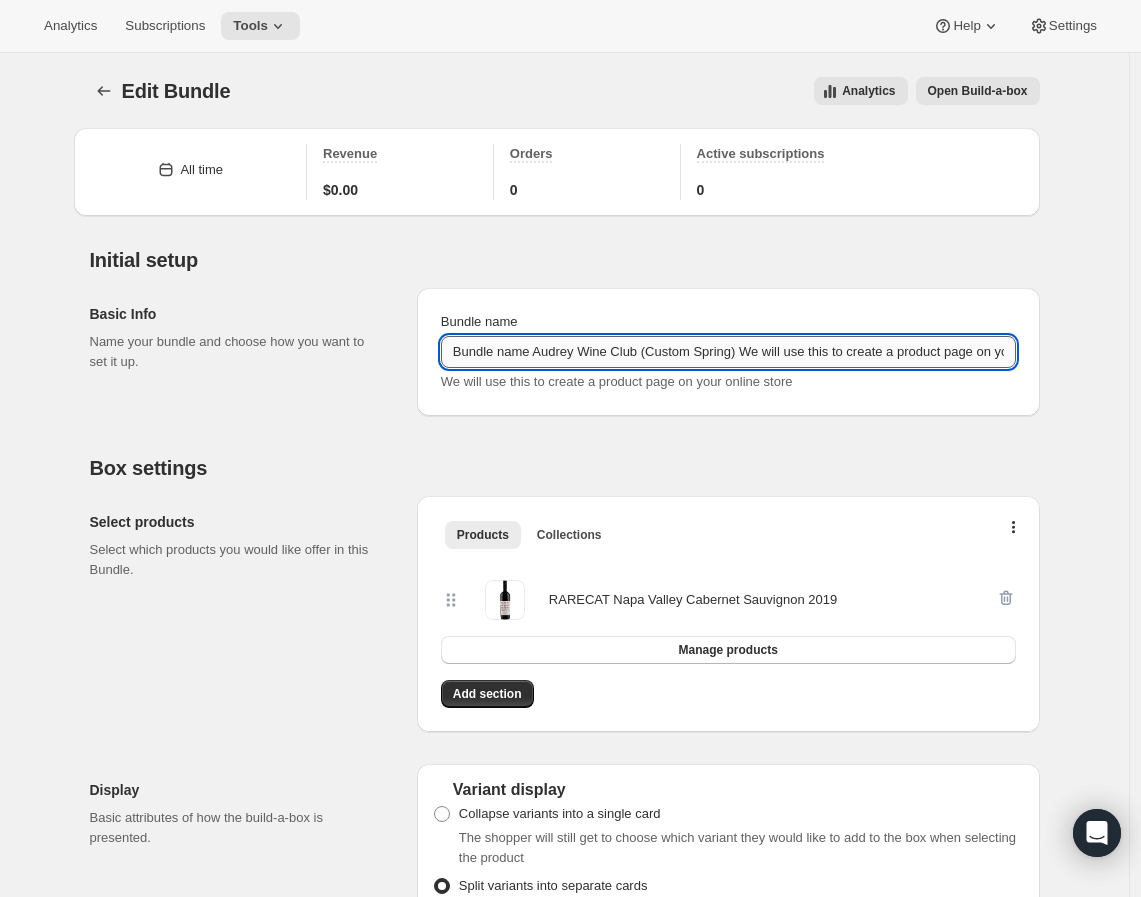 click on "Audrey Wine Club (Custom Spring)" at bounding box center [728, 352] 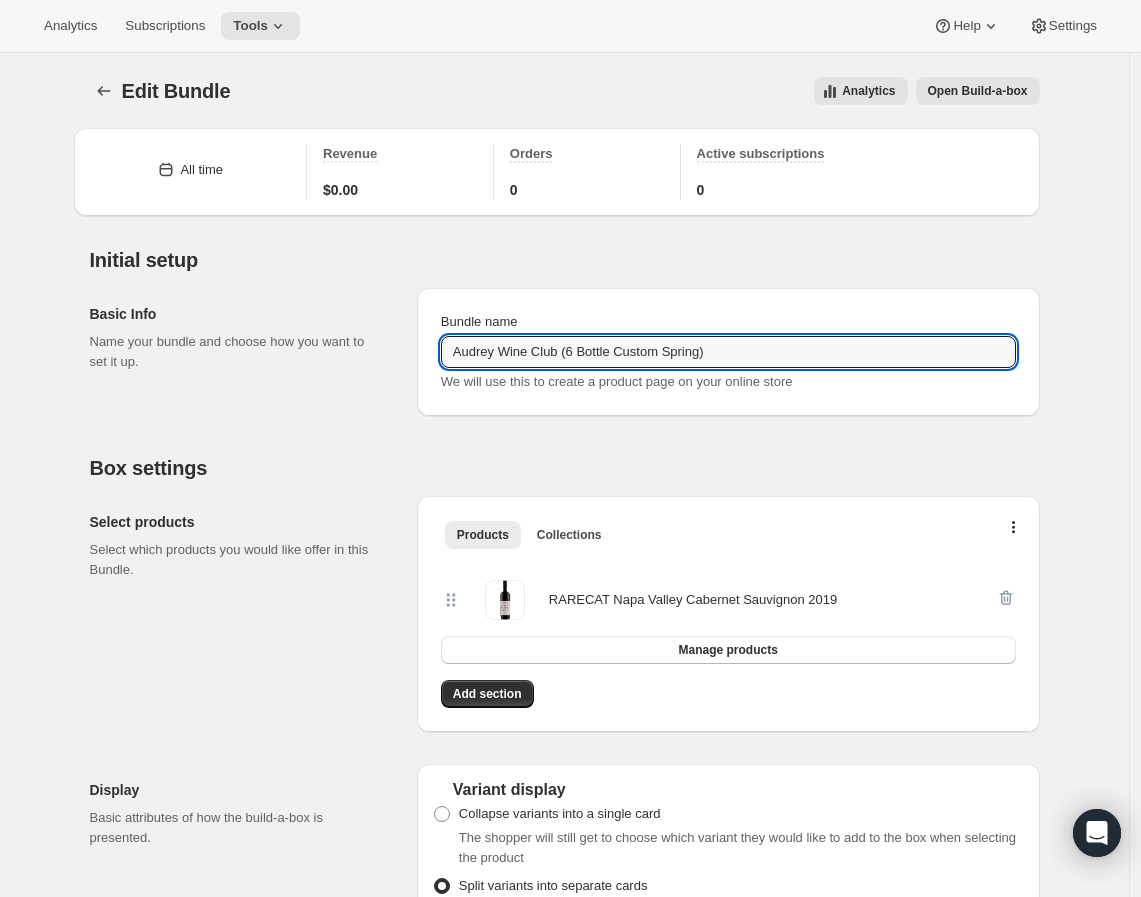 type on "Audrey Wine Club (6 Bottle Custom Spring)" 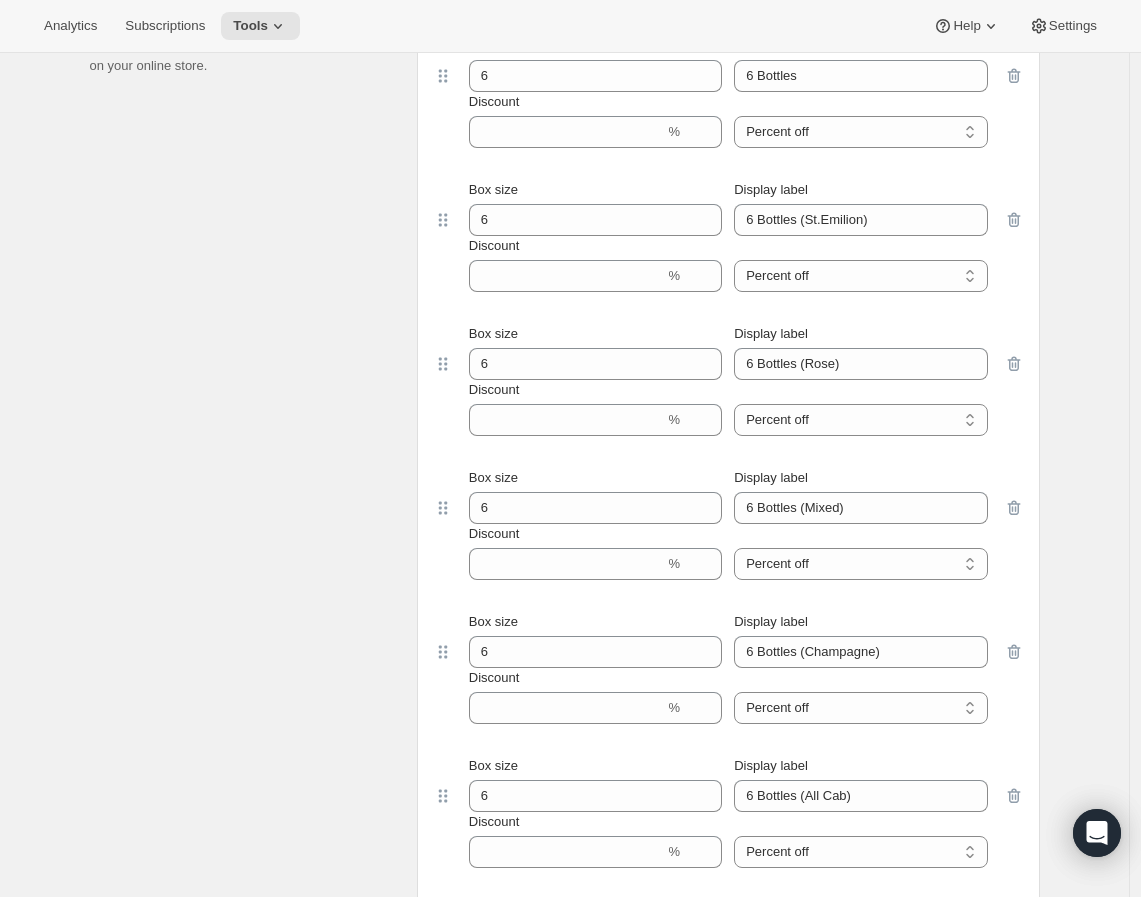 scroll, scrollTop: 888, scrollLeft: 0, axis: vertical 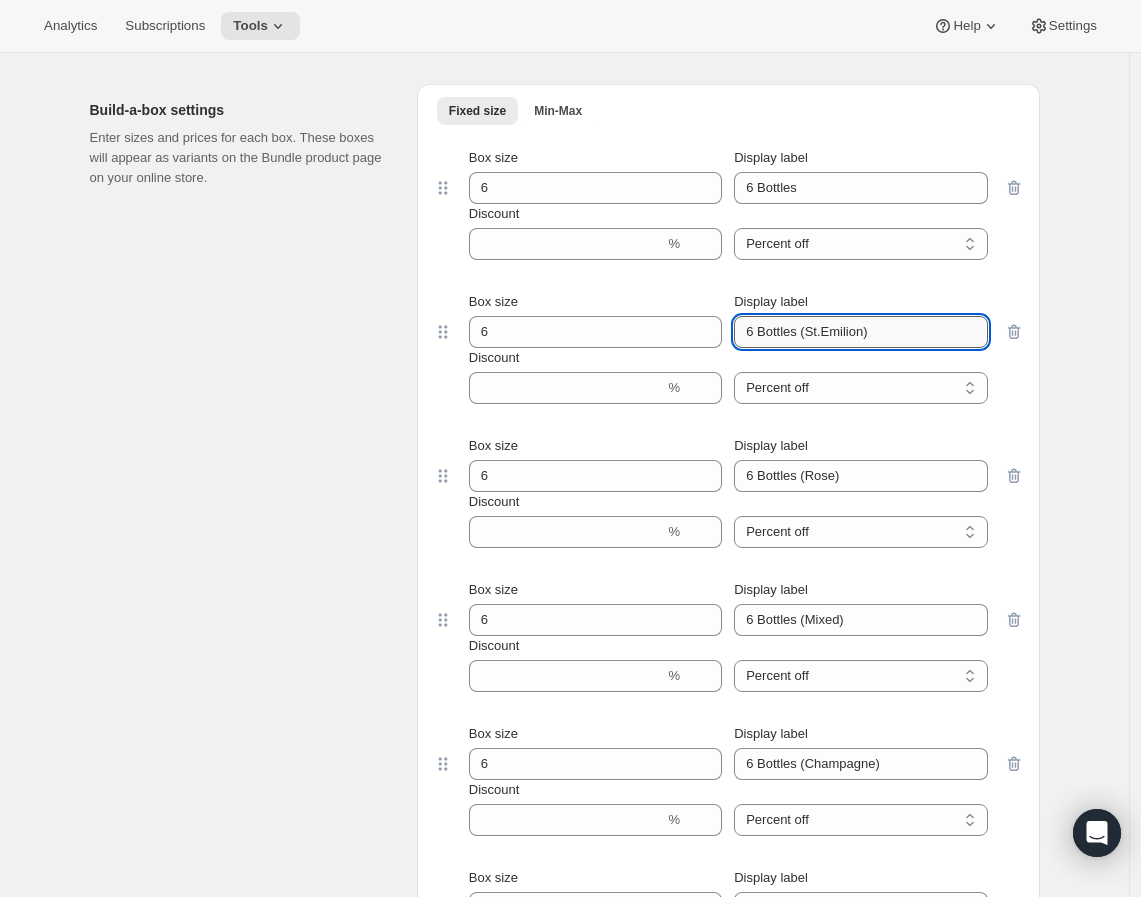 click on "6 Bottles (St.Emilion)" at bounding box center [860, 332] 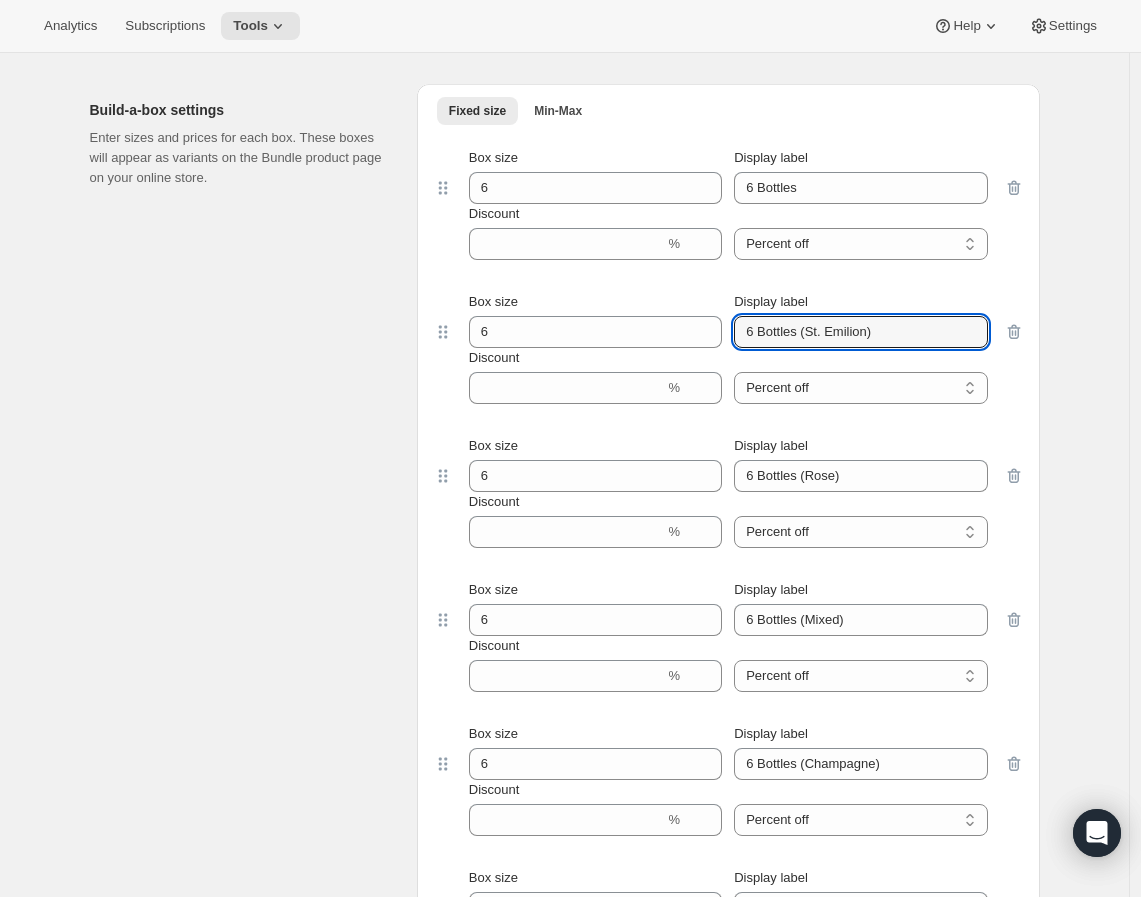 type on "6 Bottles (St. Emilion)" 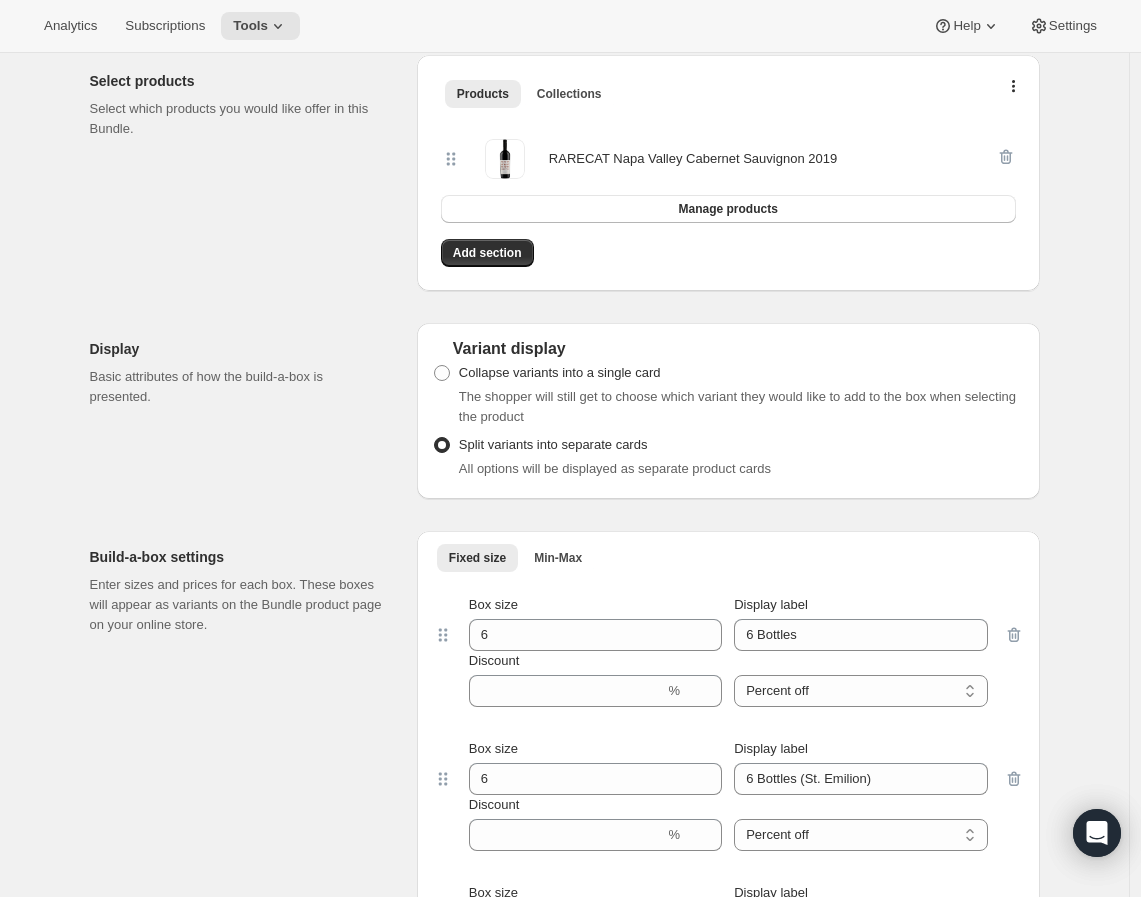 scroll, scrollTop: 444, scrollLeft: 0, axis: vertical 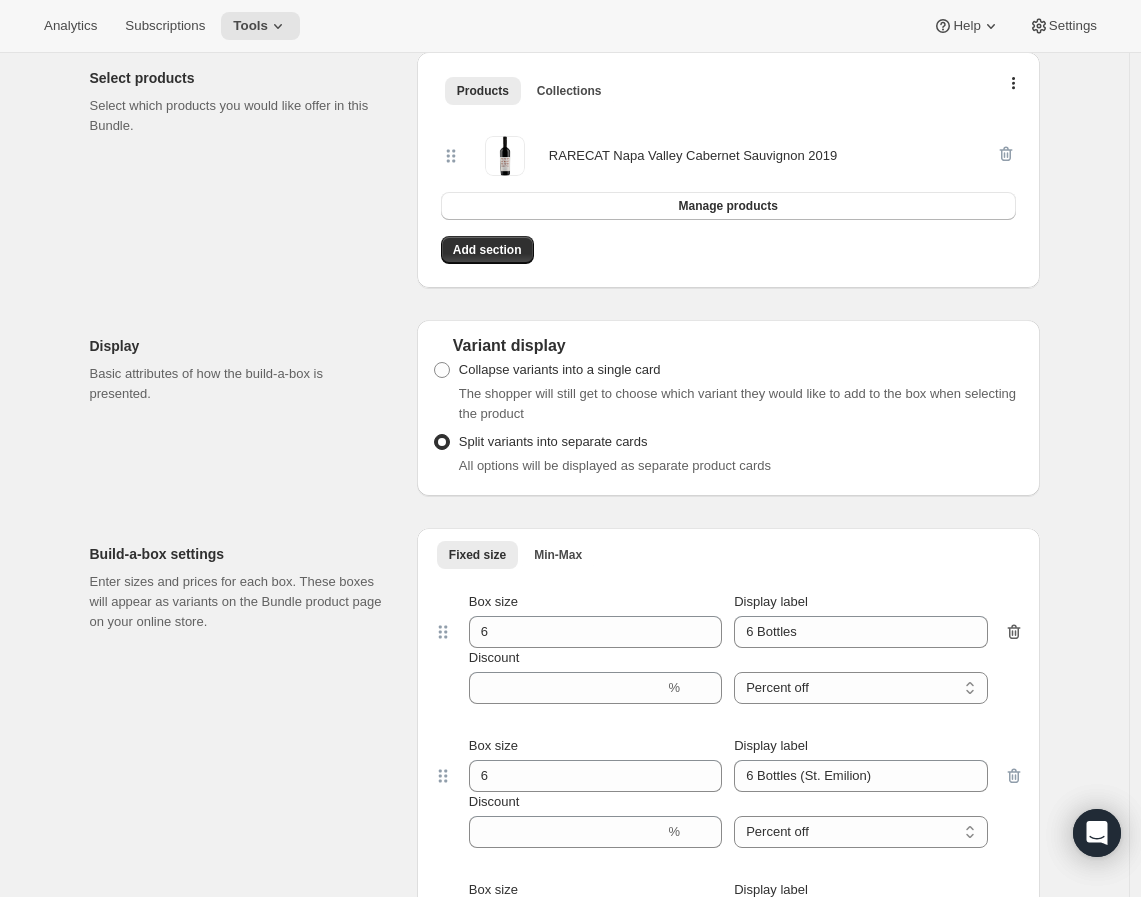 click 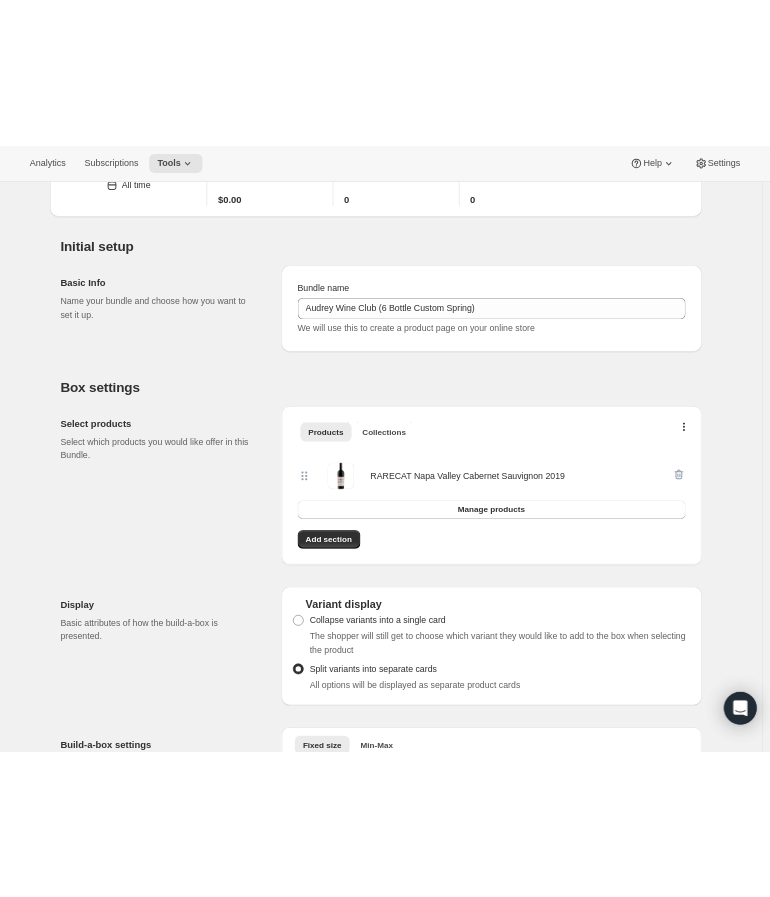 scroll, scrollTop: 222, scrollLeft: 0, axis: vertical 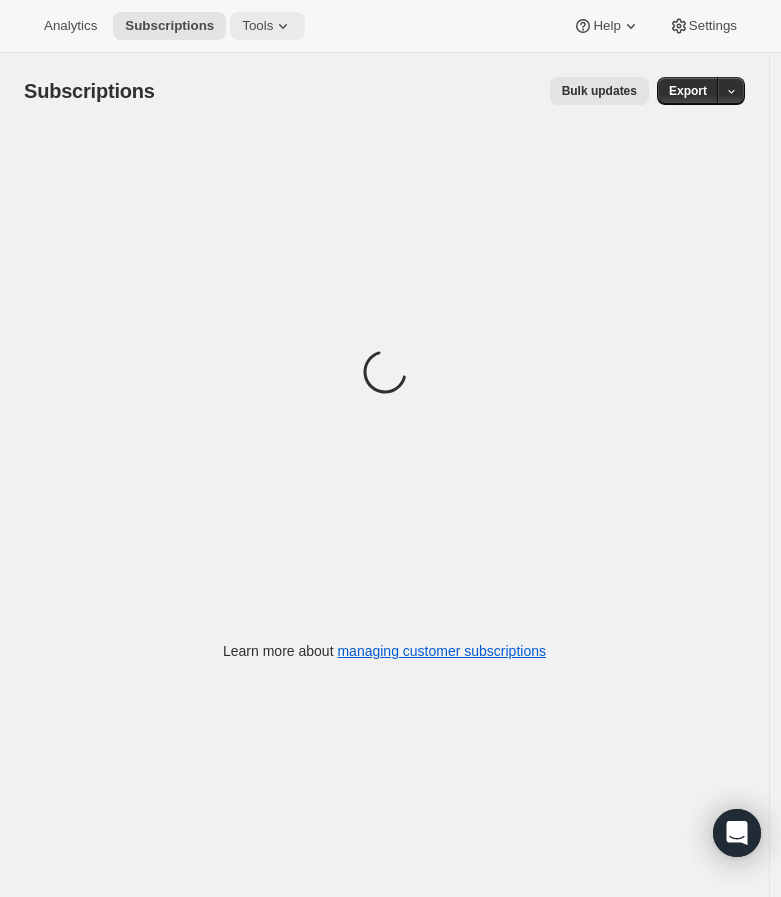click on "Tools" at bounding box center [267, 26] 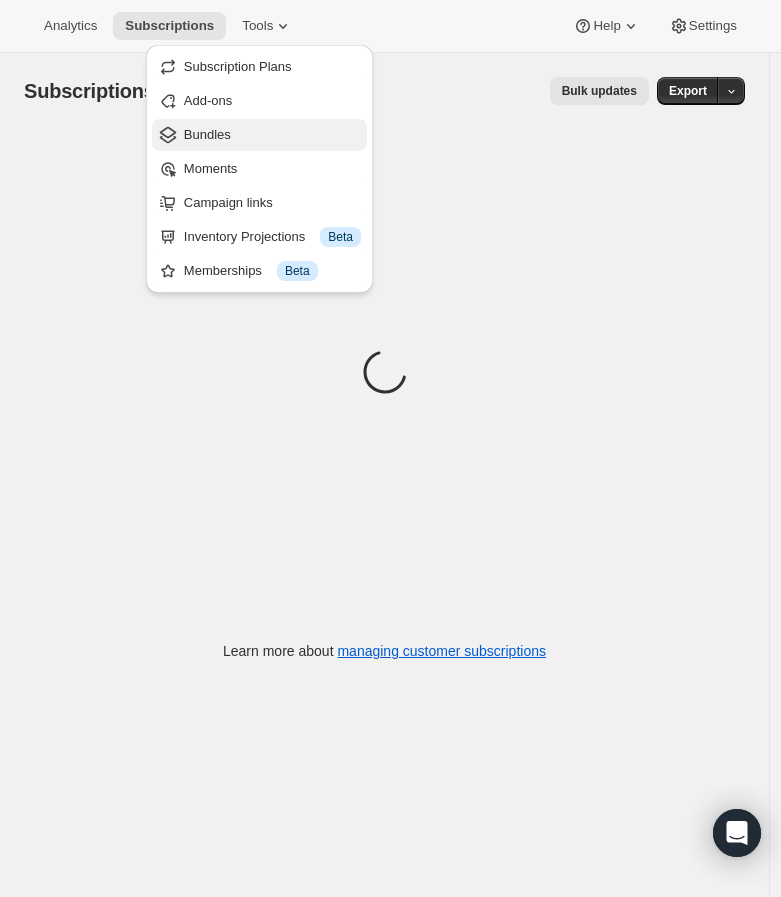 click on "Bundles" at bounding box center [259, 135] 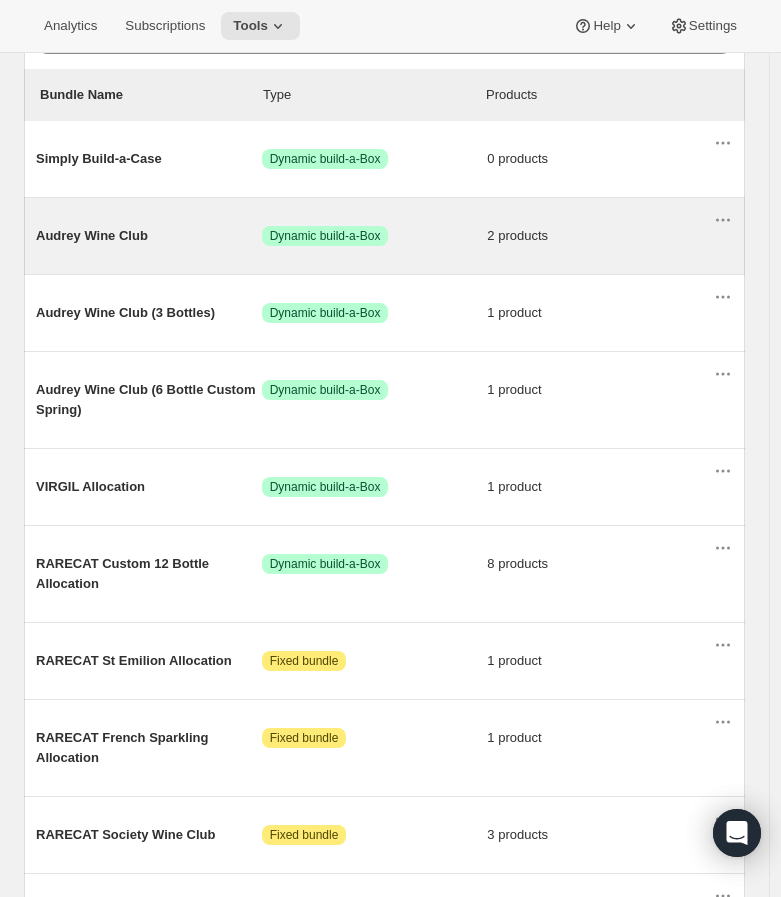 scroll, scrollTop: 333, scrollLeft: 0, axis: vertical 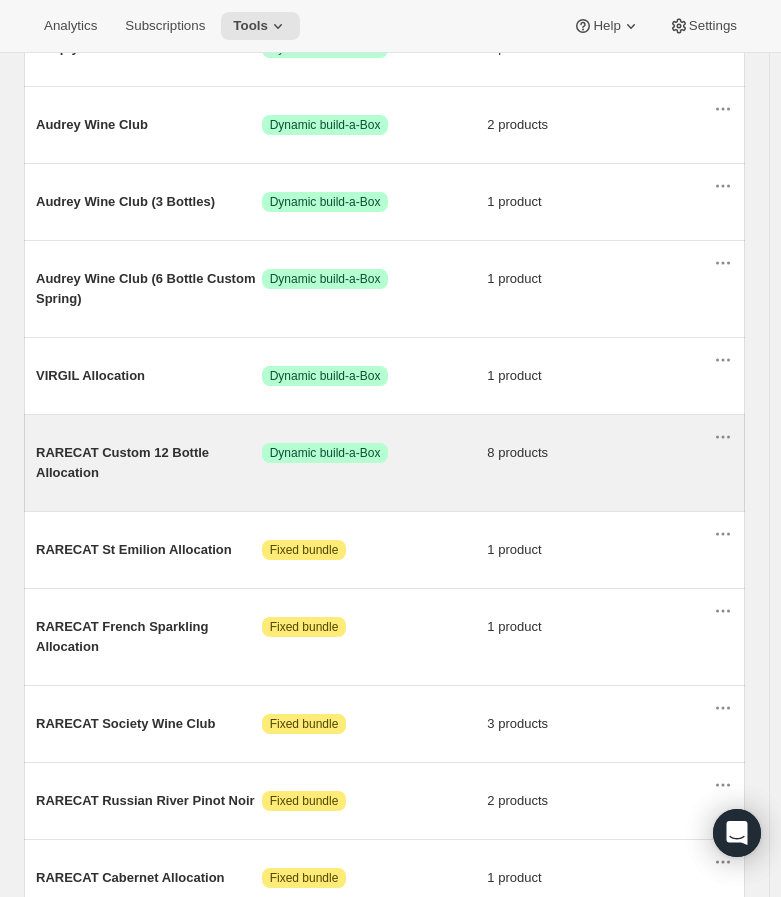 click on "RARECAT Custom 12 Bottle Allocation" at bounding box center [149, 463] 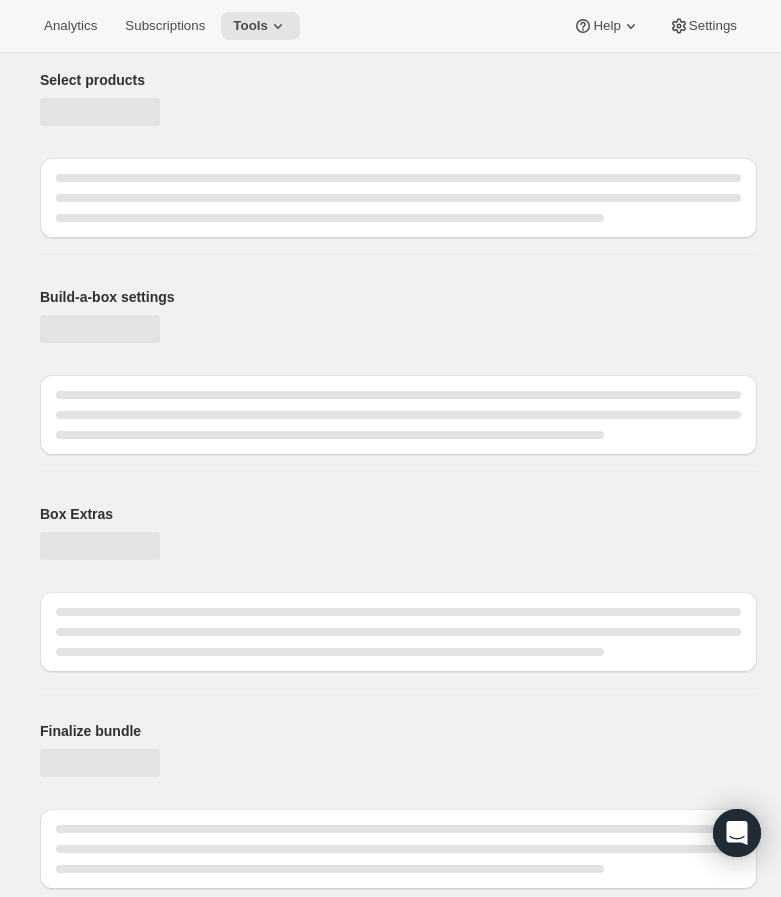 scroll, scrollTop: 0, scrollLeft: 0, axis: both 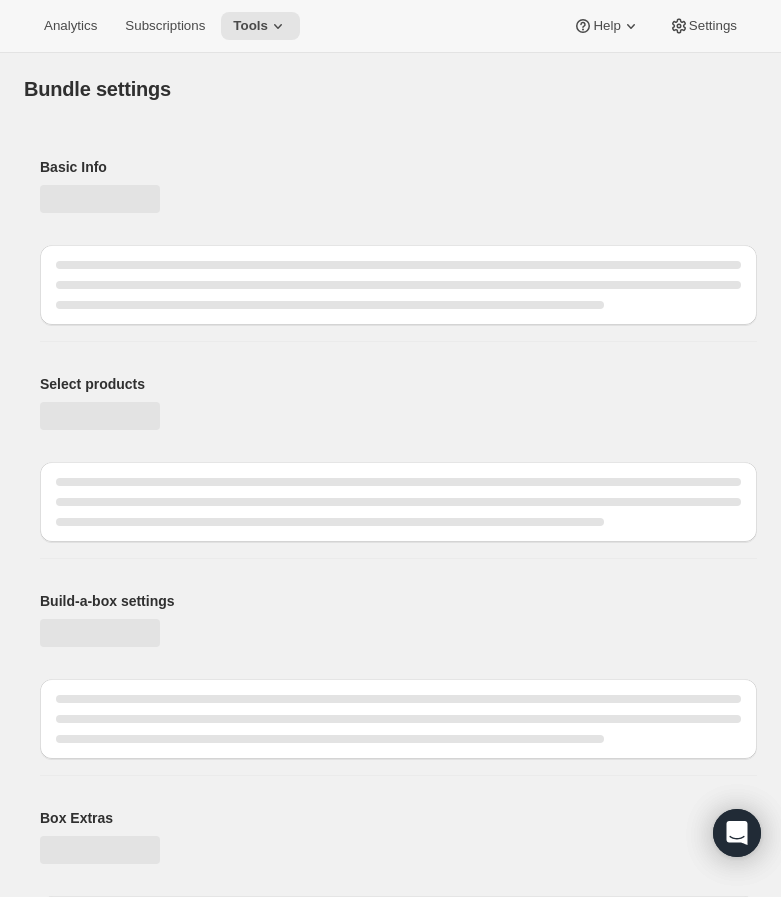 type on "RARECAT Custom 12 Bottle Allocation" 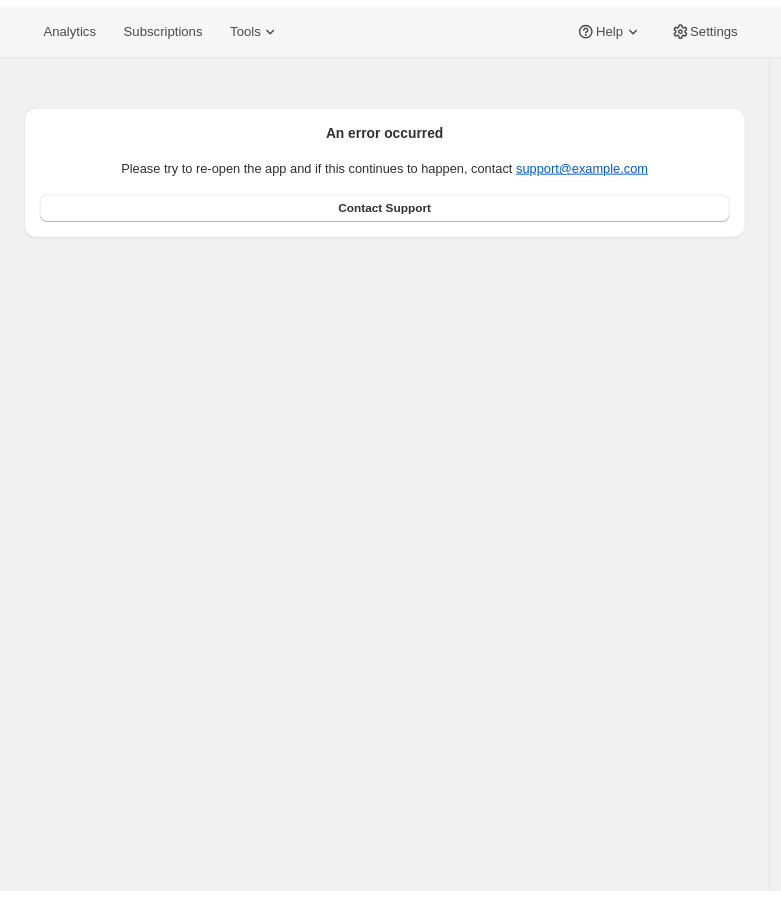 scroll, scrollTop: 0, scrollLeft: 0, axis: both 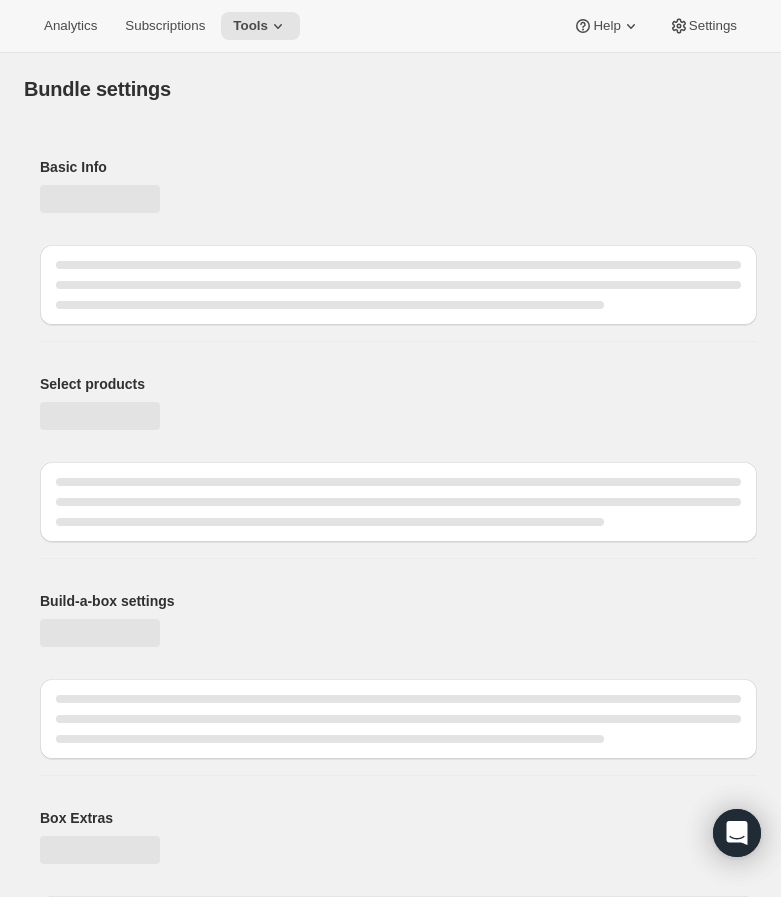type on "RARECAT Custom 12 Bottle Allocation" 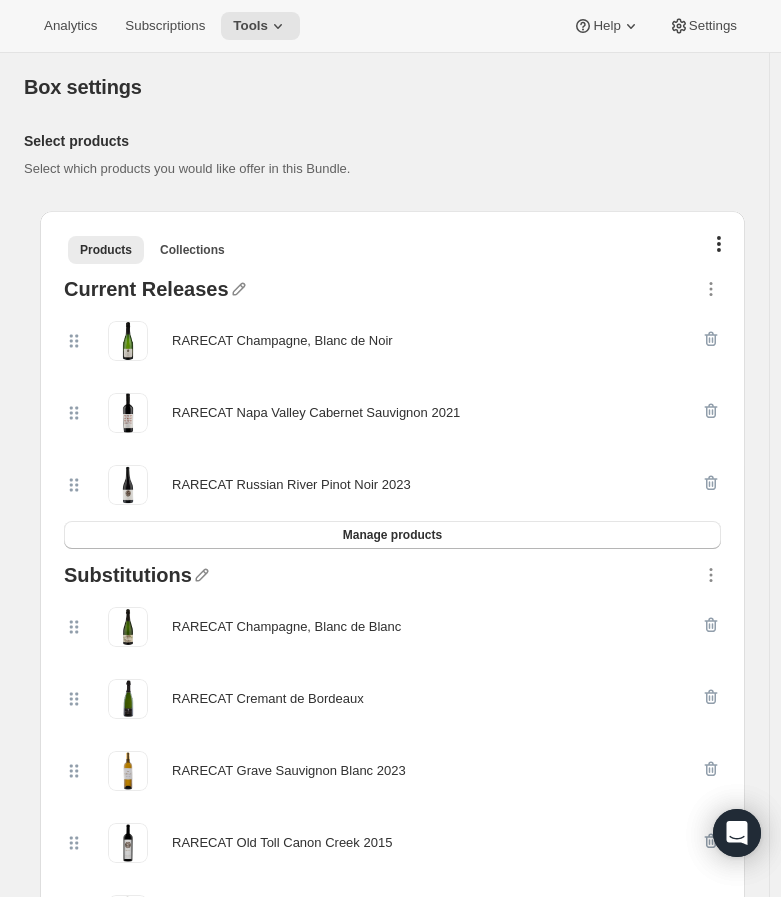 scroll, scrollTop: 222, scrollLeft: 0, axis: vertical 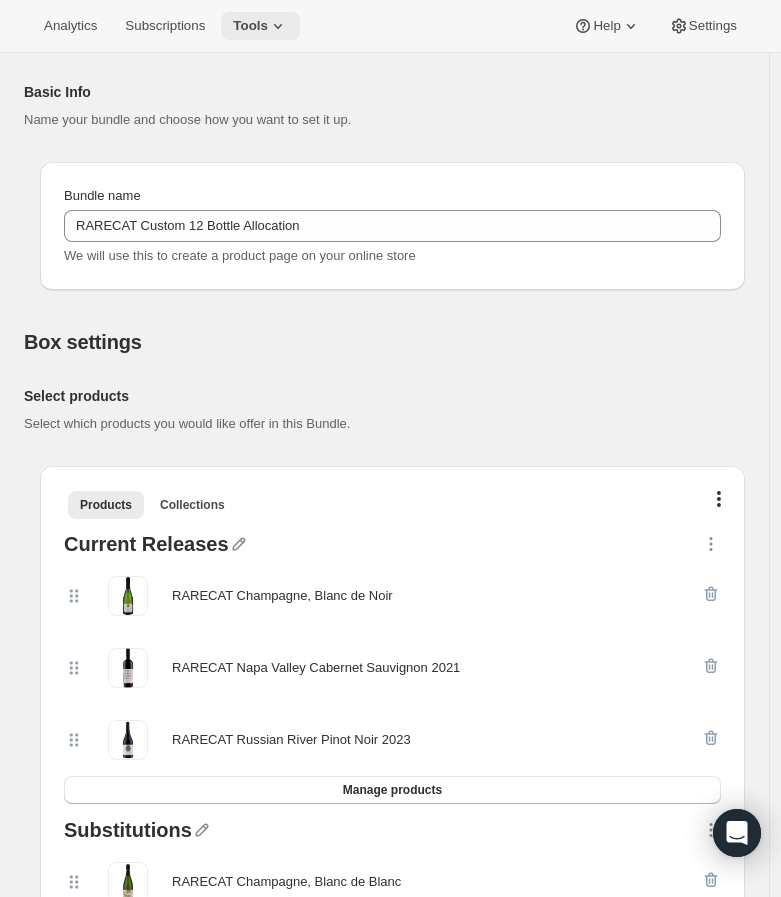 click on "Tools" at bounding box center (260, 26) 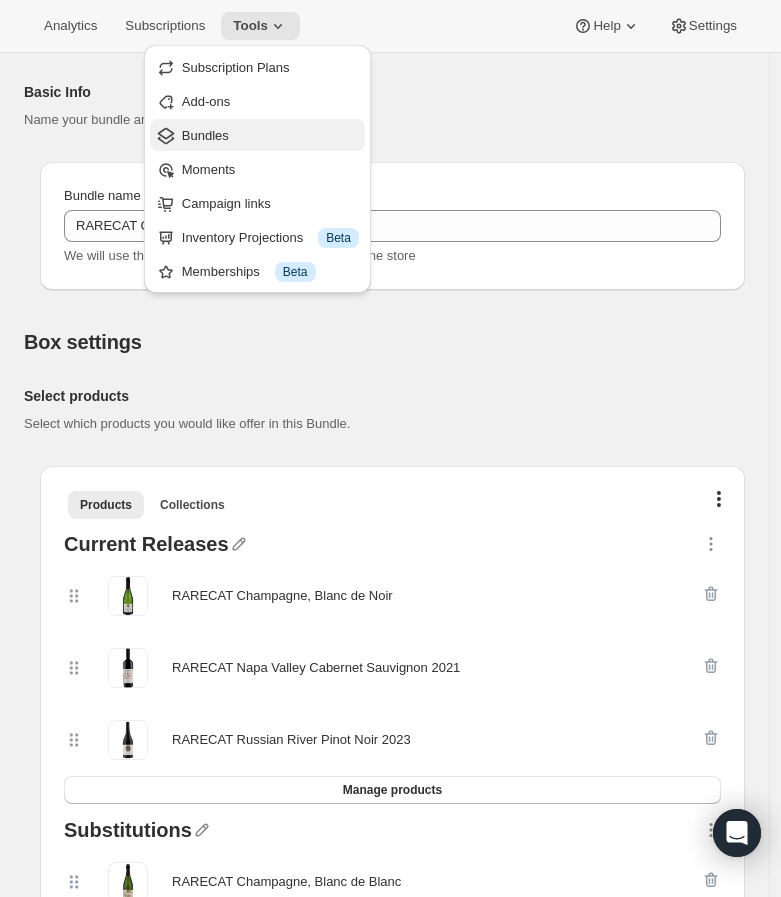 click on "Bundles" at bounding box center [270, 136] 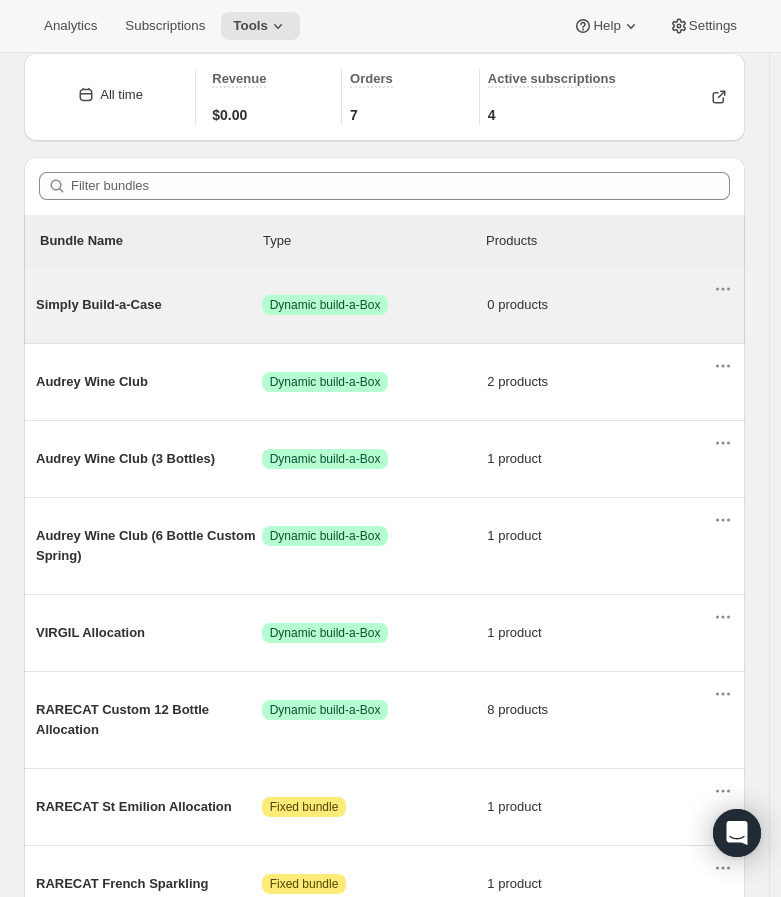 scroll, scrollTop: 111, scrollLeft: 0, axis: vertical 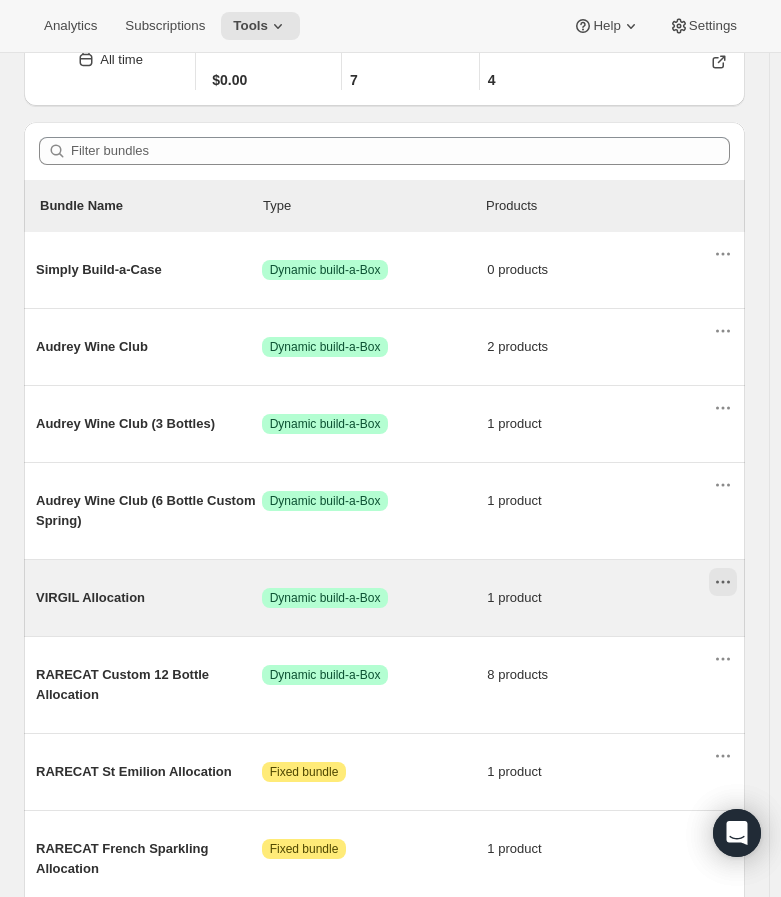 click 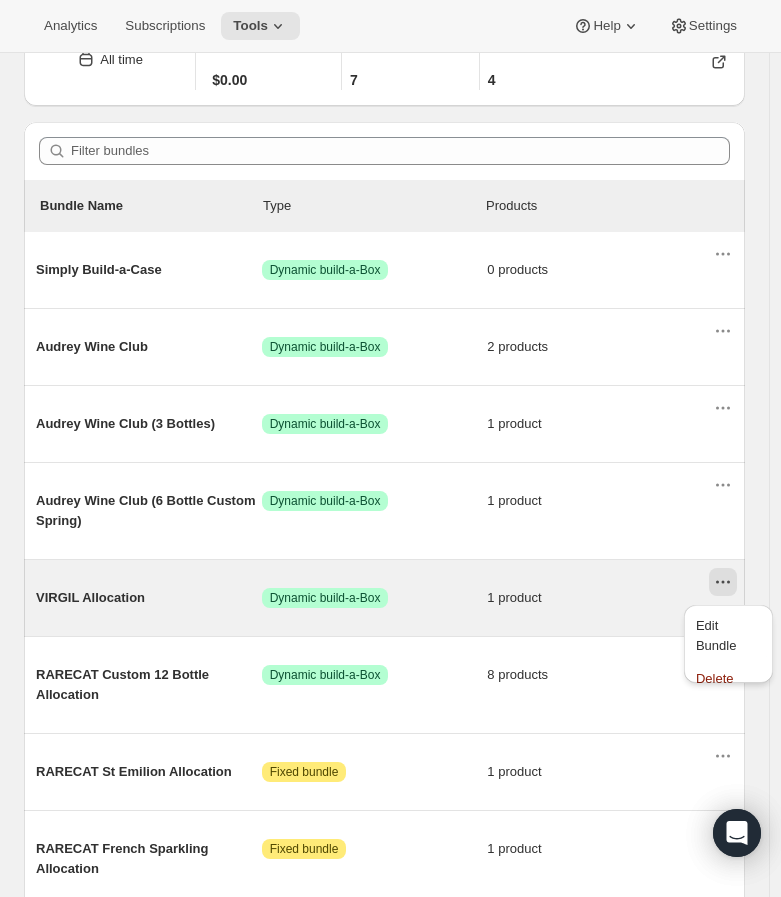click on "1 product" at bounding box center (600, 598) 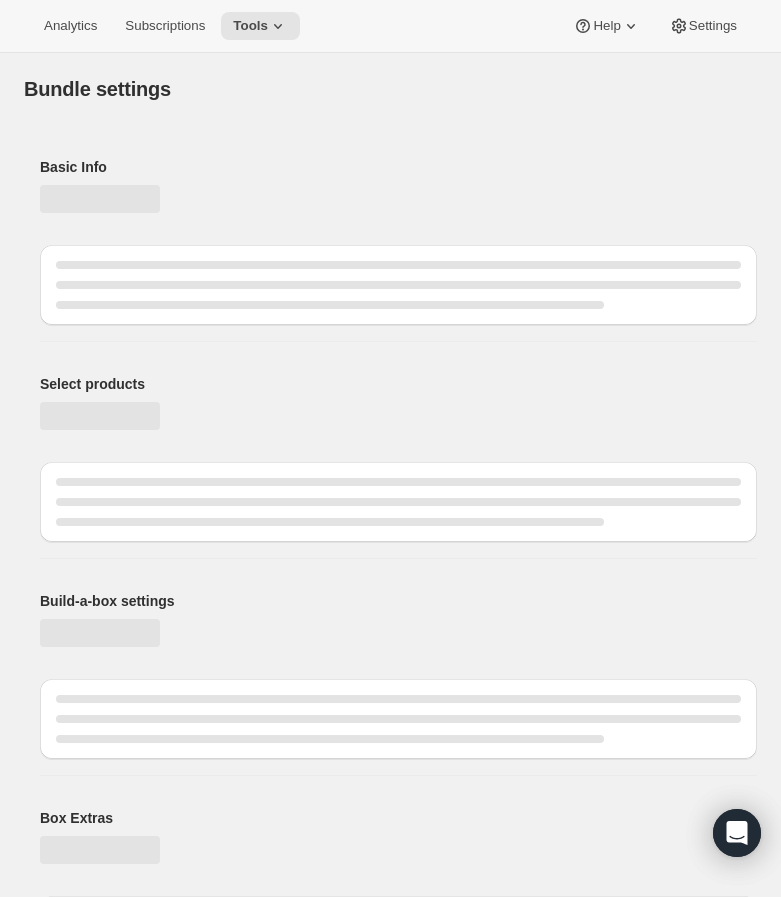 type on "VIRGIL Allocation" 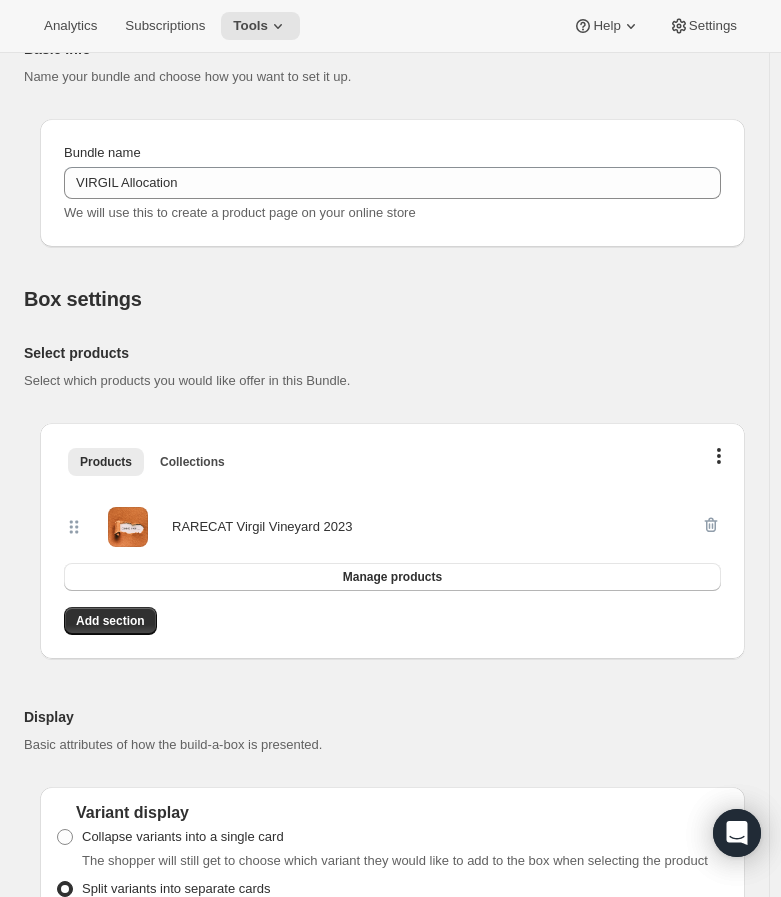 scroll, scrollTop: 0, scrollLeft: 0, axis: both 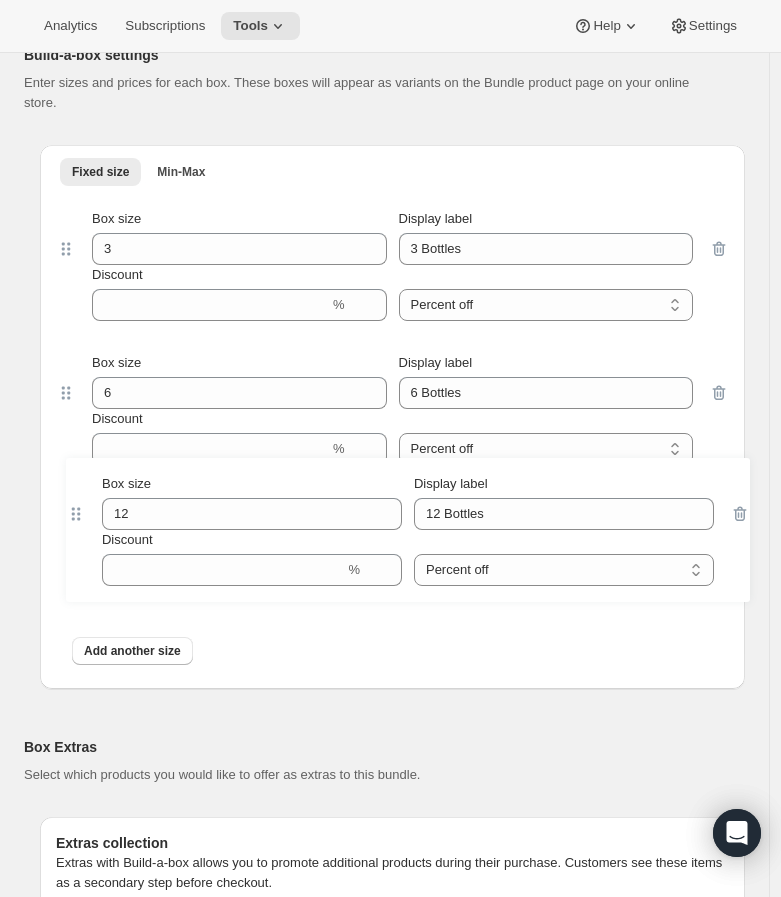 drag, startPoint x: 64, startPoint y: 468, endPoint x: 74, endPoint y: 500, distance: 33.526108 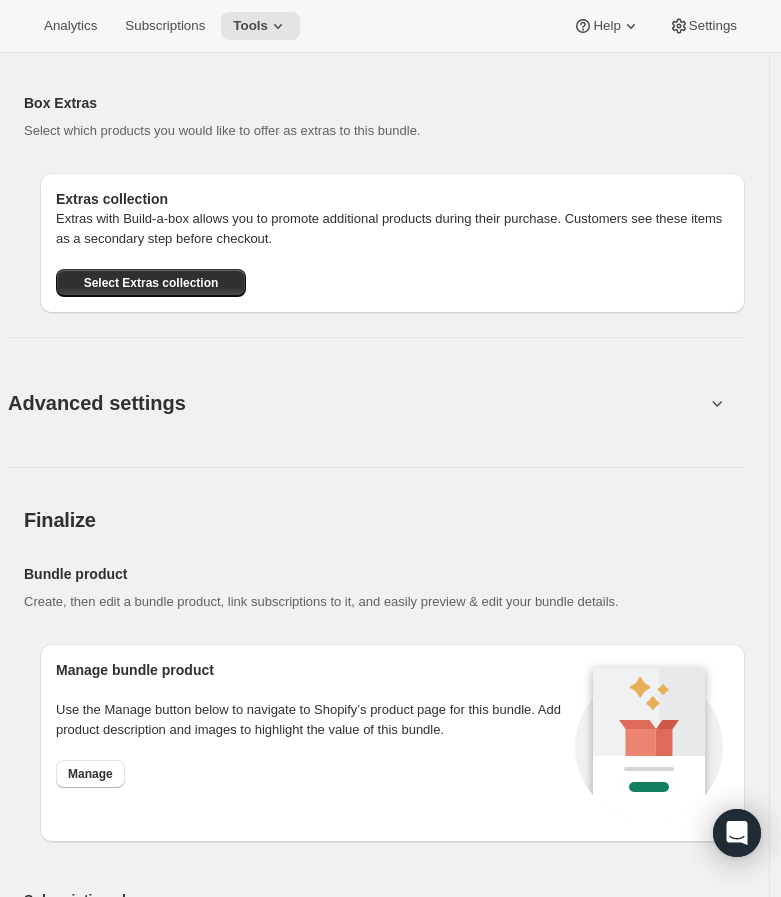 scroll, scrollTop: 1860, scrollLeft: 0, axis: vertical 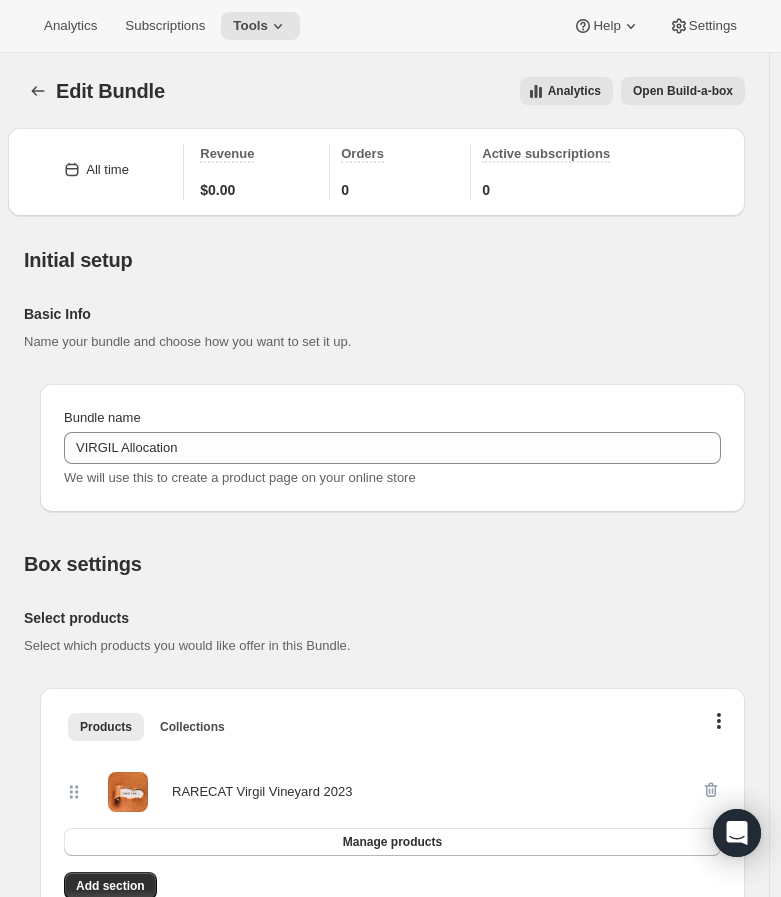 click on "Edit Bundle. This page is ready Edit Bundle Analytics Open Build-a-box More actions Analytics Open Build-a-box" at bounding box center [384, 91] 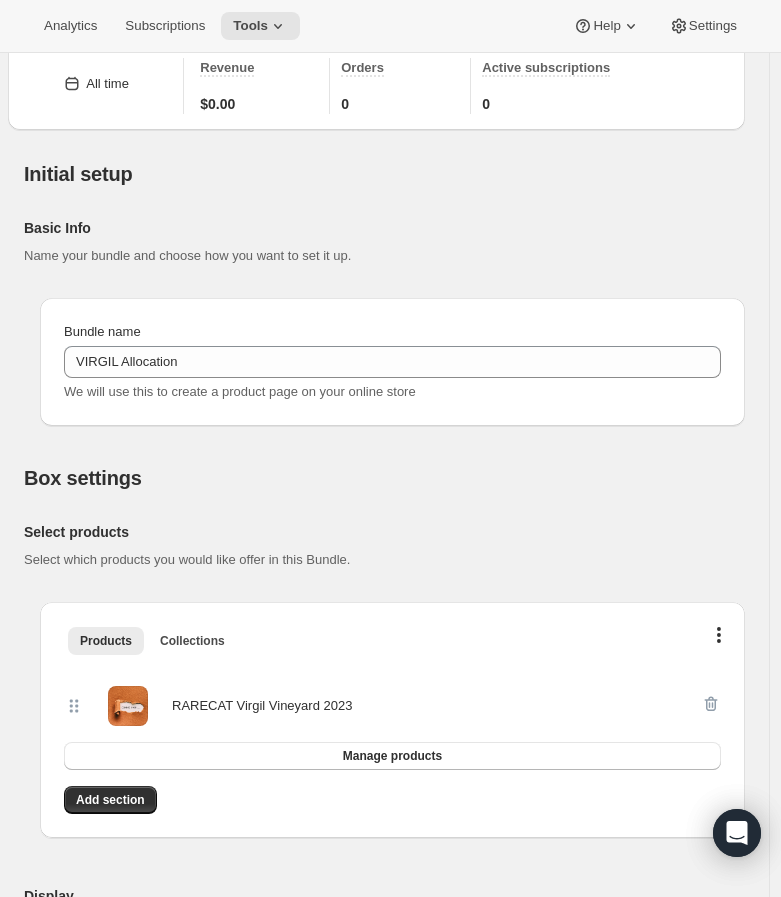 scroll, scrollTop: 111, scrollLeft: 0, axis: vertical 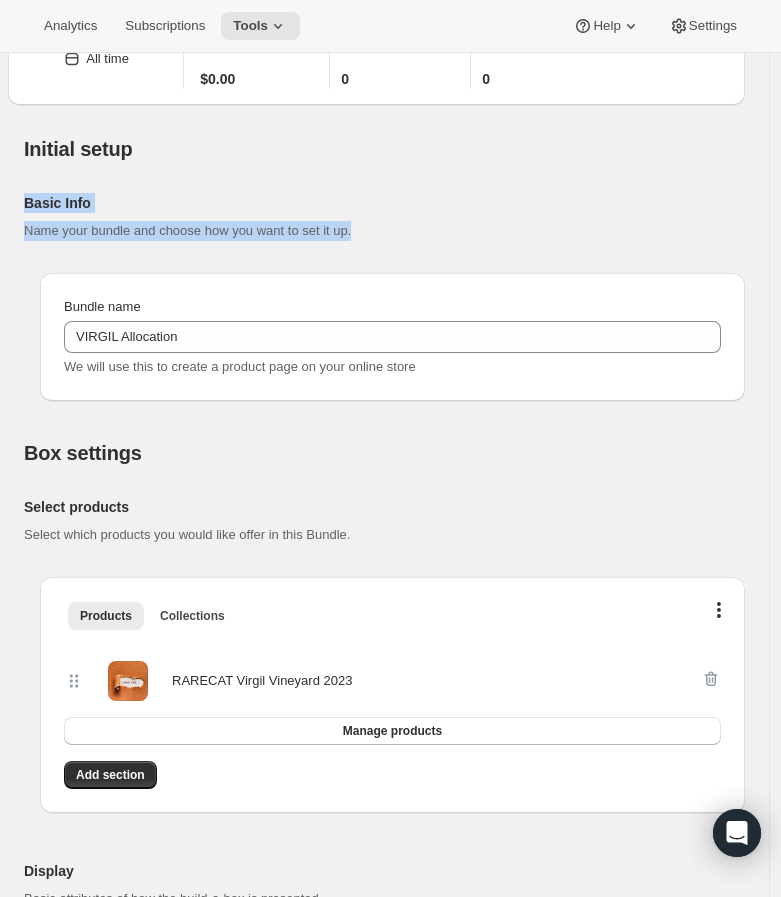 drag, startPoint x: 21, startPoint y: 208, endPoint x: 368, endPoint y: 216, distance: 347.0922 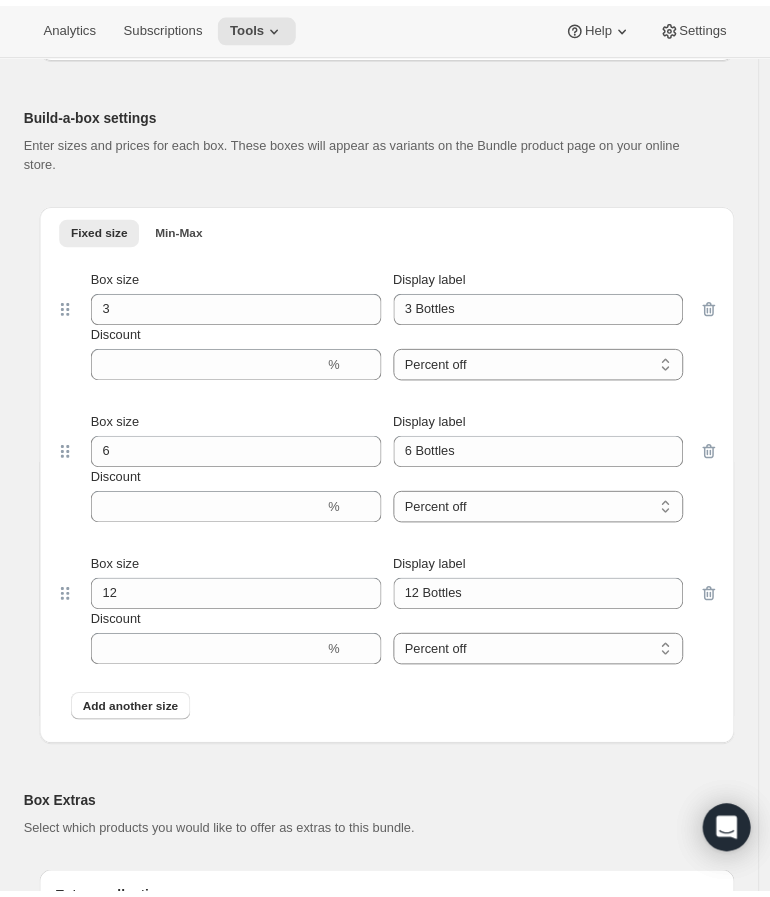scroll, scrollTop: 1222, scrollLeft: 0, axis: vertical 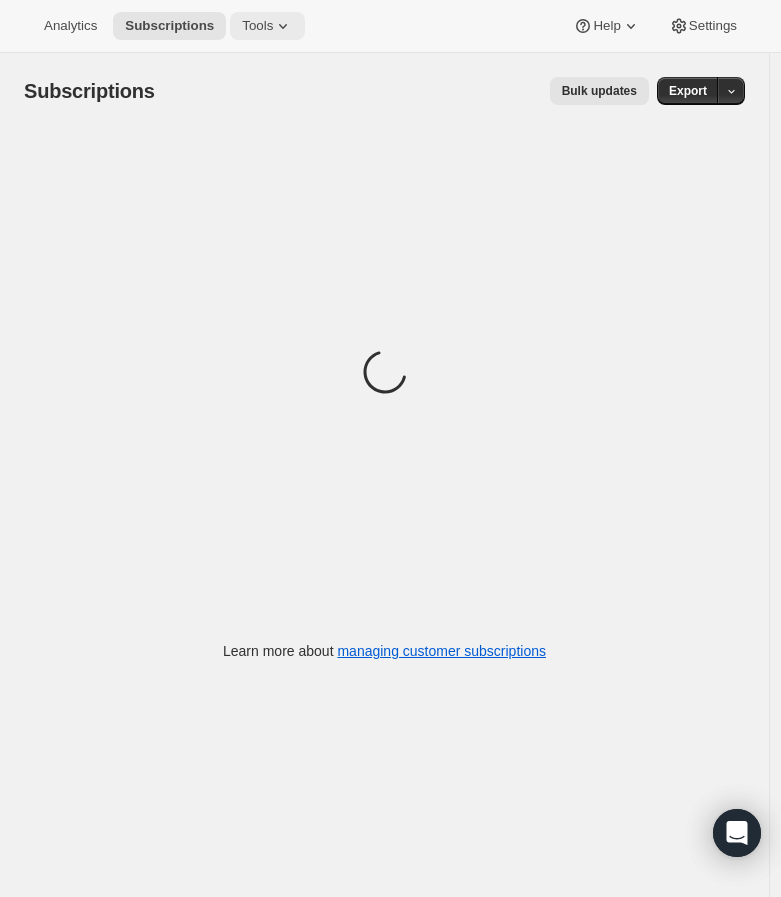 click on "Tools" at bounding box center (257, 26) 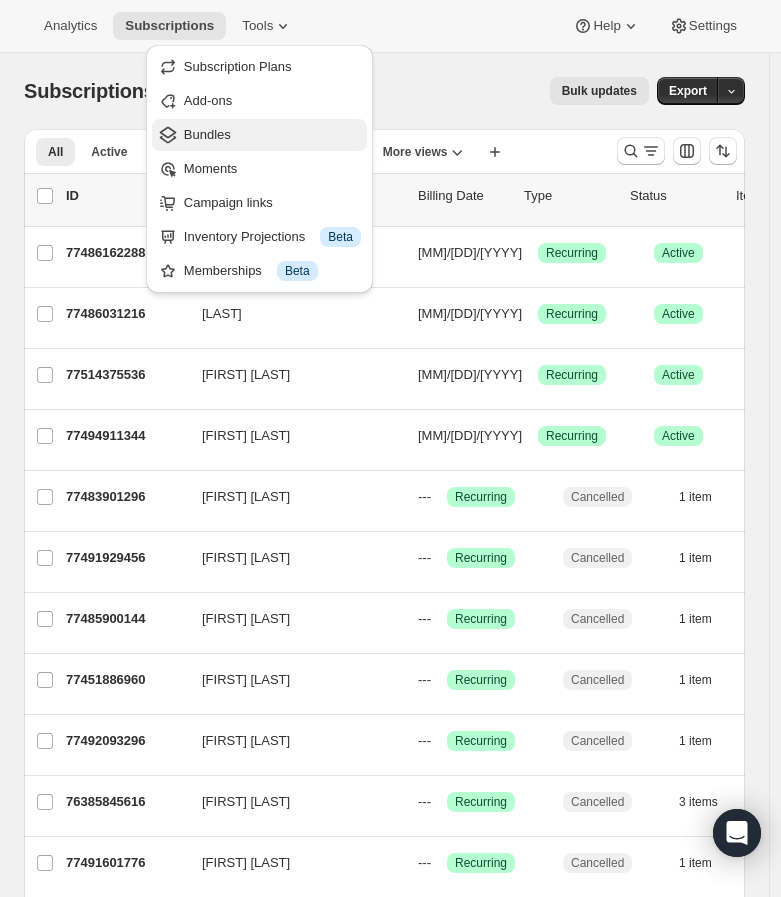 click on "Bundles" at bounding box center [272, 135] 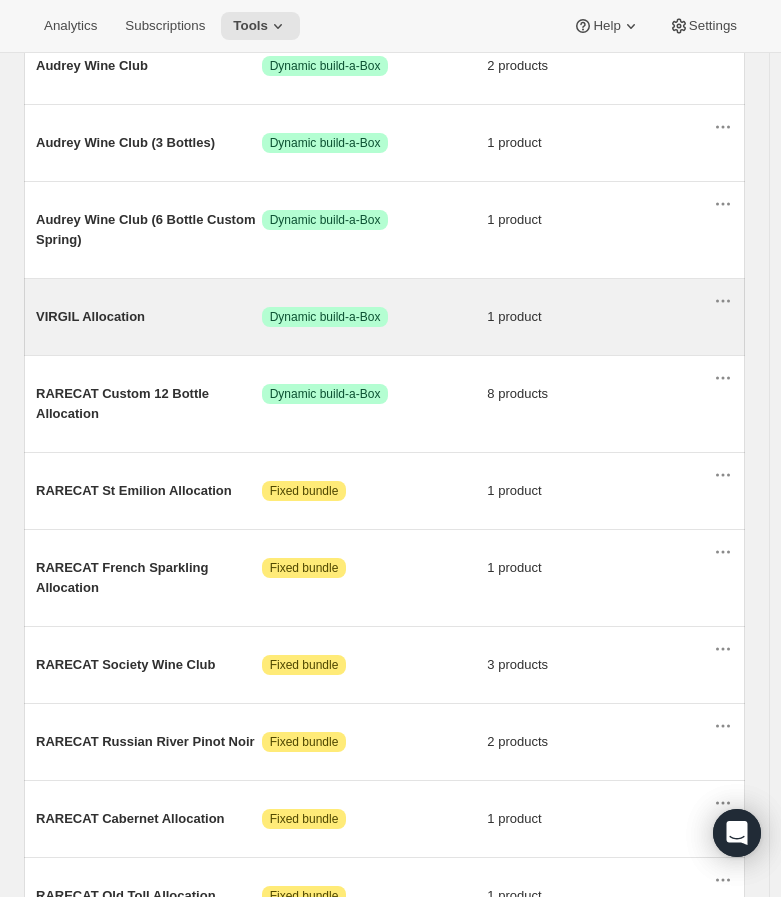 scroll, scrollTop: 655, scrollLeft: 0, axis: vertical 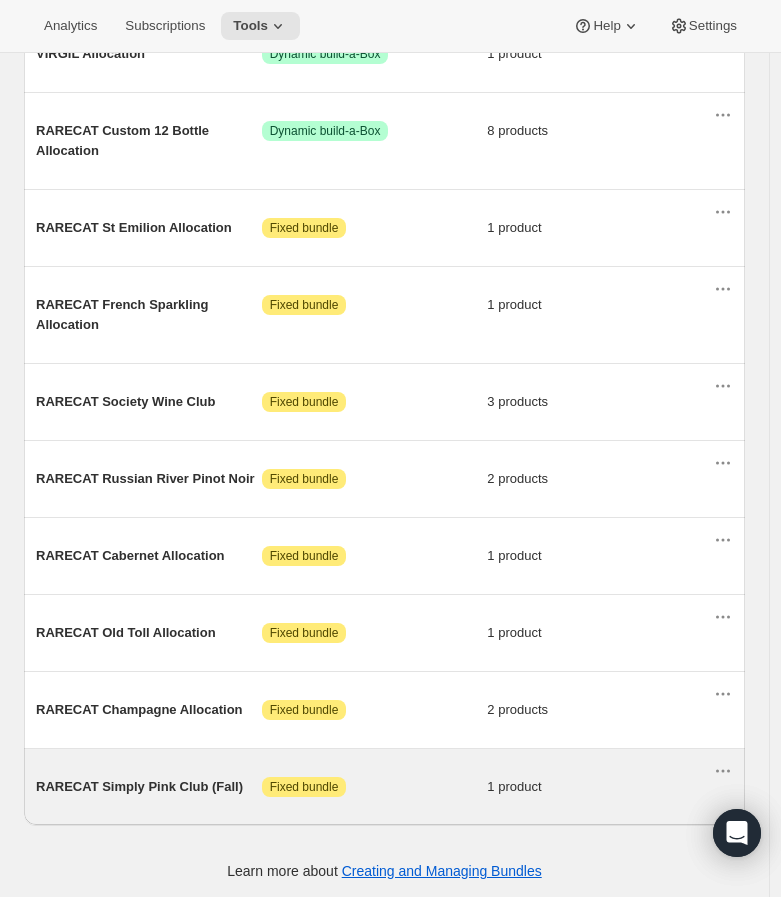 click on "RARECAT Simply Pink Club (Fall) Attention Fixed bundle 1 product" at bounding box center [374, 787] 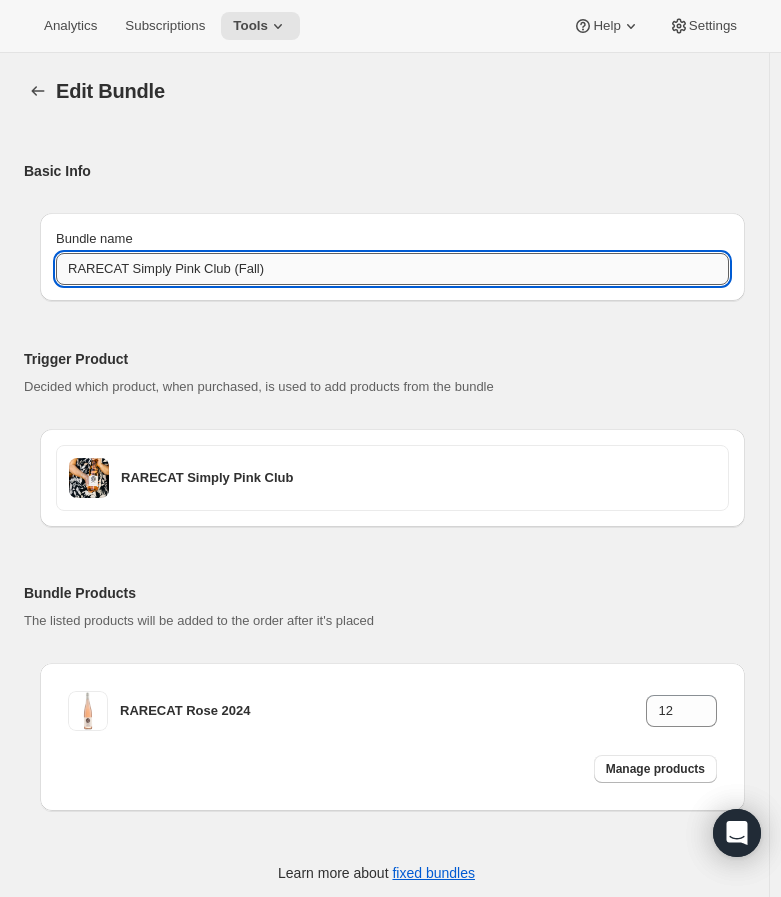 drag, startPoint x: 225, startPoint y: 268, endPoint x: 286, endPoint y: 265, distance: 61.073727 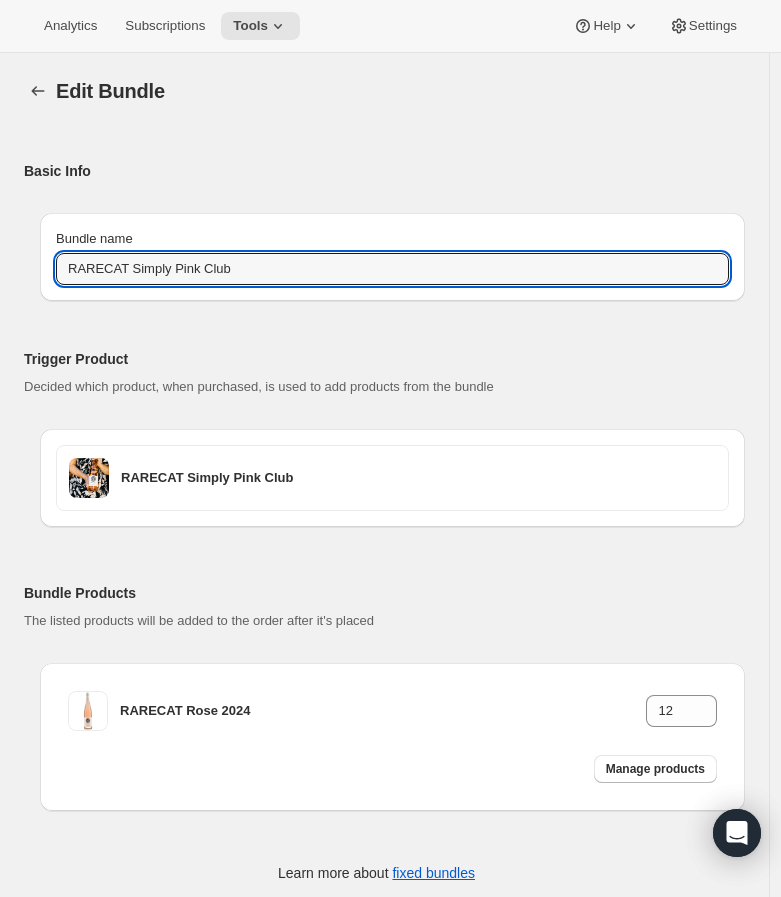type on "RARECAT Simply Pink Club" 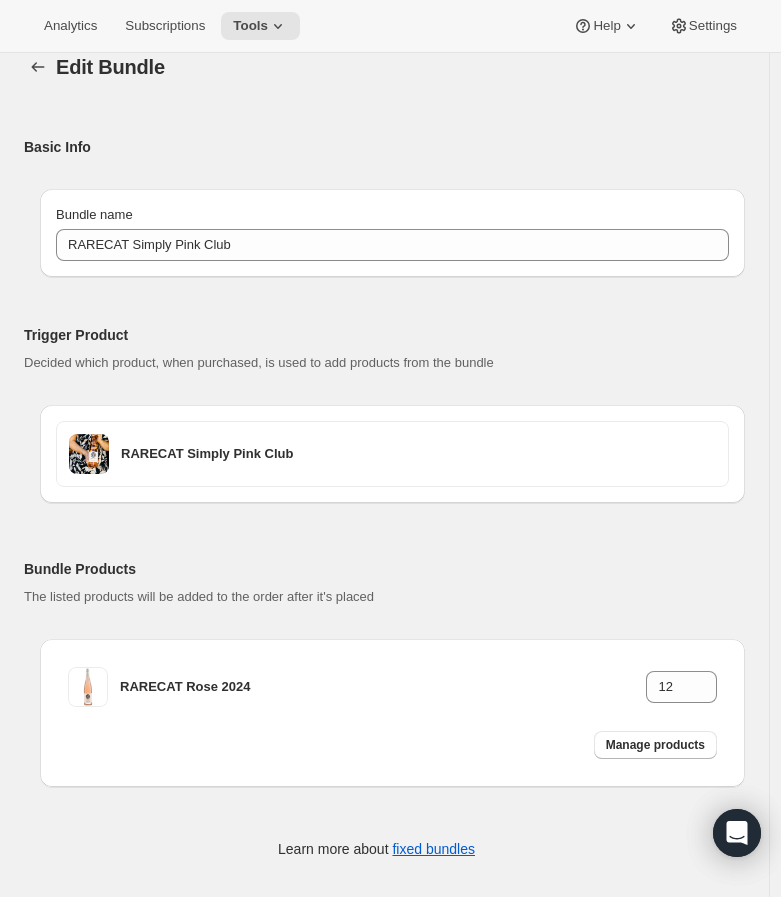 scroll, scrollTop: 0, scrollLeft: 0, axis: both 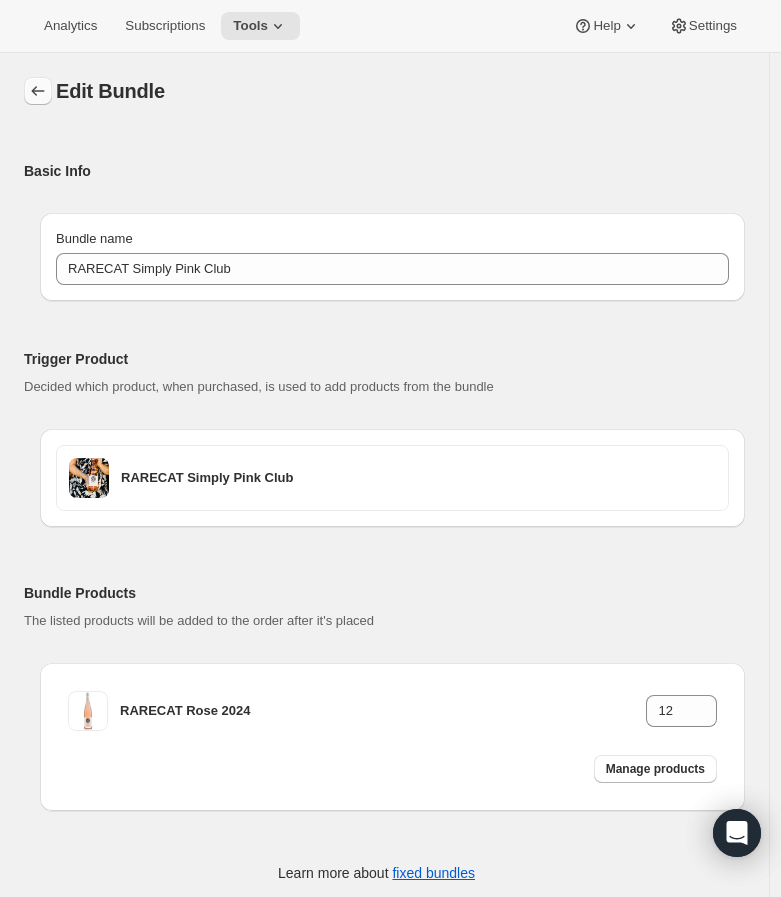 click 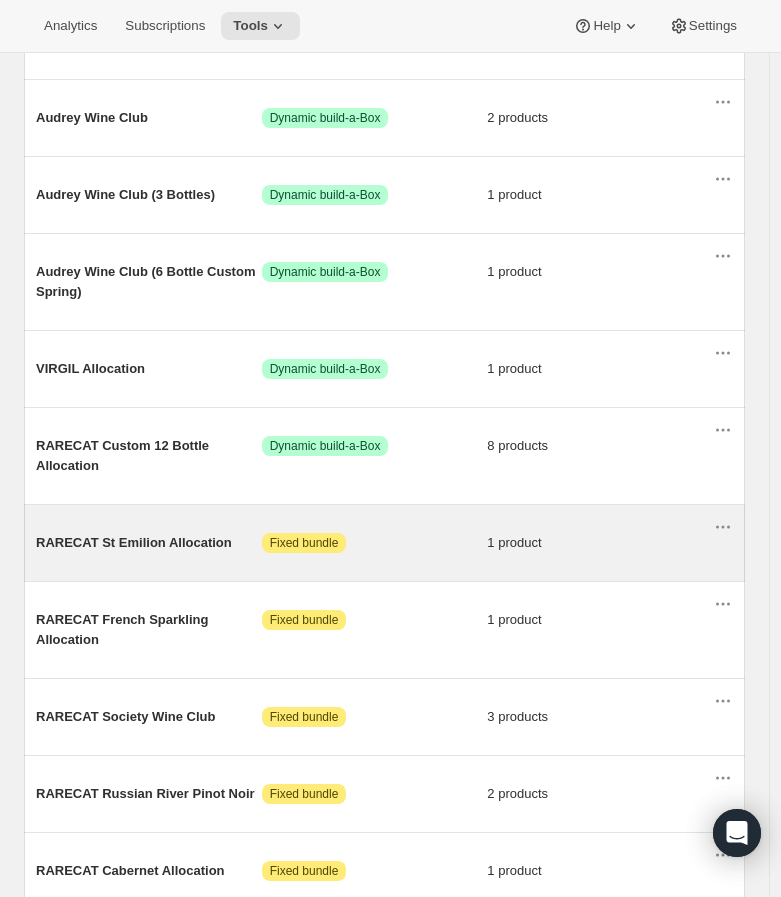 scroll, scrollTop: 322, scrollLeft: 0, axis: vertical 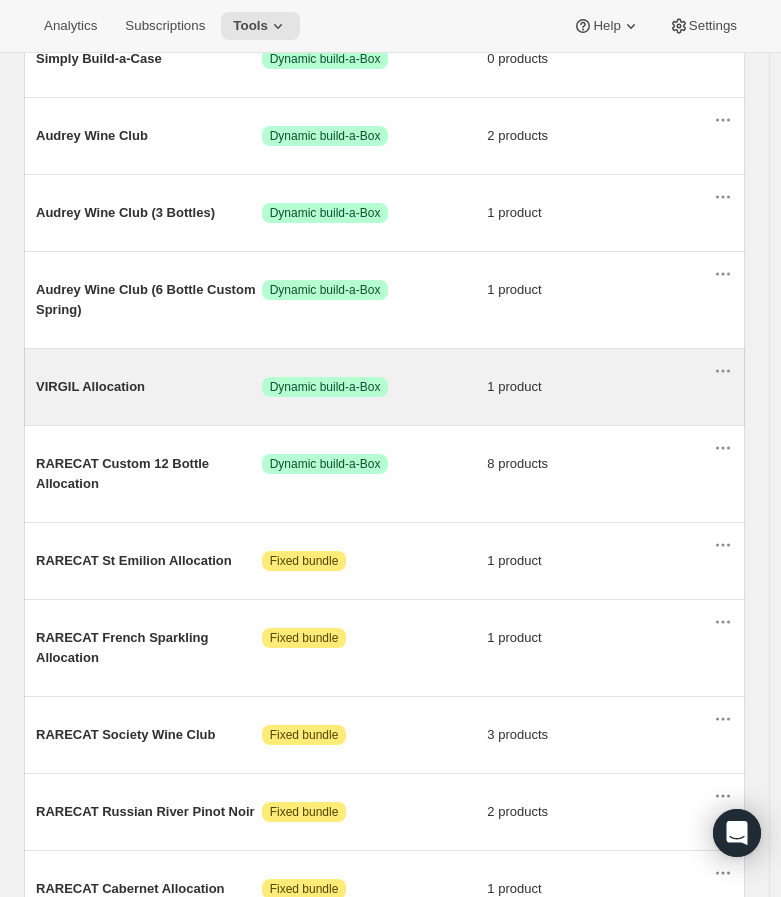 click on "VIRGIL Allocation" at bounding box center (149, 387) 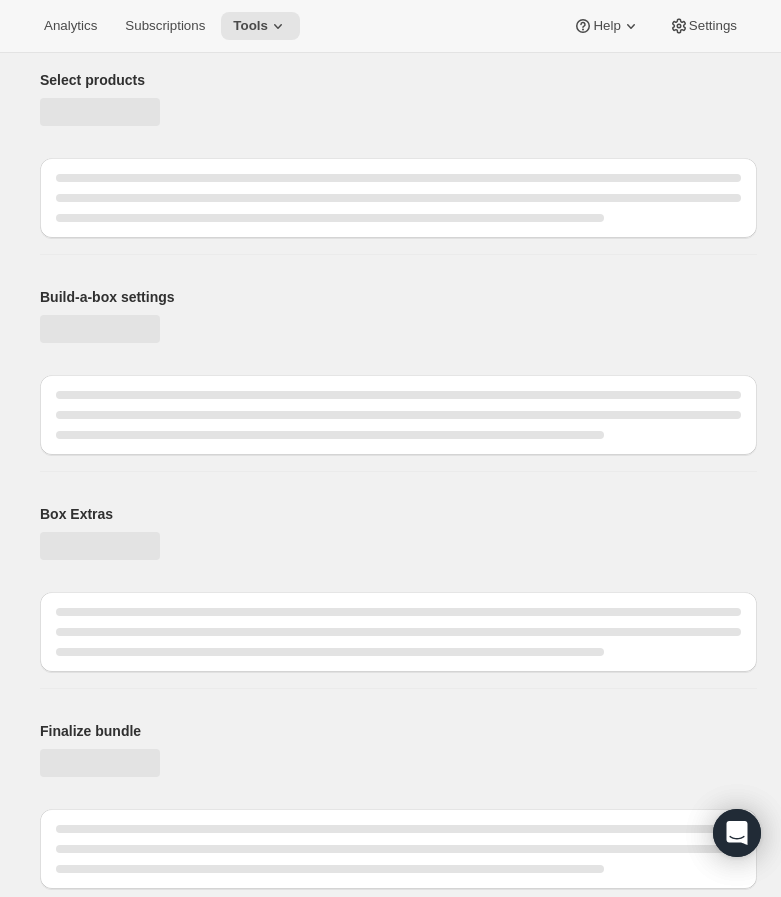 scroll, scrollTop: 0, scrollLeft: 0, axis: both 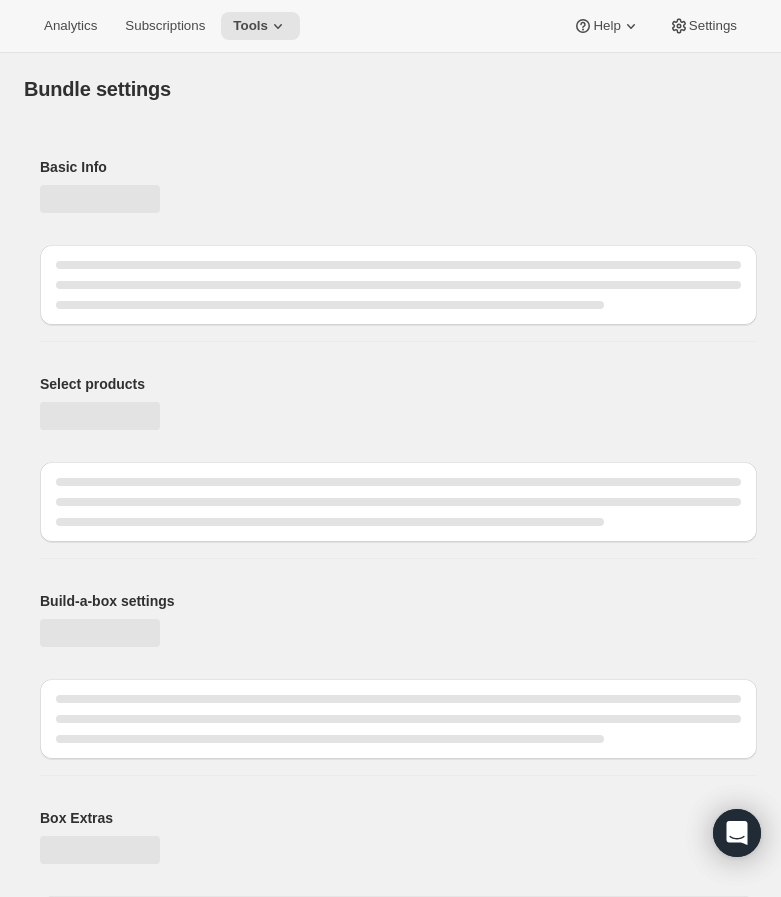 type on "VIRGIL Allocation" 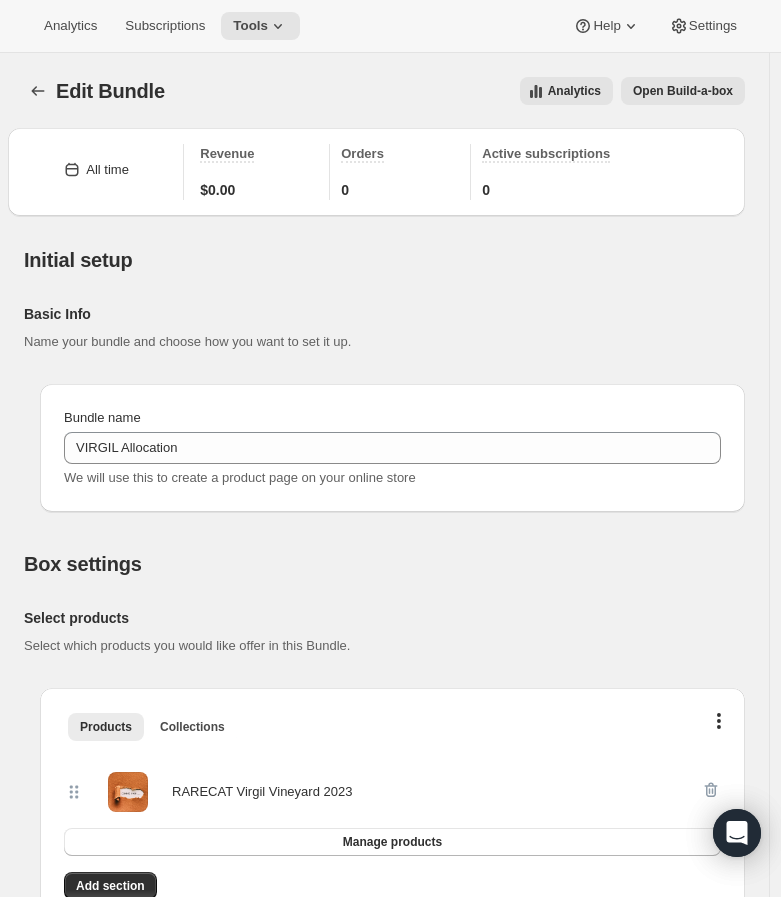 click on "Open Build-a-box" at bounding box center [683, 91] 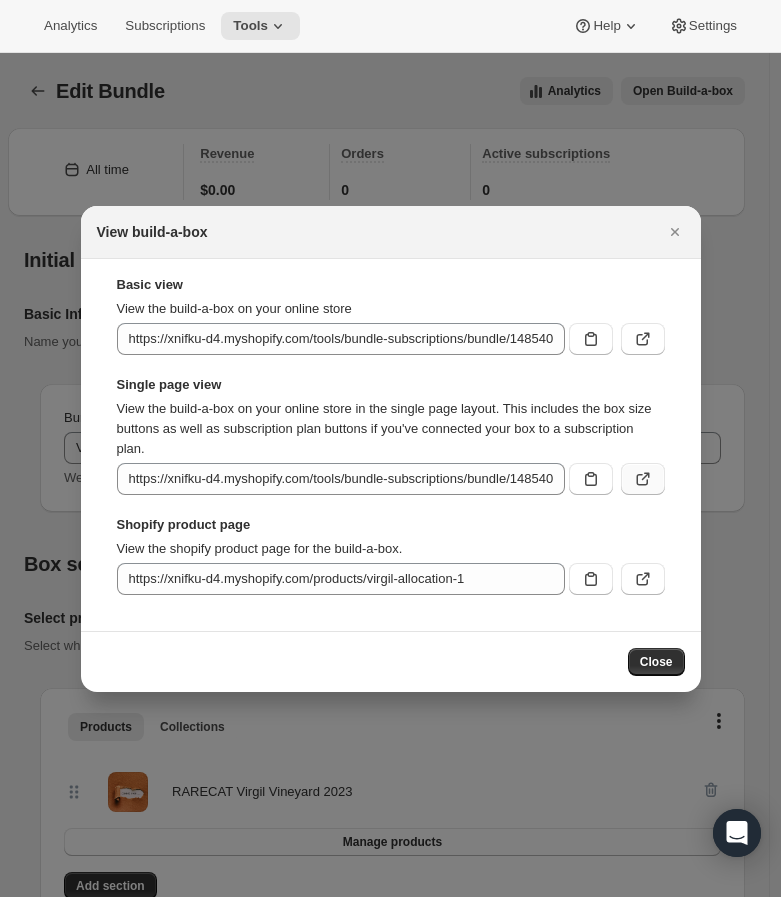 click 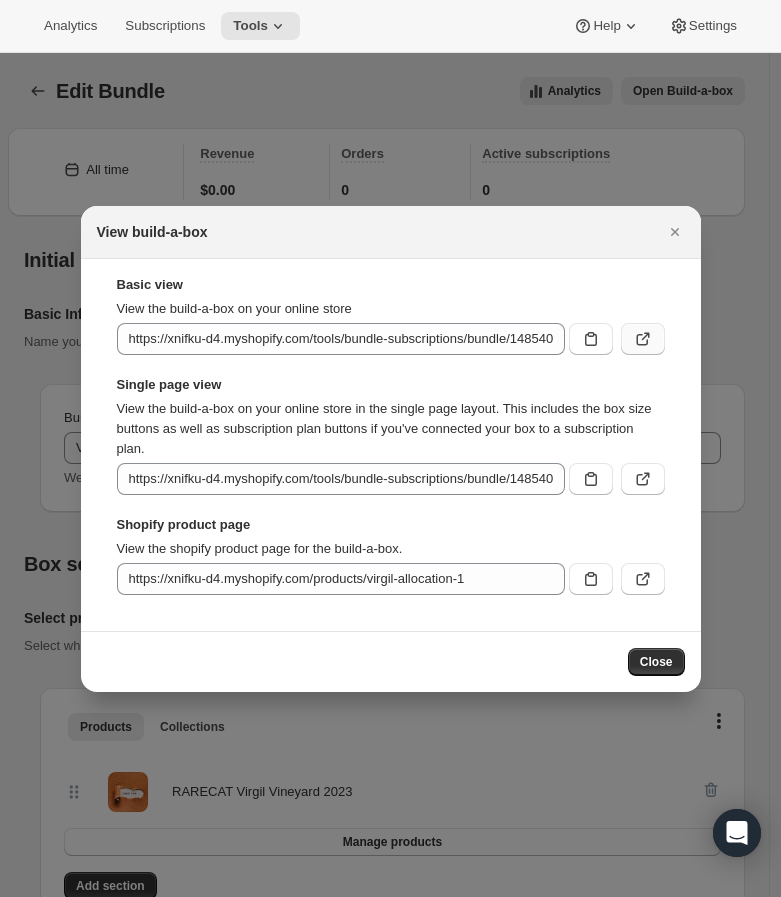 click at bounding box center [643, 339] 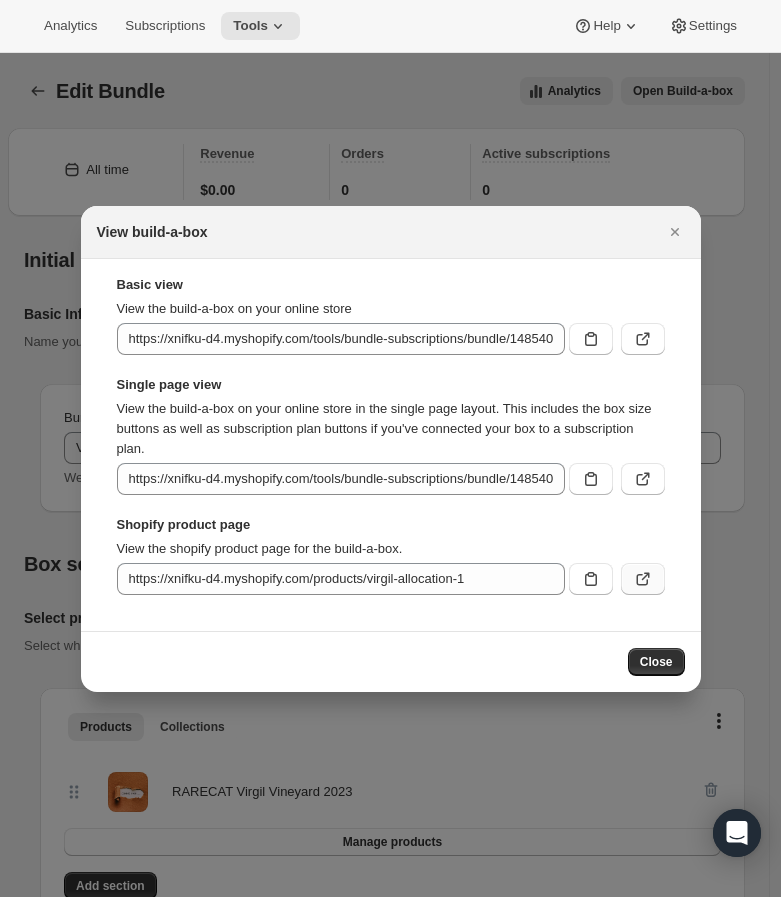 click 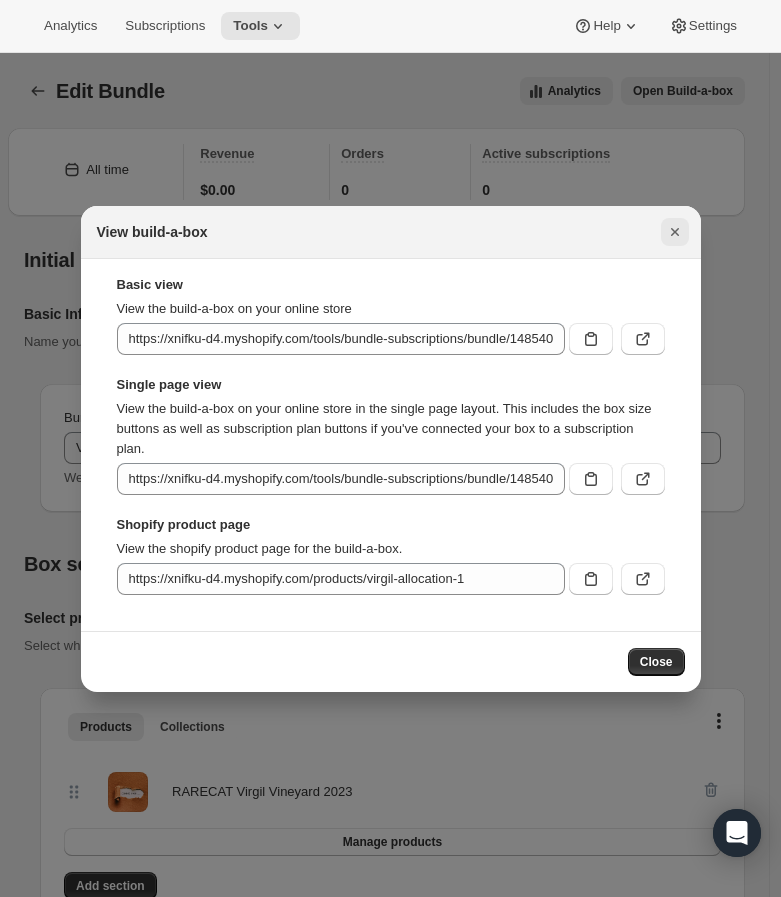 click 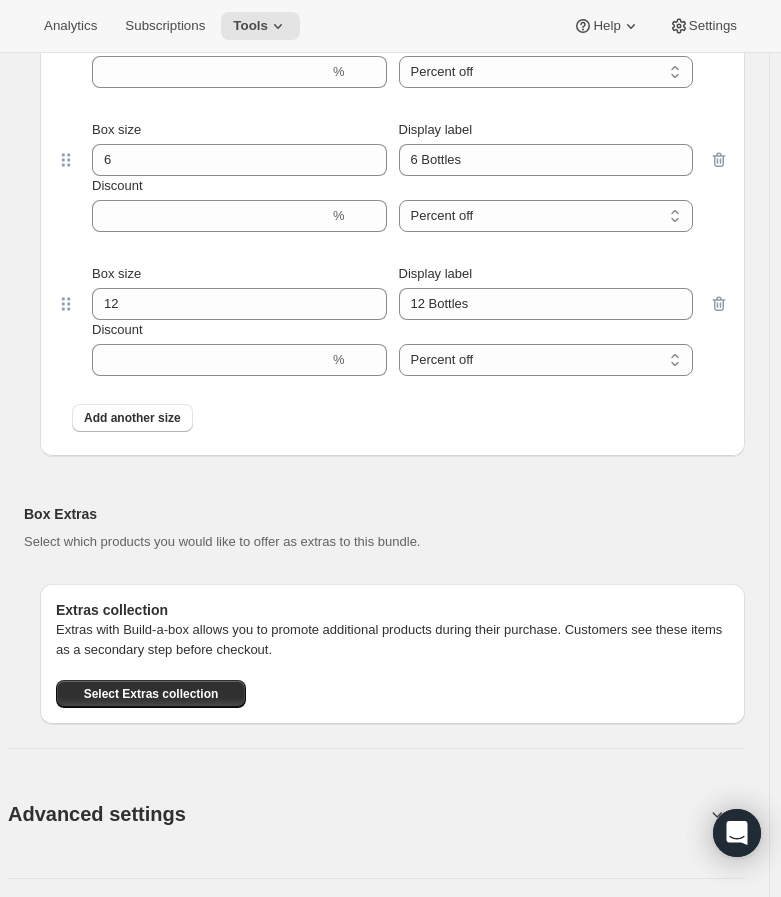 scroll, scrollTop: 1555, scrollLeft: 0, axis: vertical 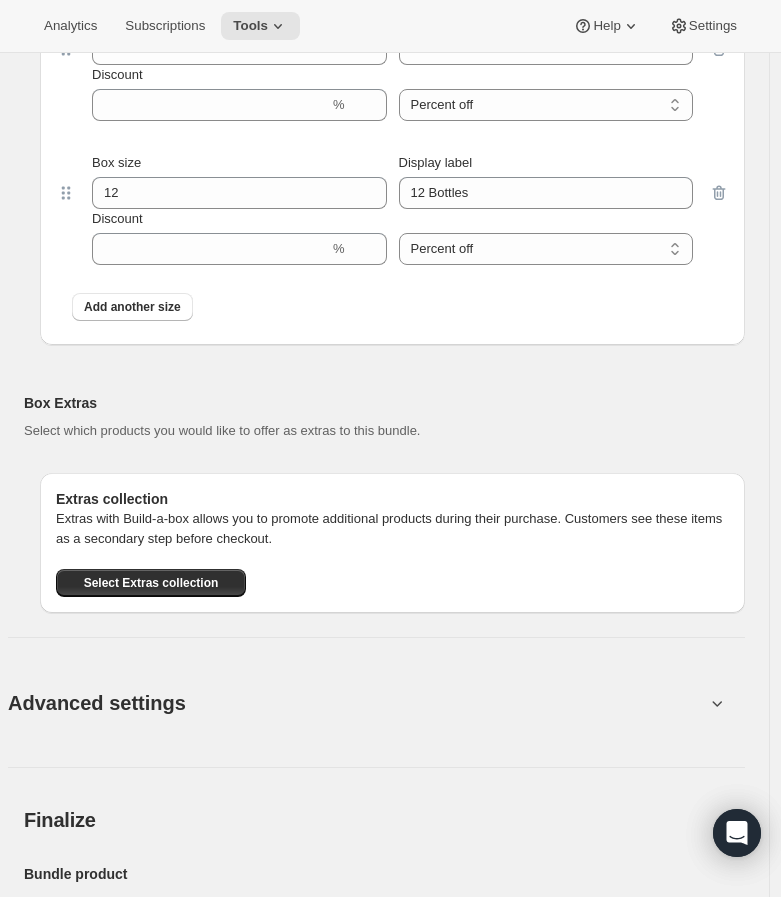 click on "Advanced settings" at bounding box center [356, 702] 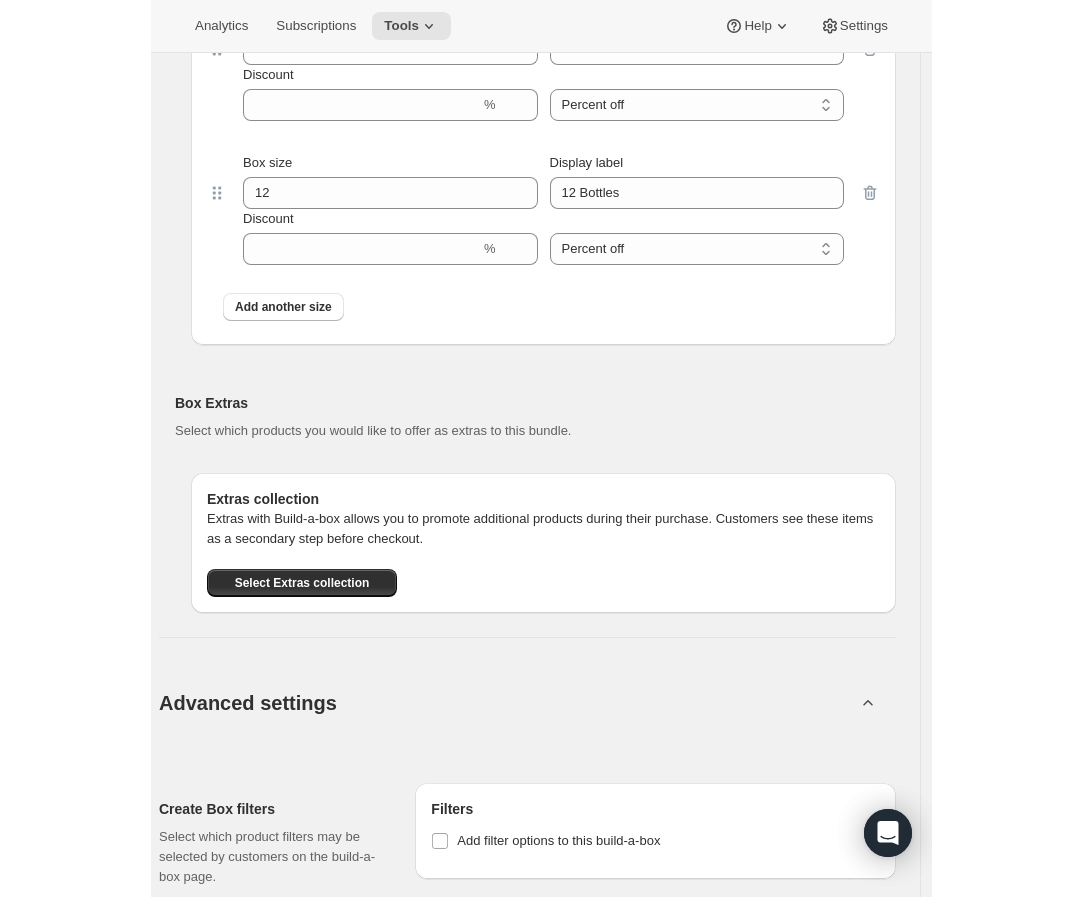 scroll, scrollTop: 0, scrollLeft: 0, axis: both 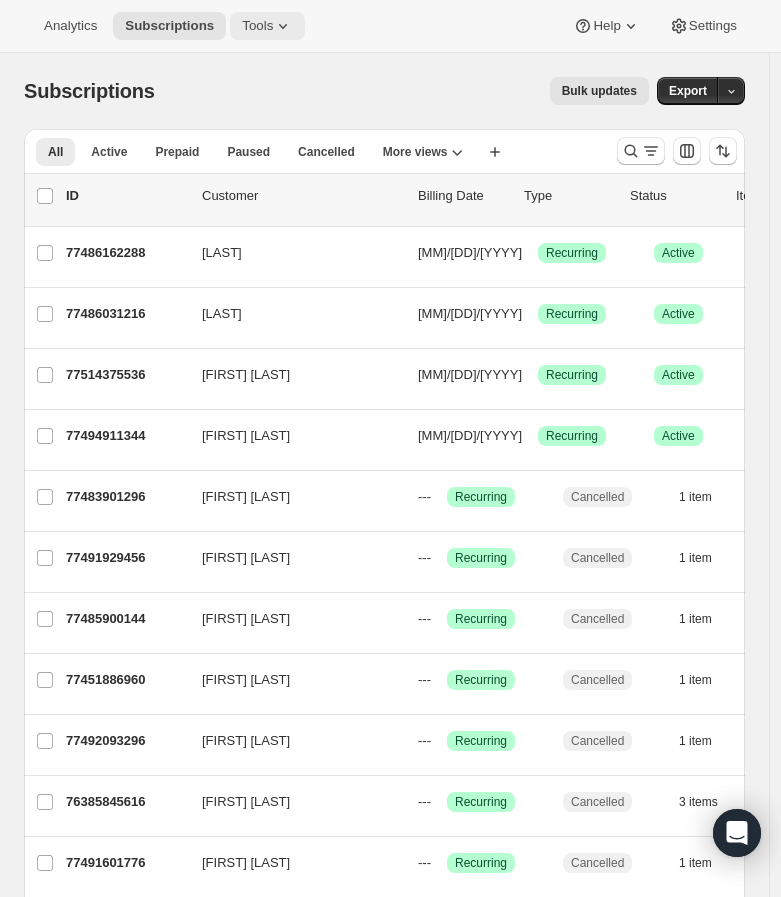 click 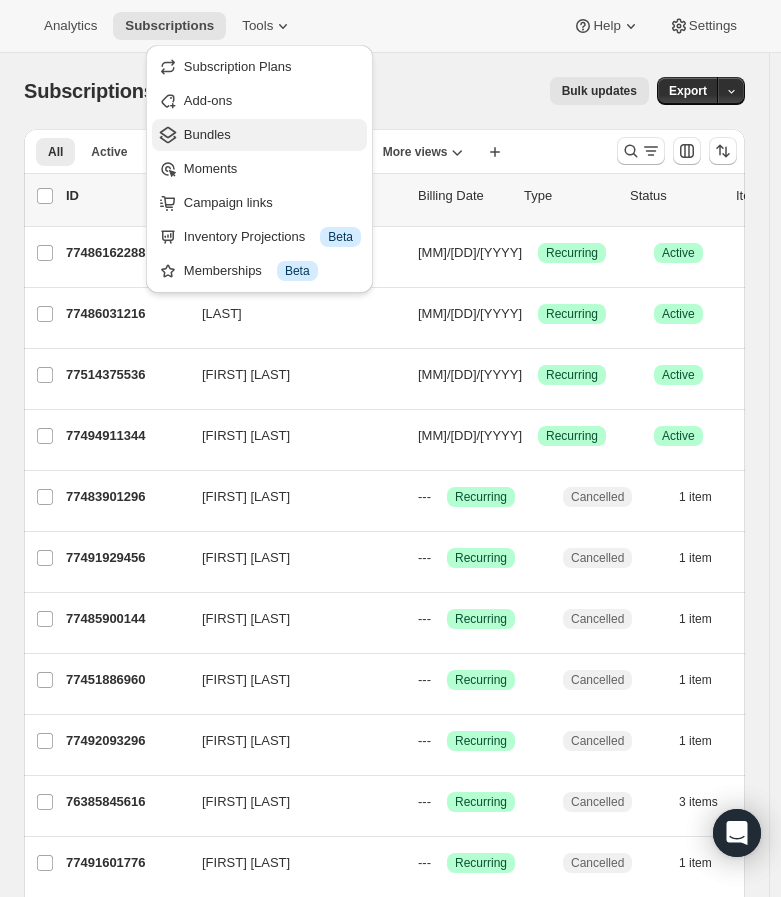 click on "Bundles" at bounding box center [259, 135] 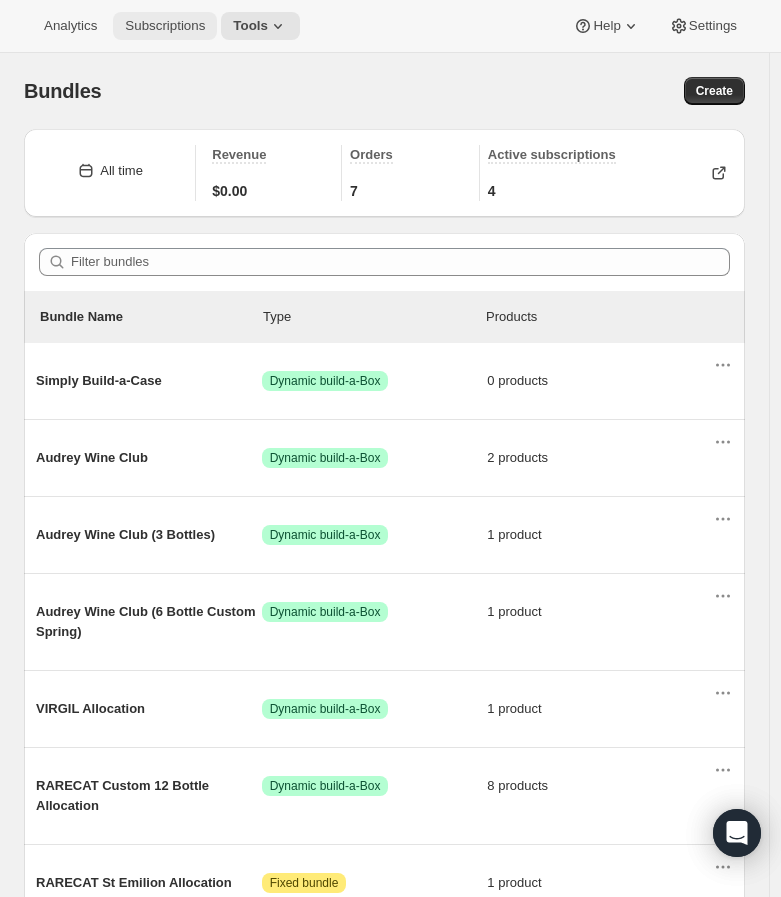 click on "Subscriptions" at bounding box center (165, 26) 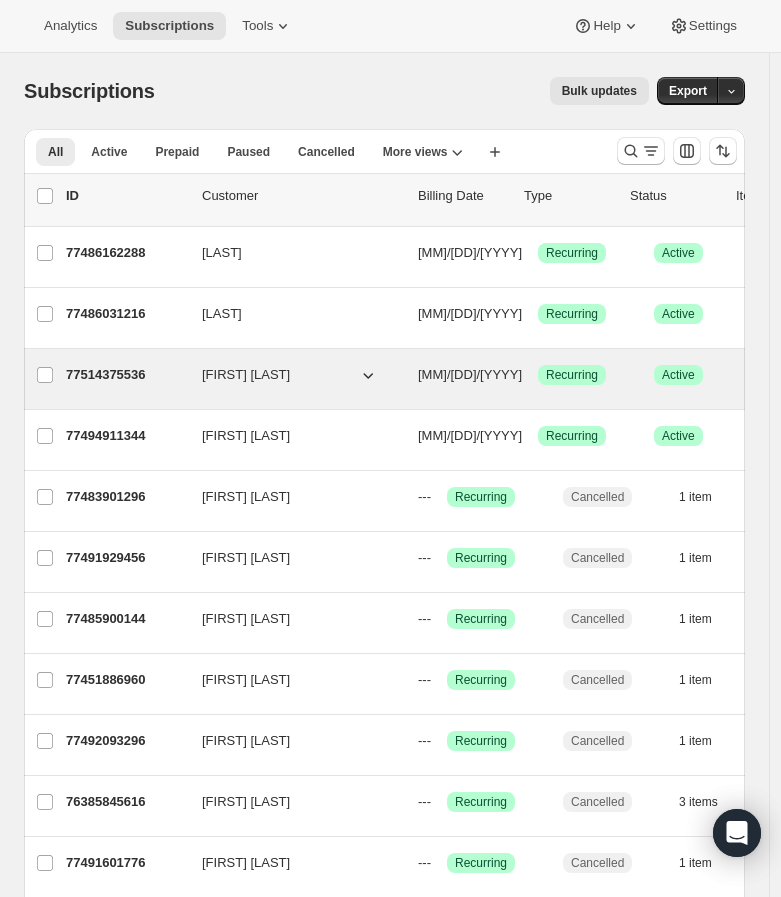 click on "77514375536" at bounding box center [126, 375] 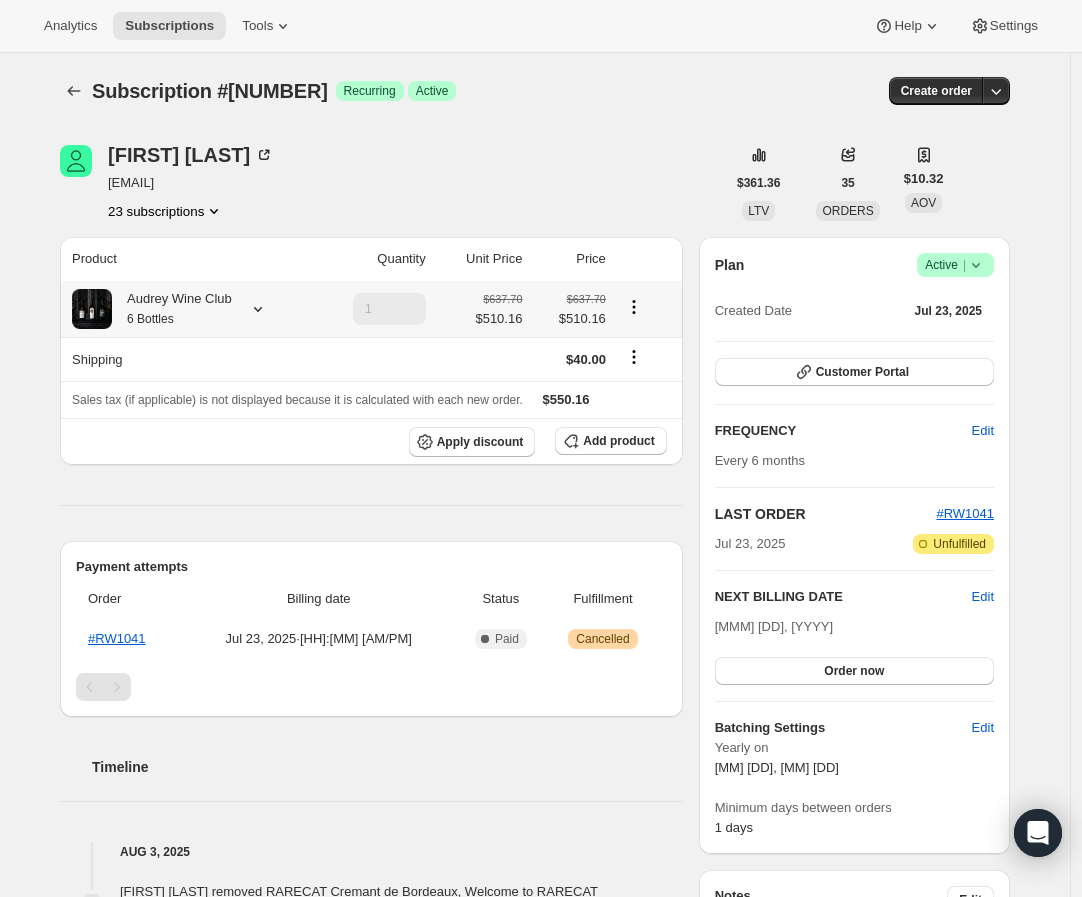 click 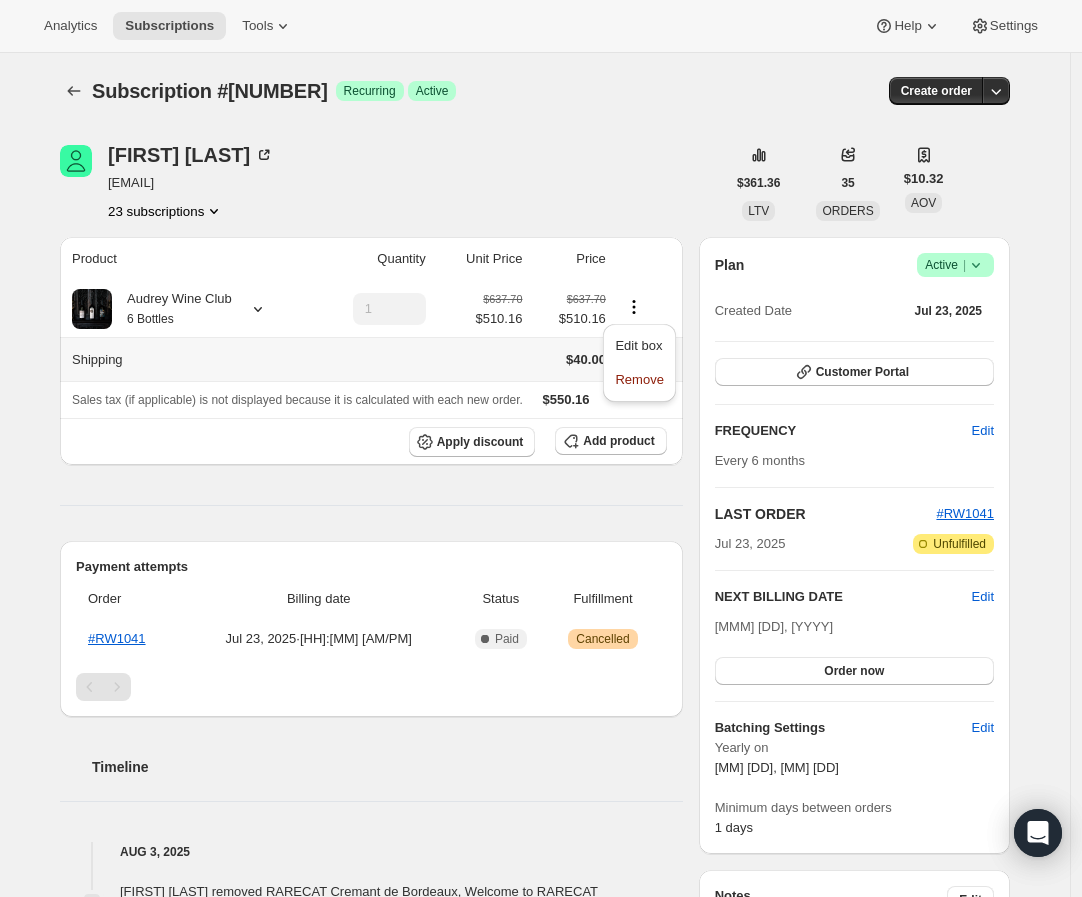 click at bounding box center (480, 359) 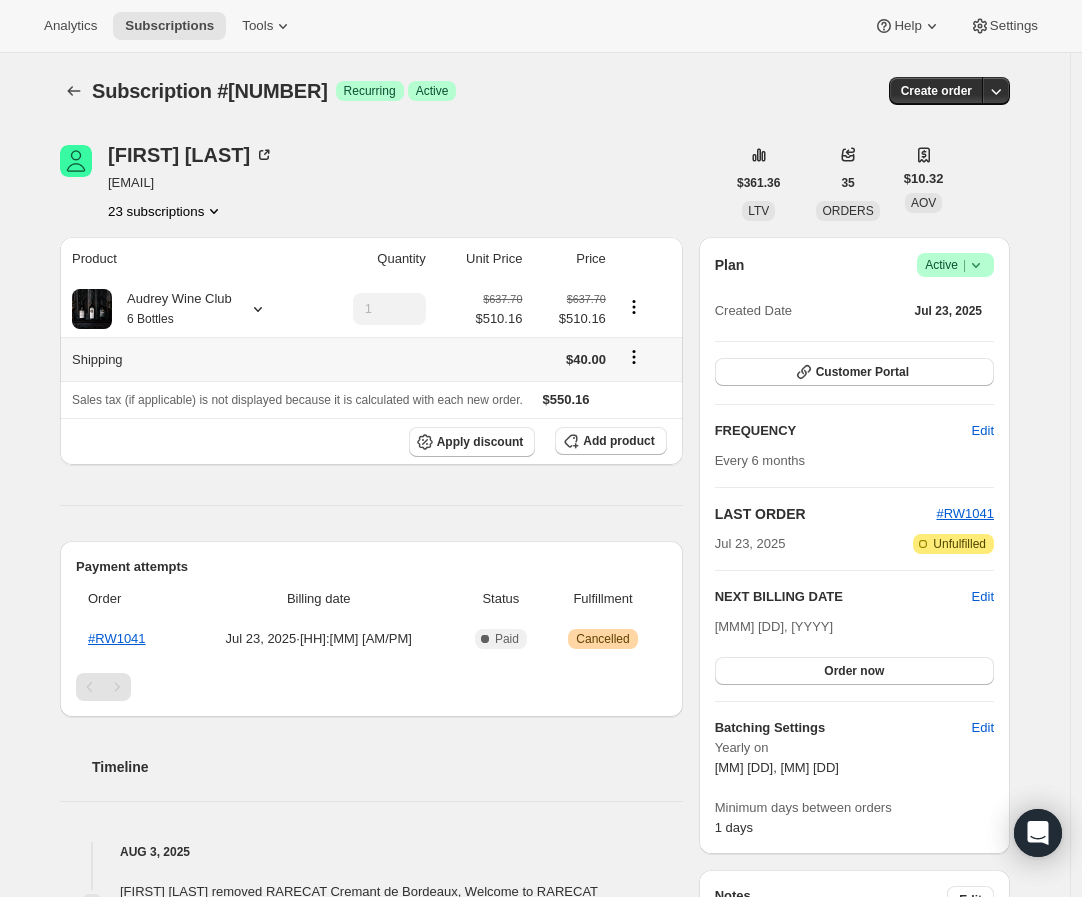 drag, startPoint x: 490, startPoint y: 440, endPoint x: 601, endPoint y: 375, distance: 128.63126 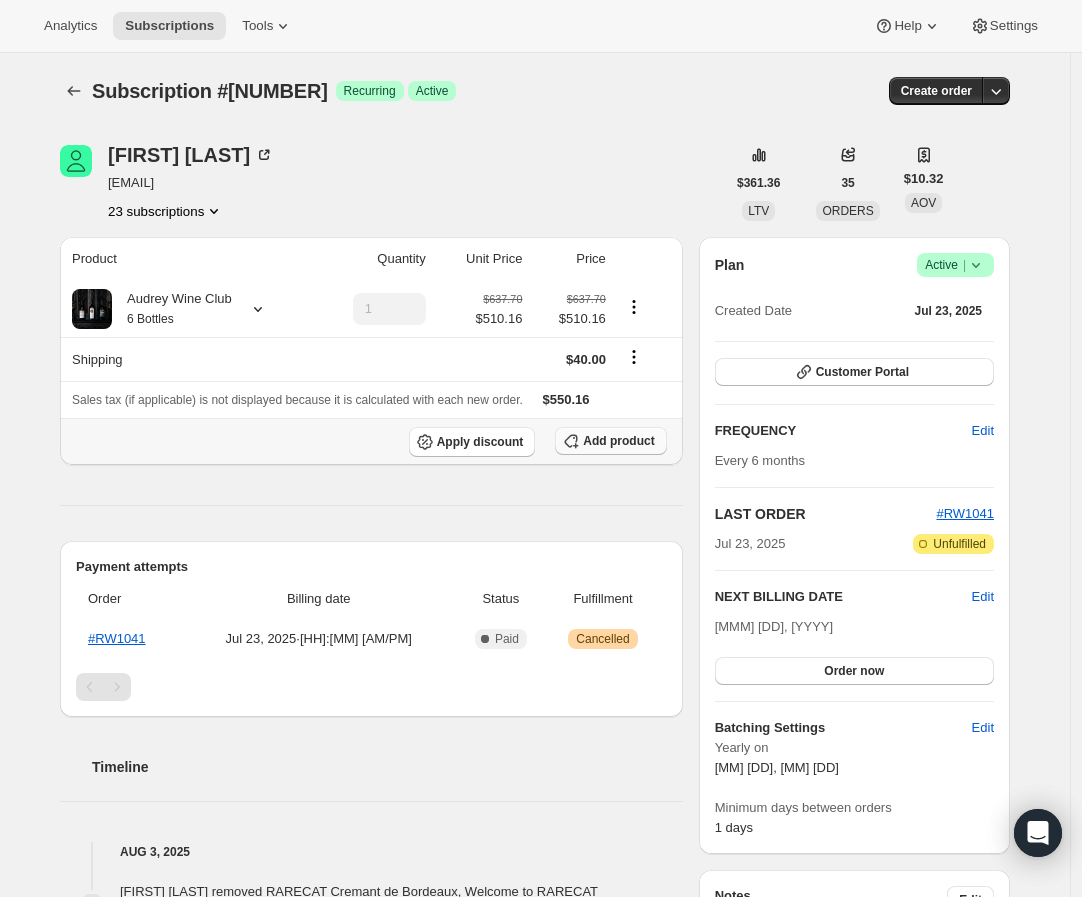 click on "Add product" at bounding box center [618, 441] 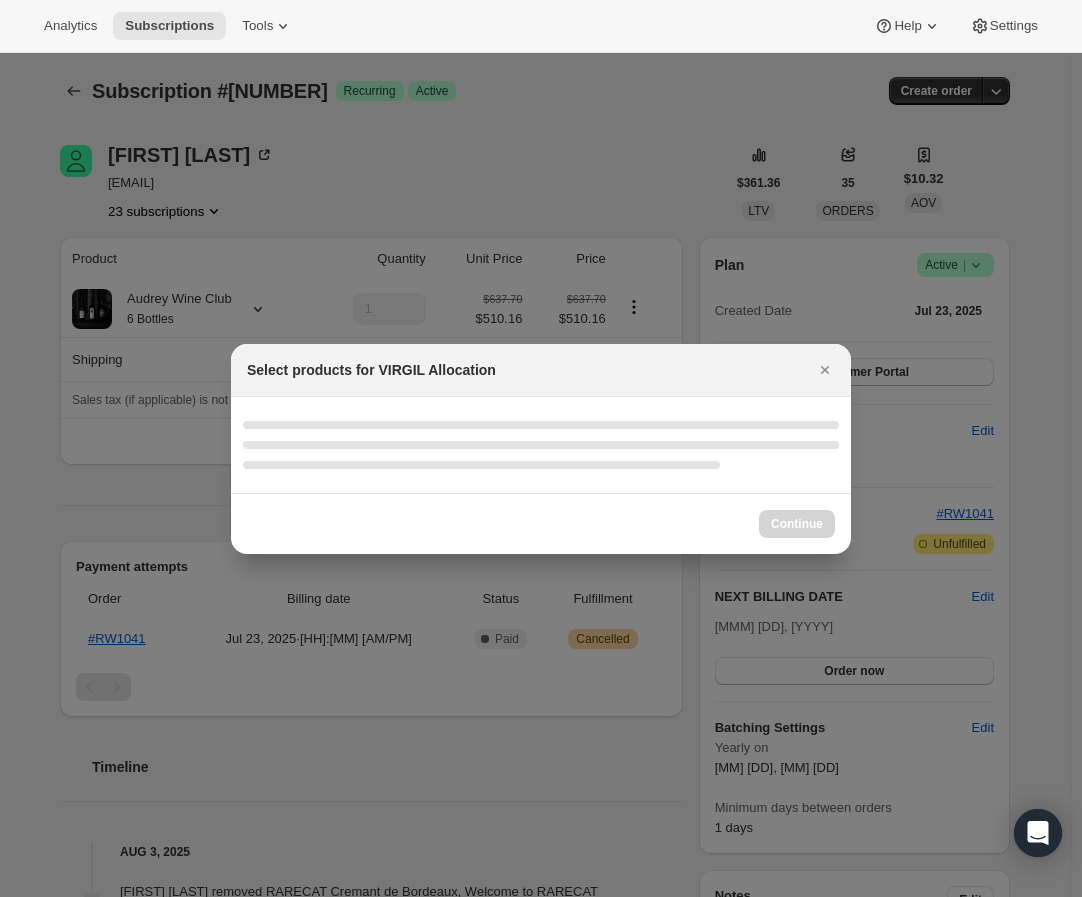 select on "gid://shopify/ProductVariant/52416565543280" 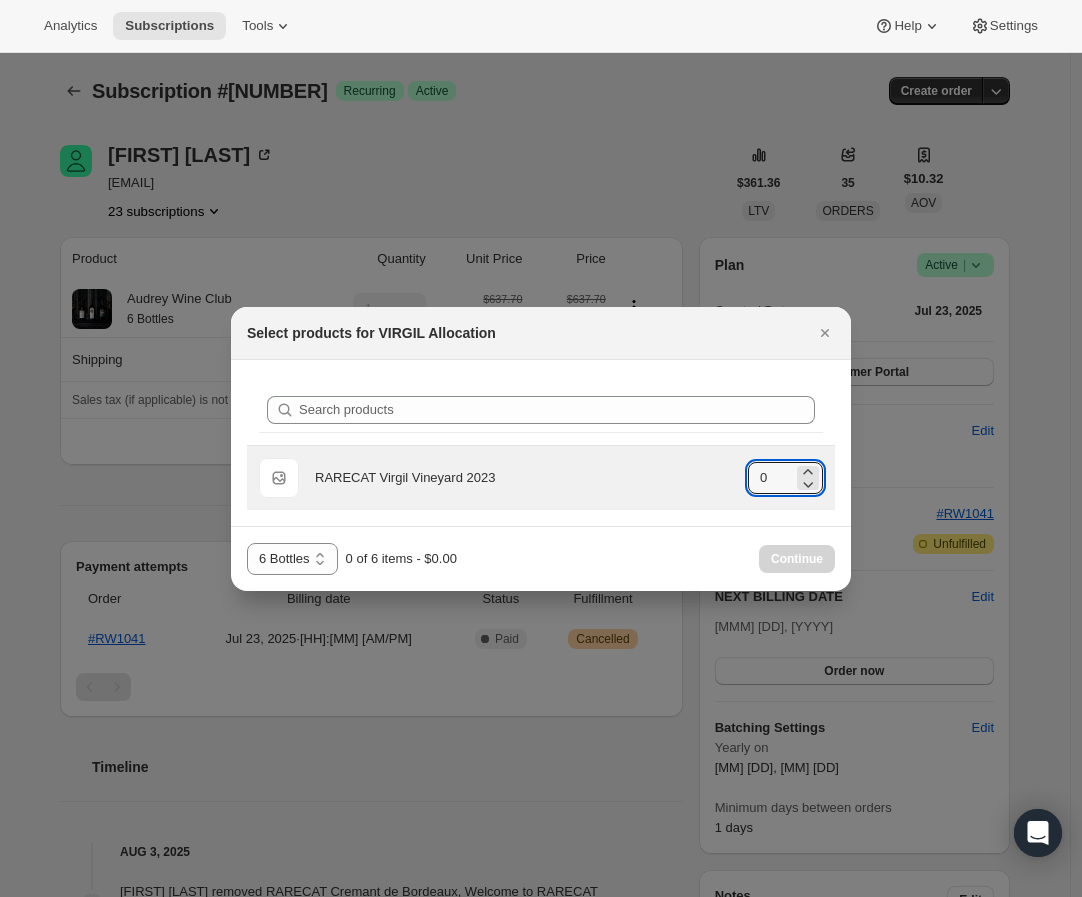drag, startPoint x: 770, startPoint y: 474, endPoint x: 745, endPoint y: 474, distance: 25 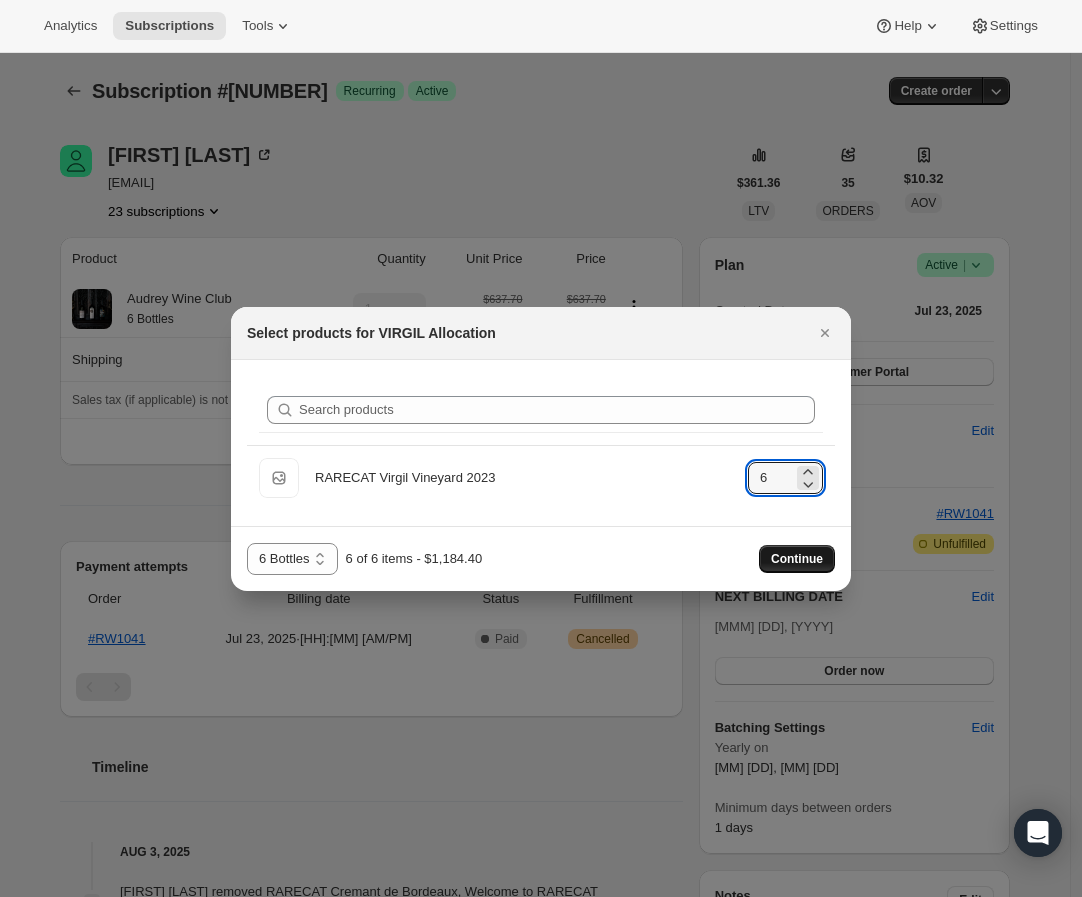 type on "6" 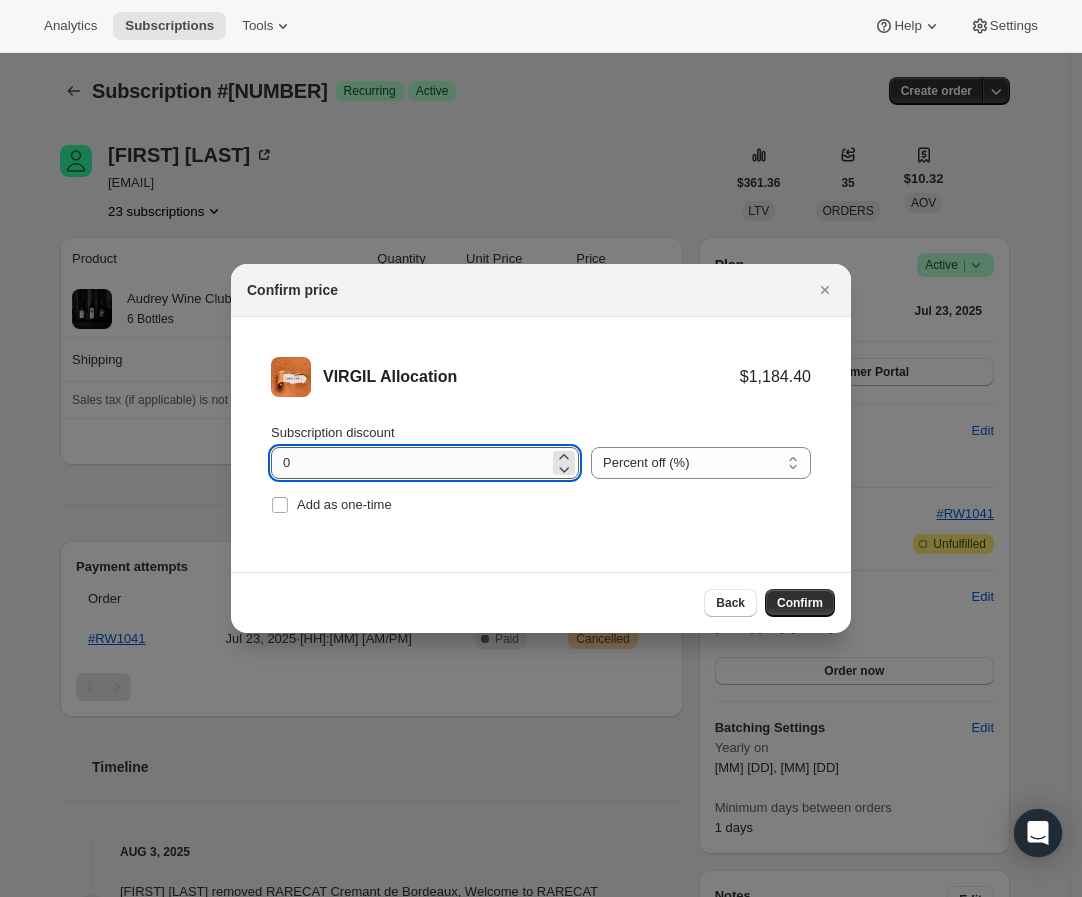click on "0" at bounding box center [410, 463] 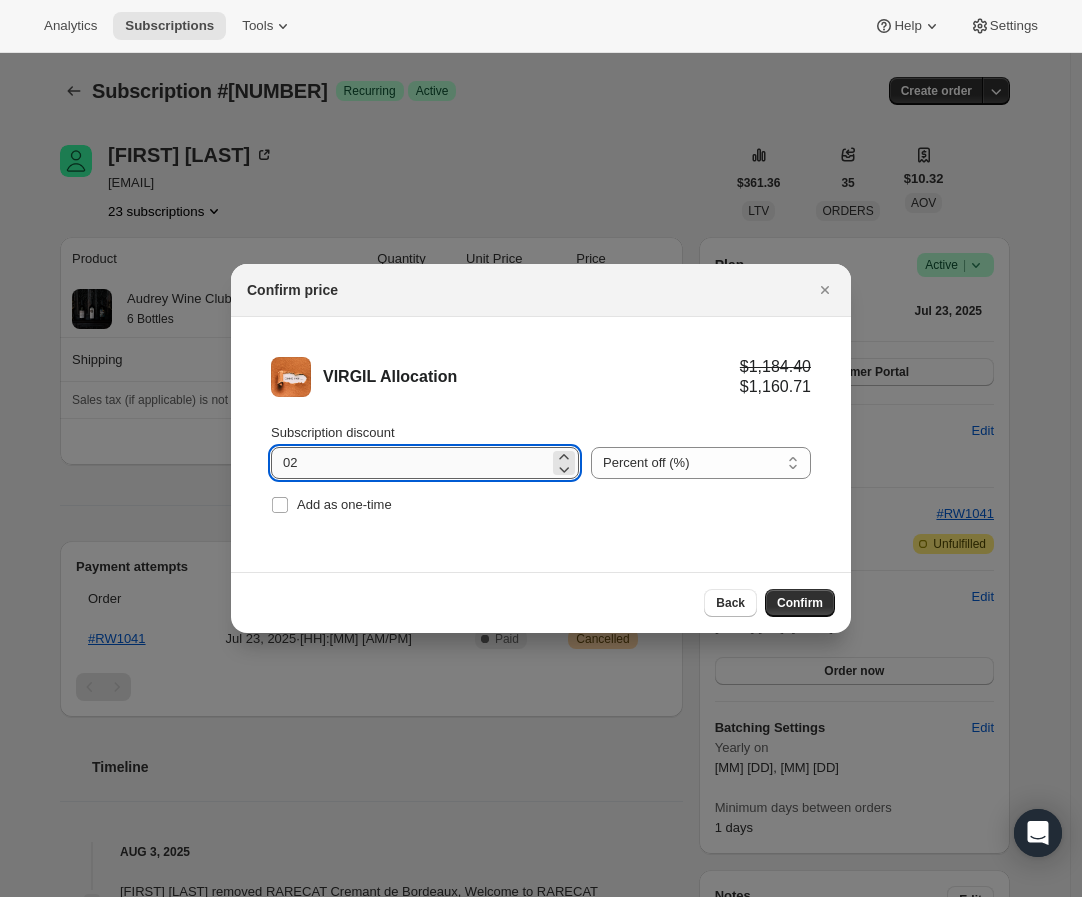 type on "0" 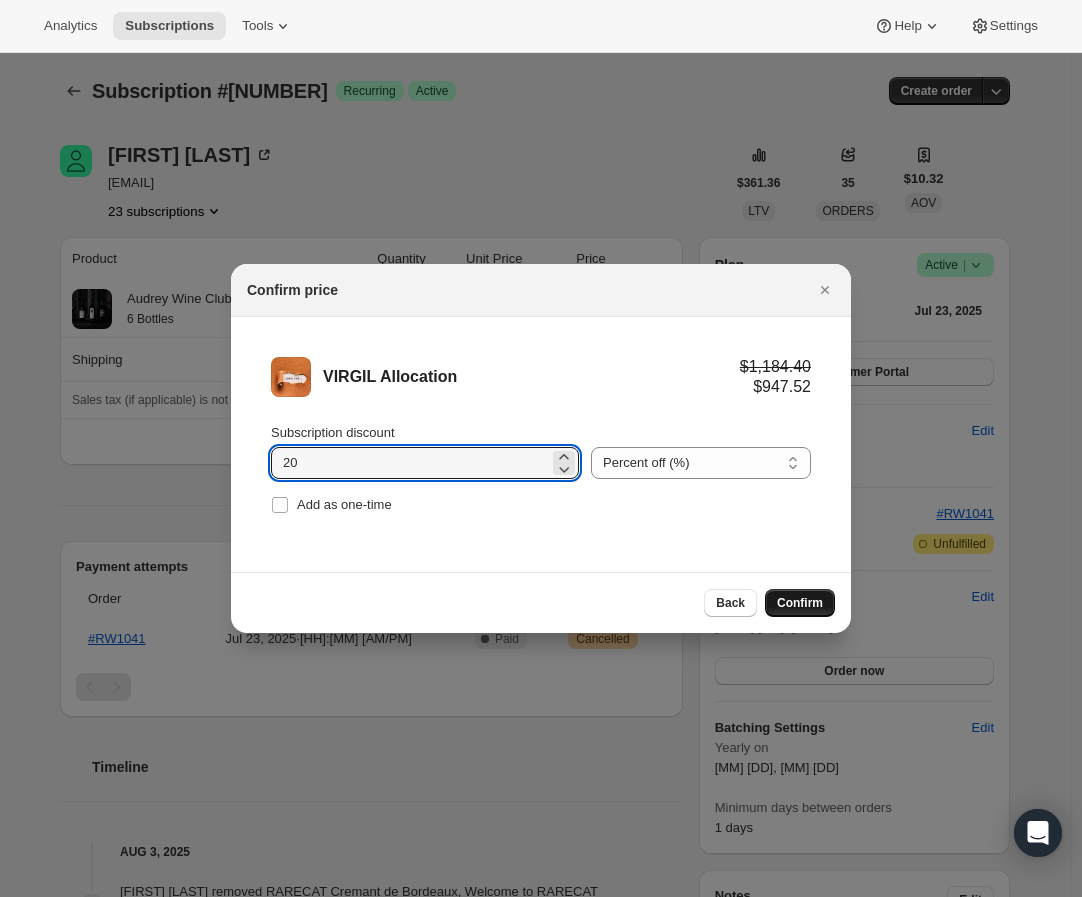 type on "20" 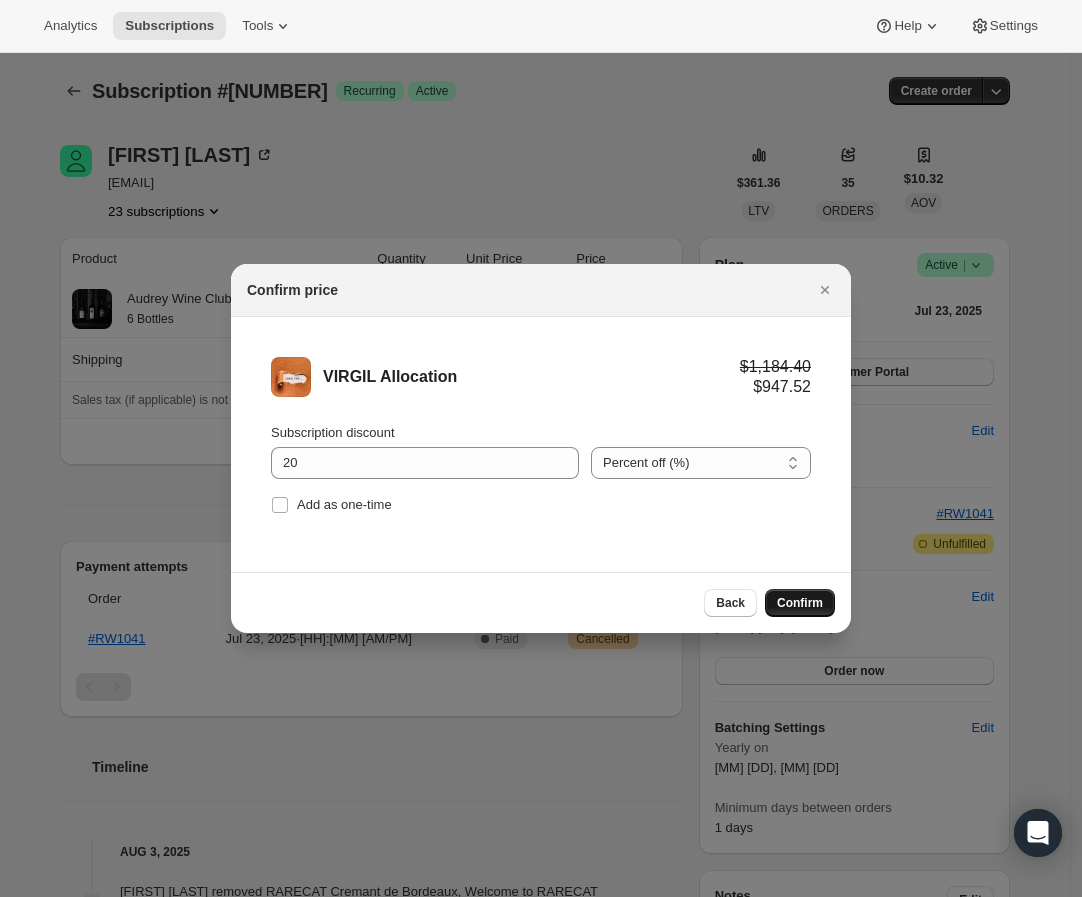 click on "Confirm" at bounding box center [800, 603] 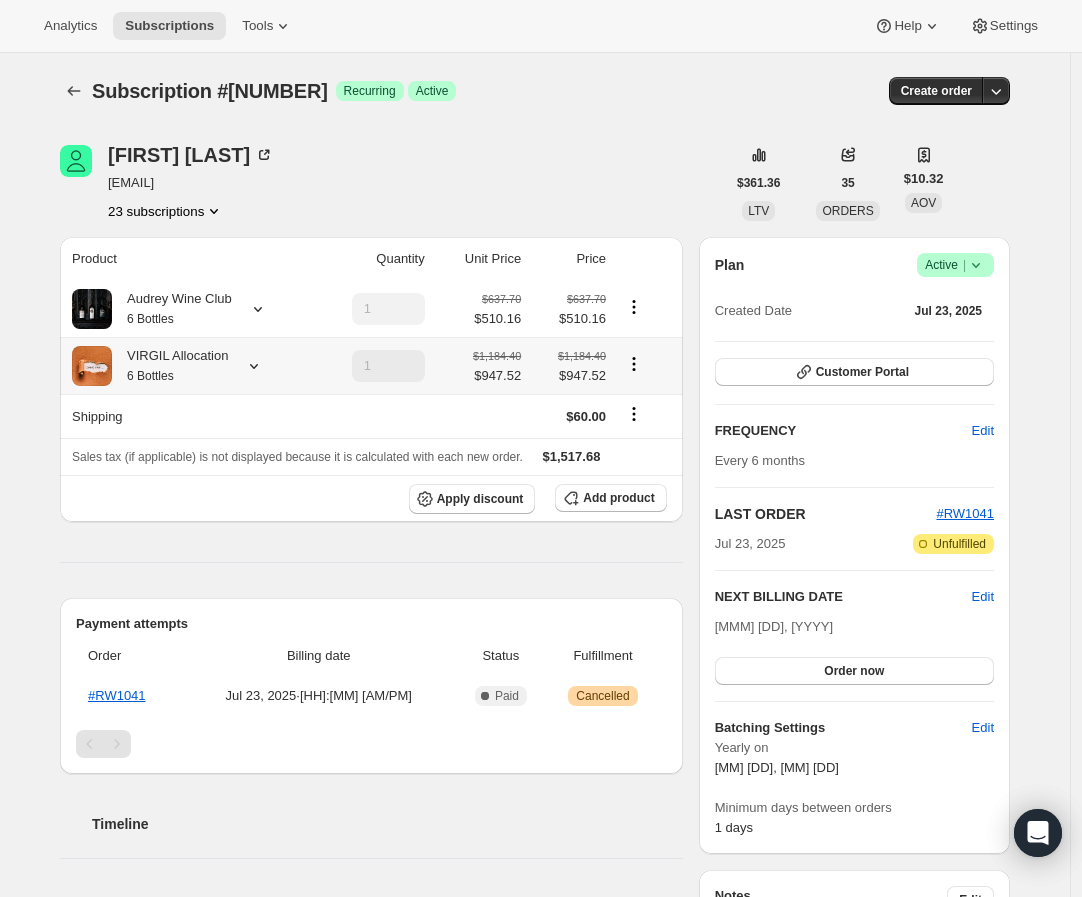 click 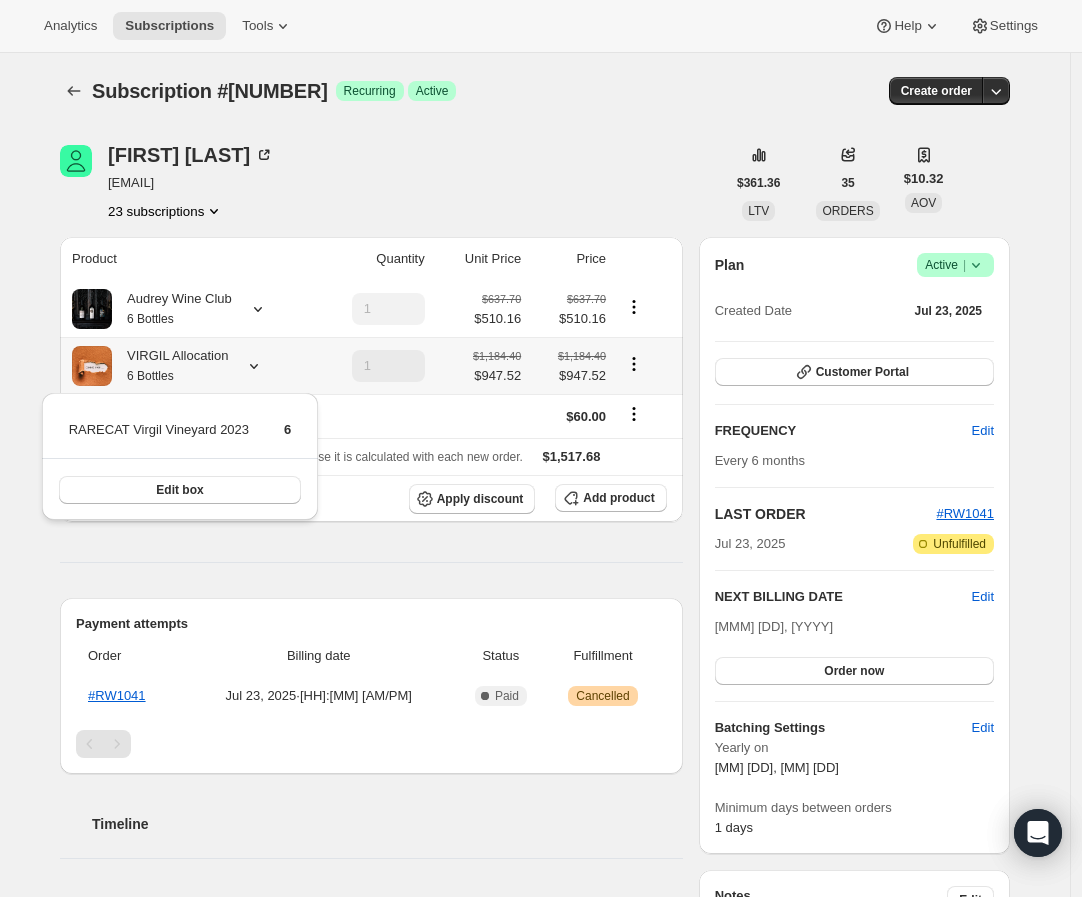 click 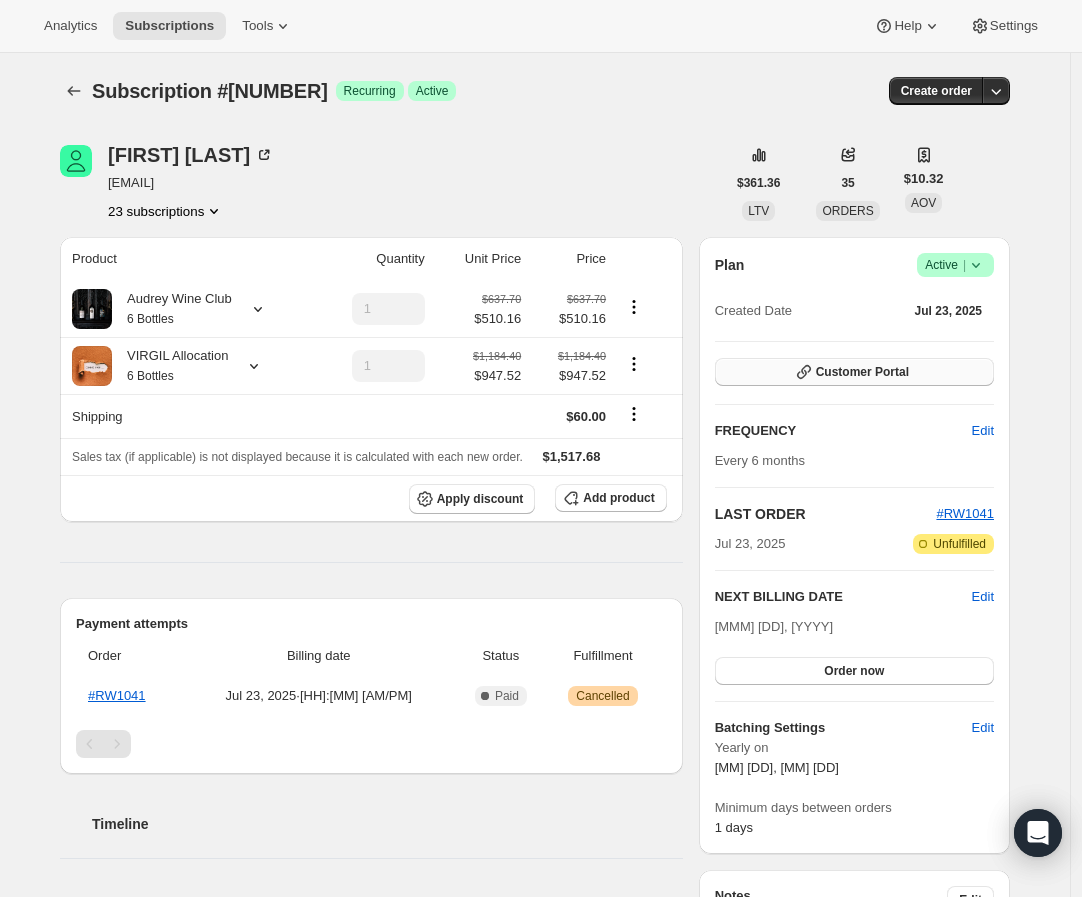 click on "Customer Portal" at bounding box center [862, 372] 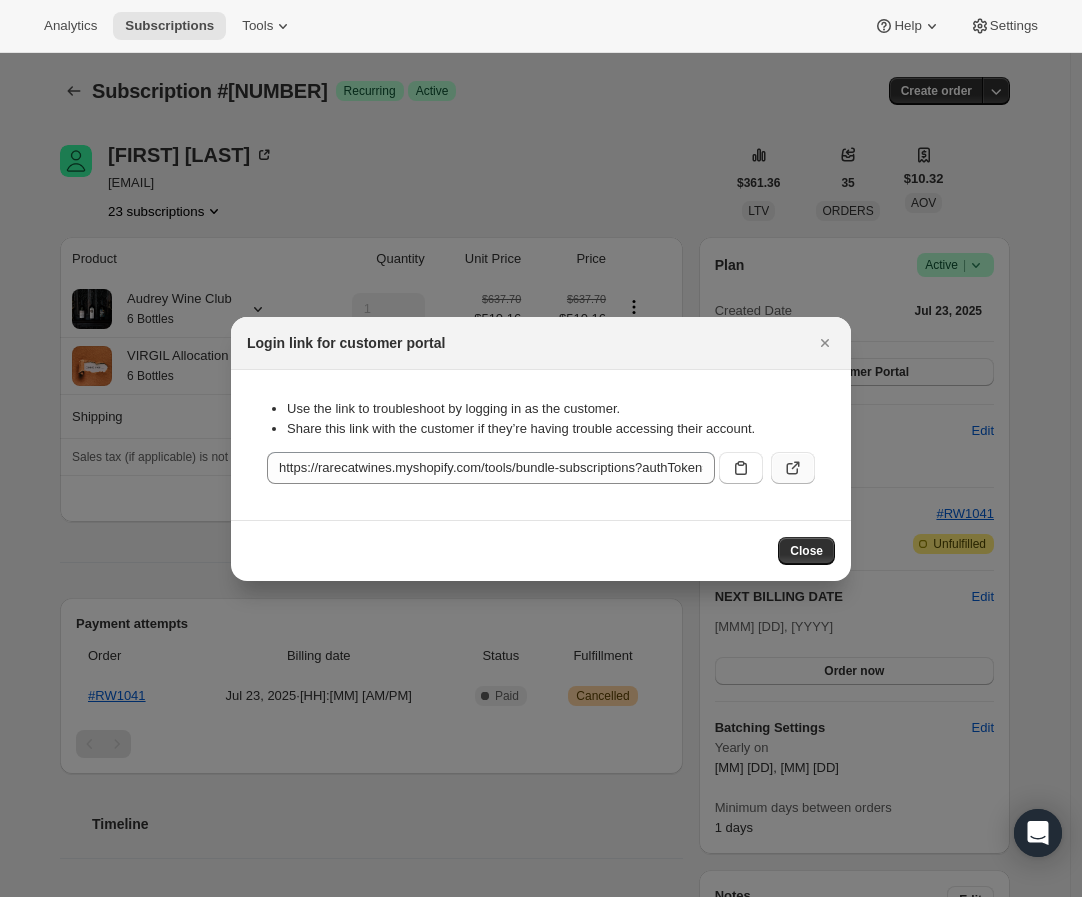 click 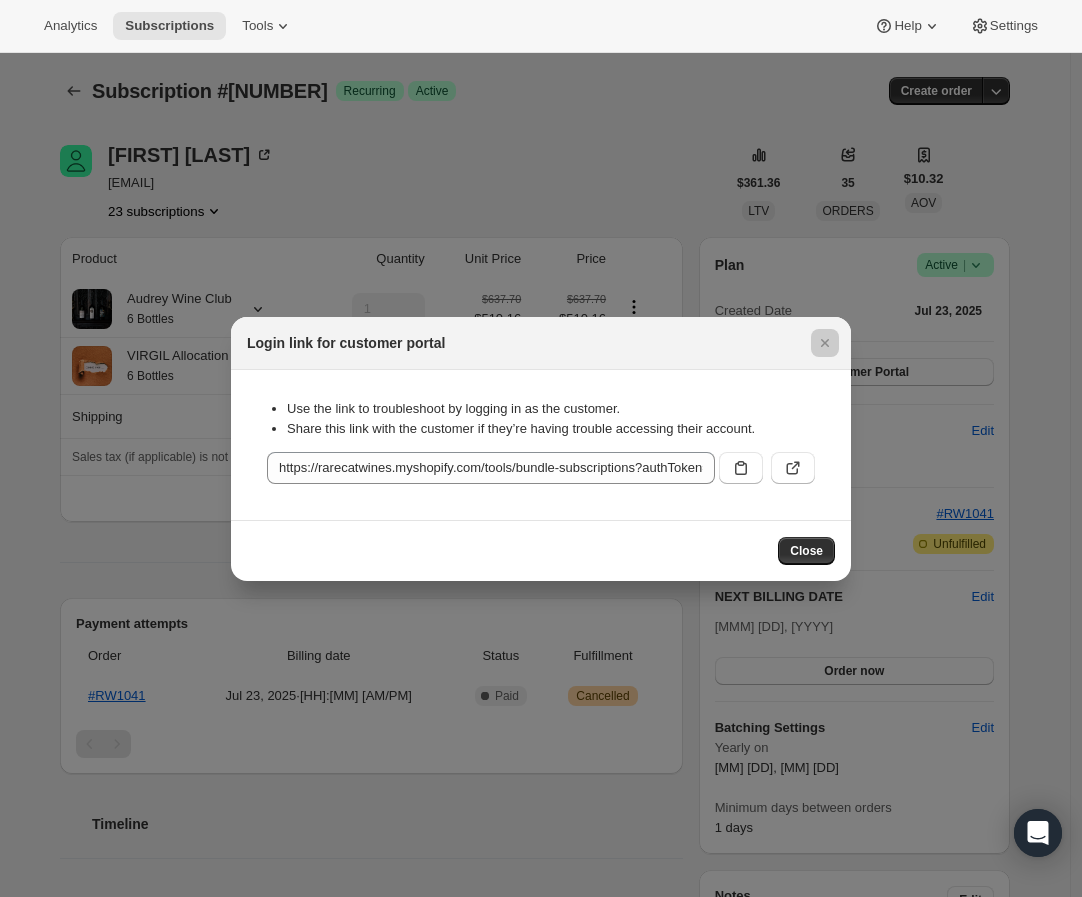 click at bounding box center [541, 448] 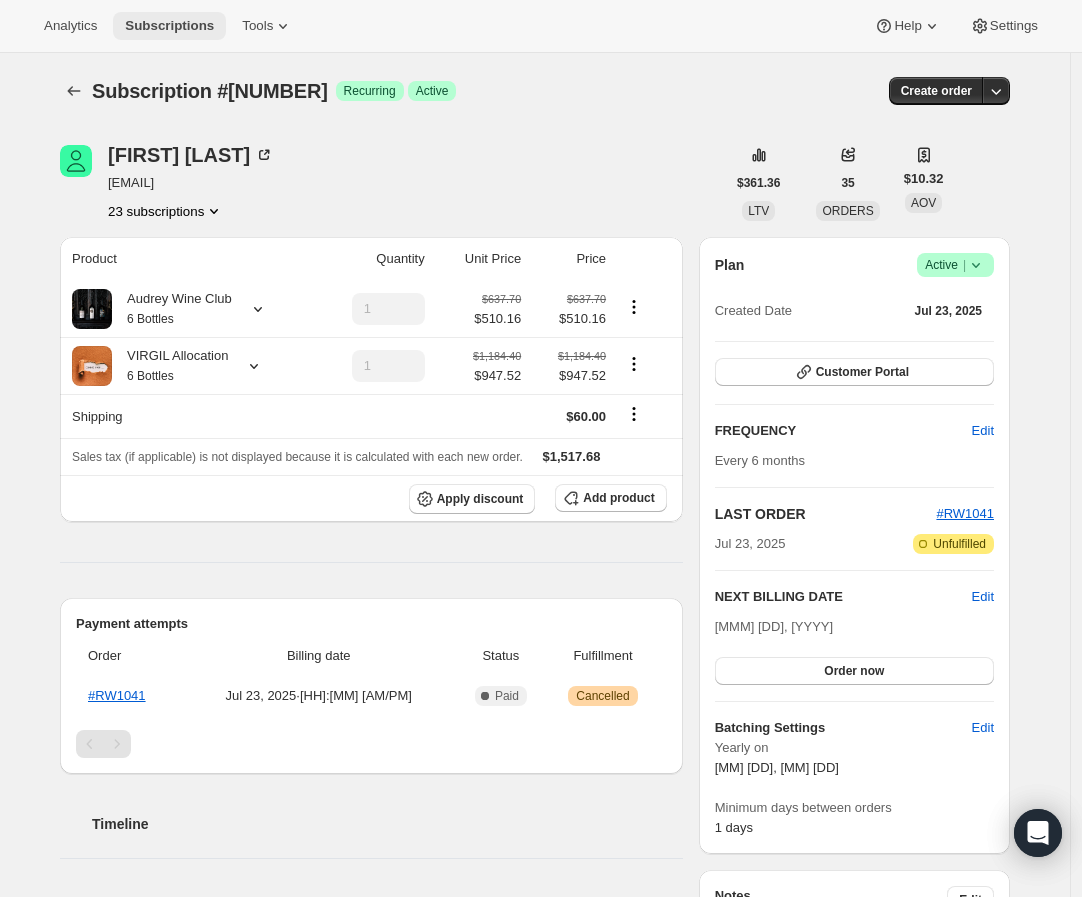 click on "Subscriptions" at bounding box center (169, 26) 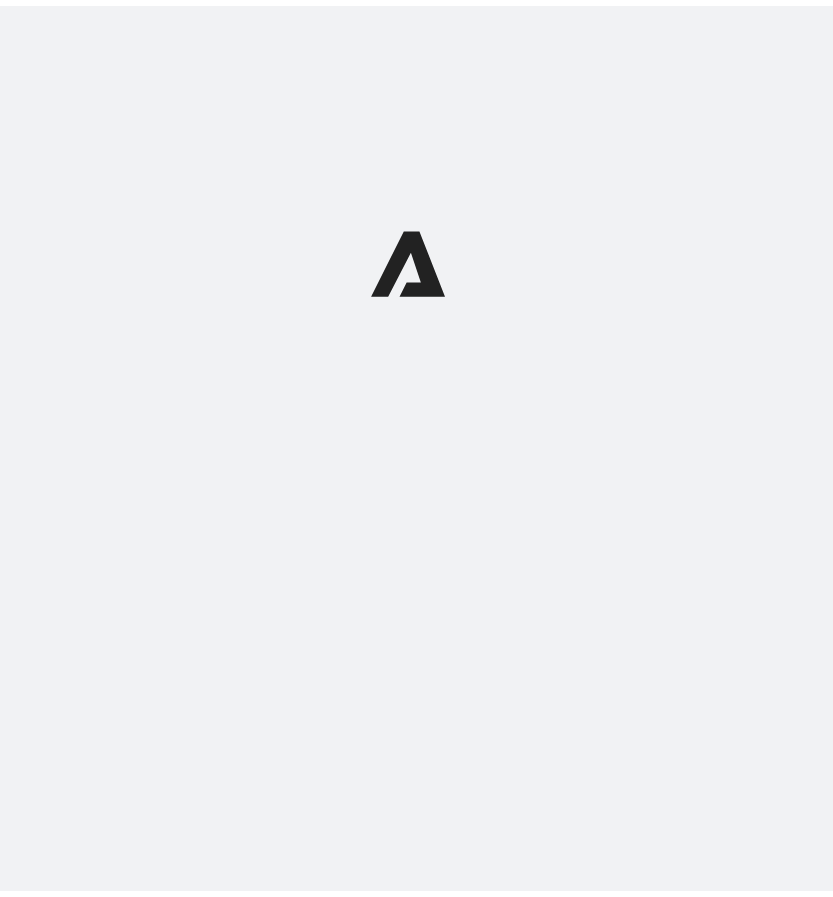 scroll, scrollTop: 0, scrollLeft: 0, axis: both 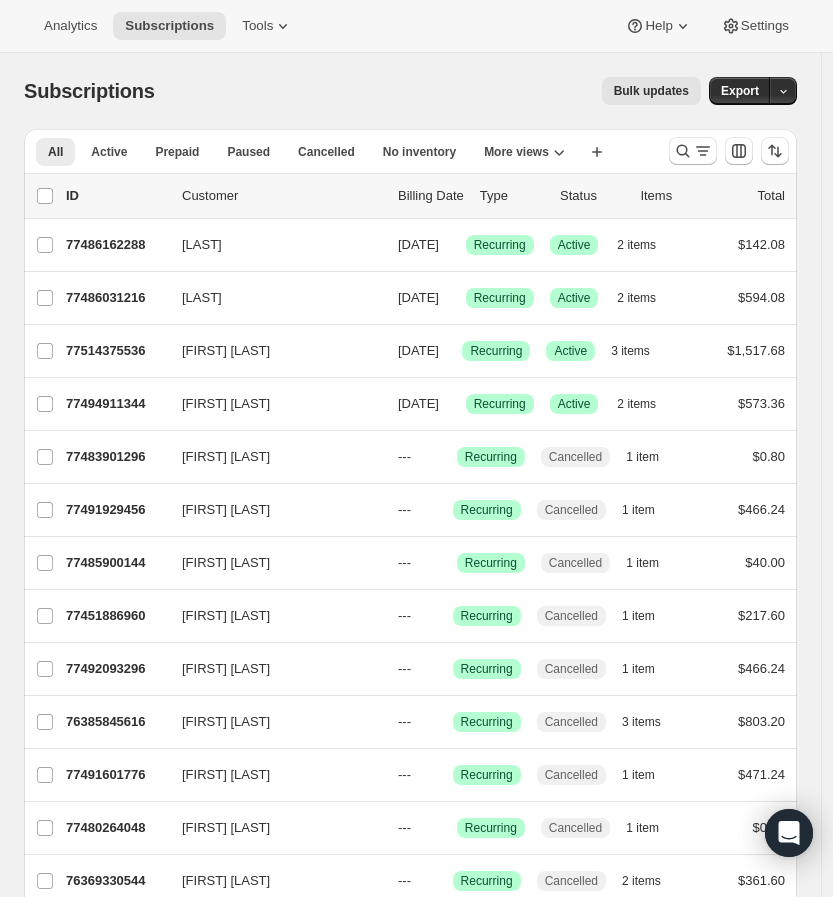 click on "Analytics Subscriptions Tools Help Settings" at bounding box center (416, 26) 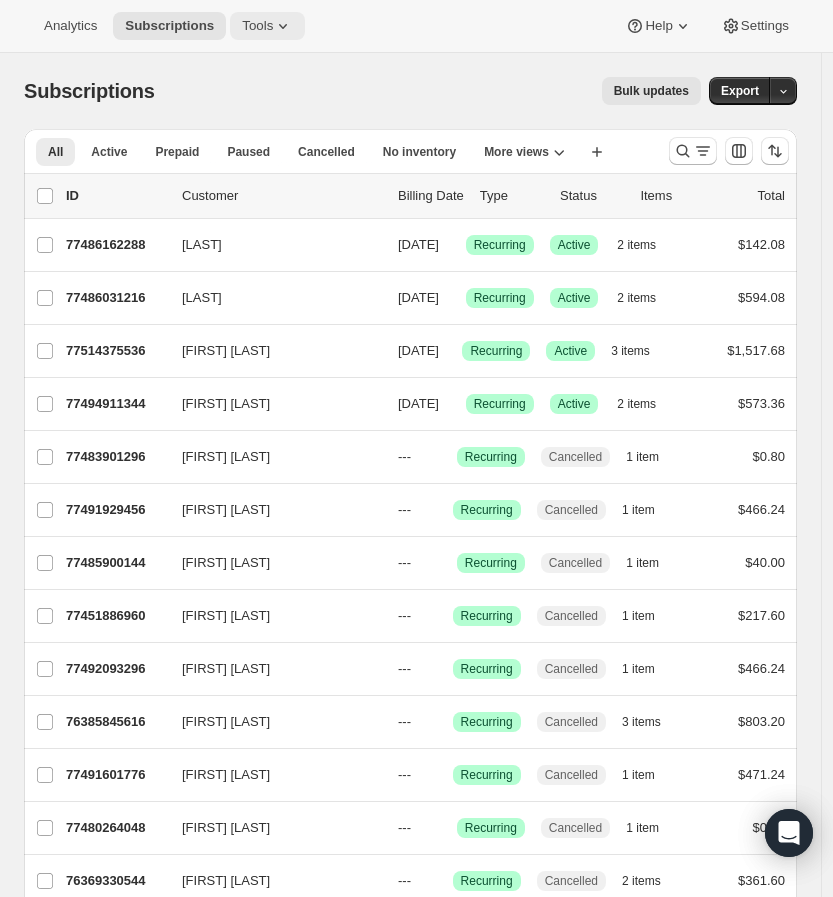 click 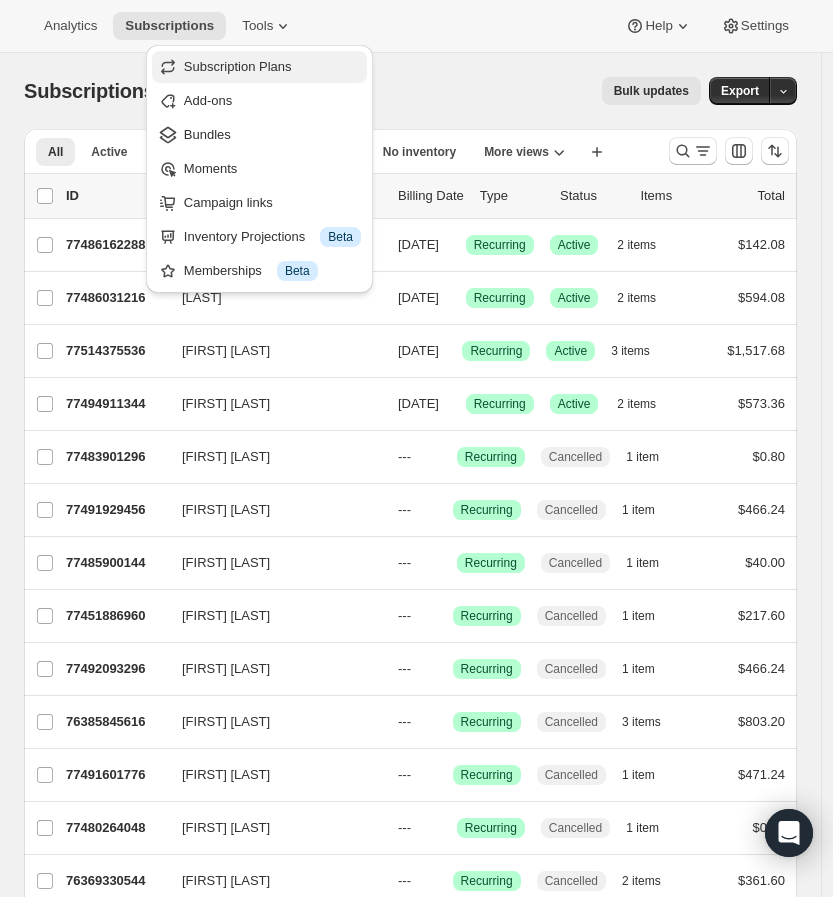 click on "Subscription Plans" at bounding box center [272, 67] 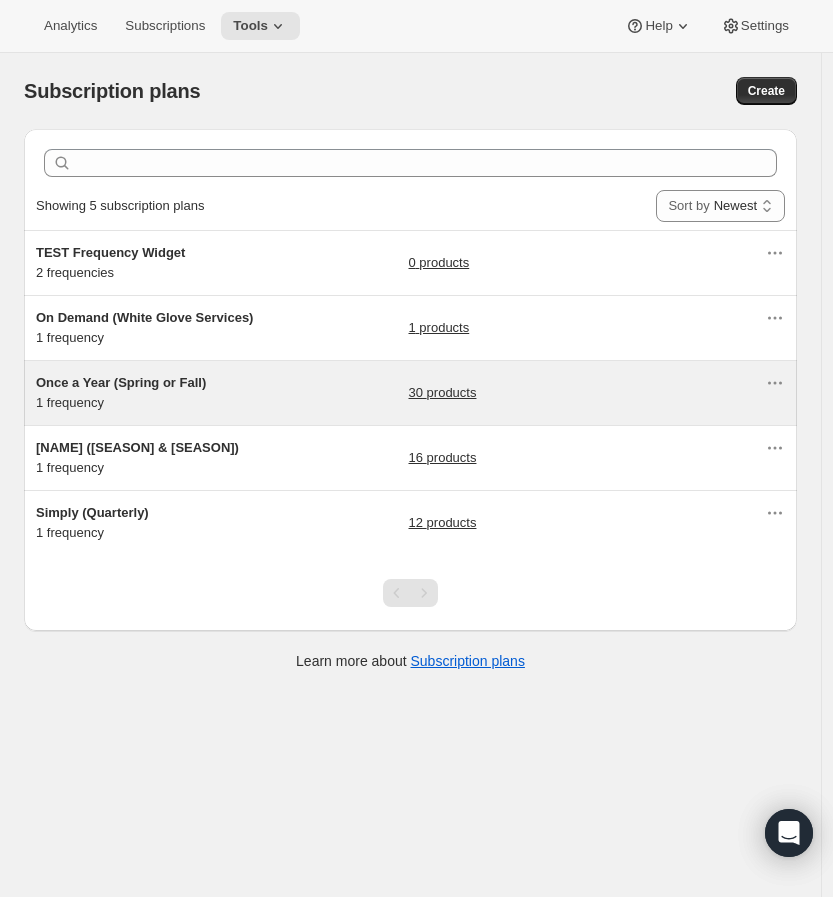 click on "Once a Year (Spring or Fall) 1 frequency" at bounding box center [161, 393] 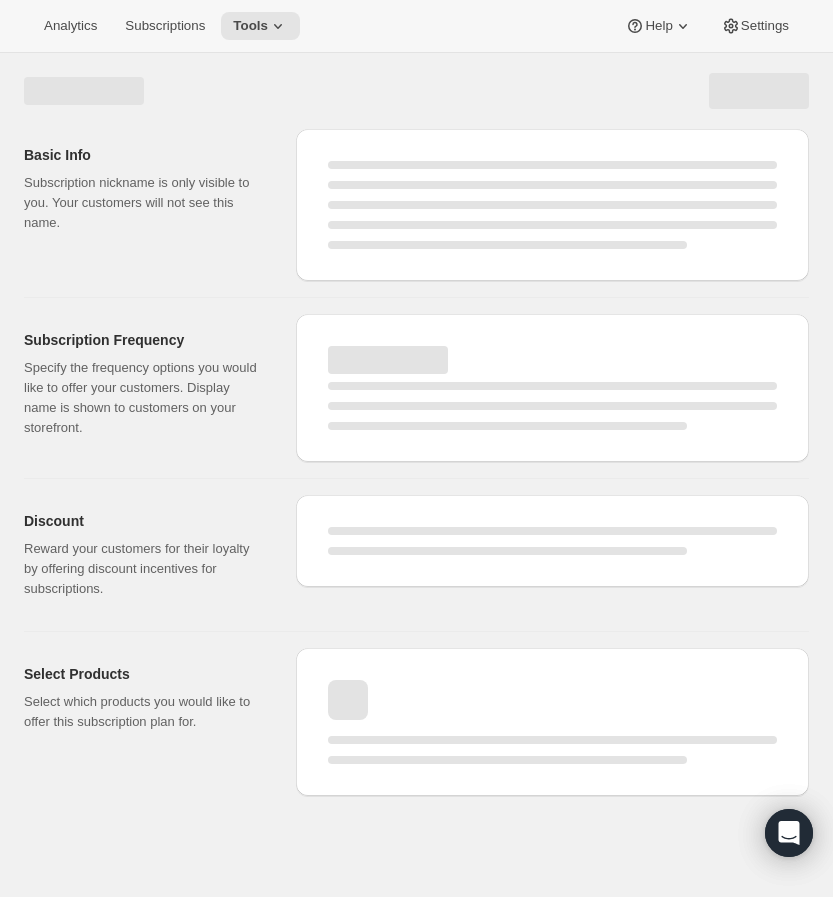 select on "WEEK" 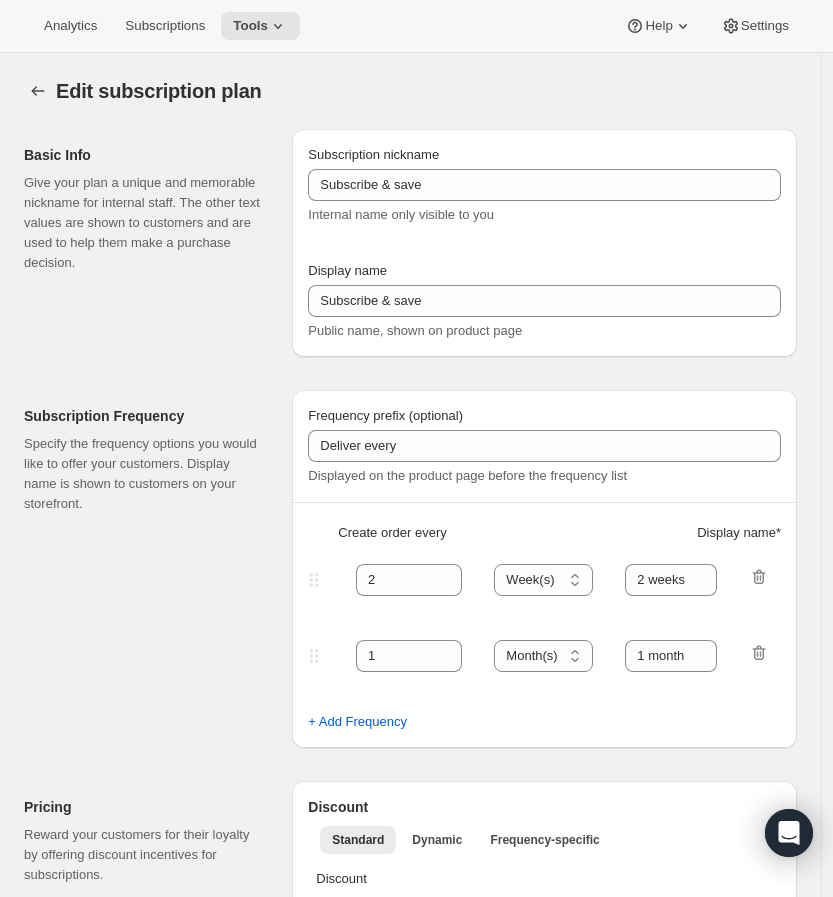 type on "Once a Year (Spring or Fall)" 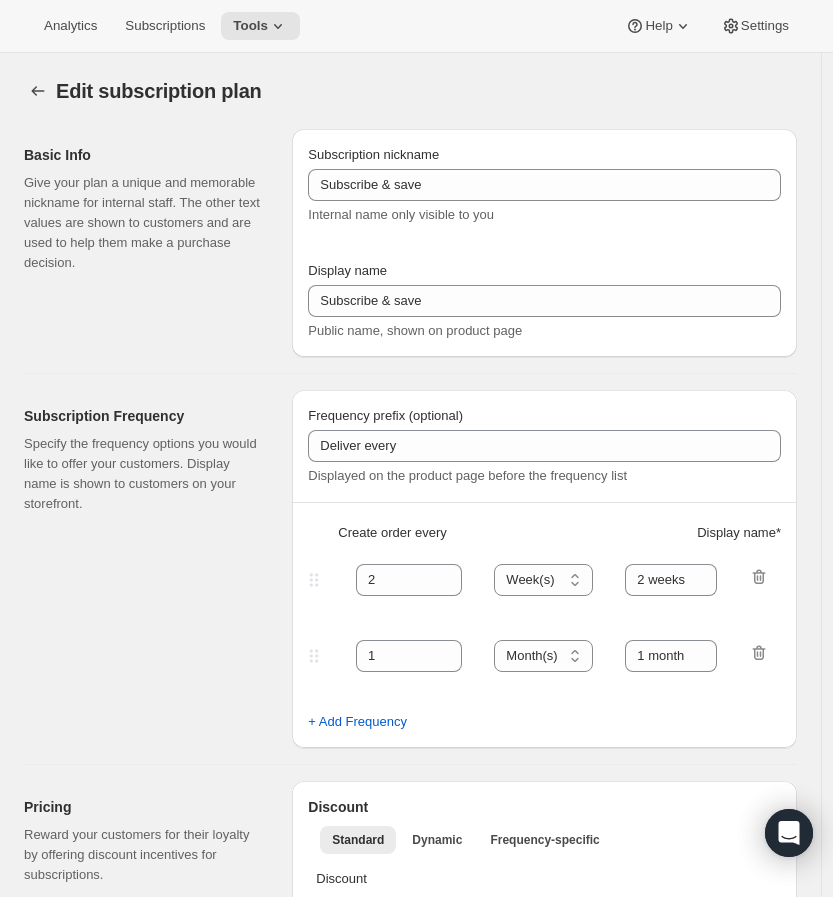 type on "RARECAT Wine Club" 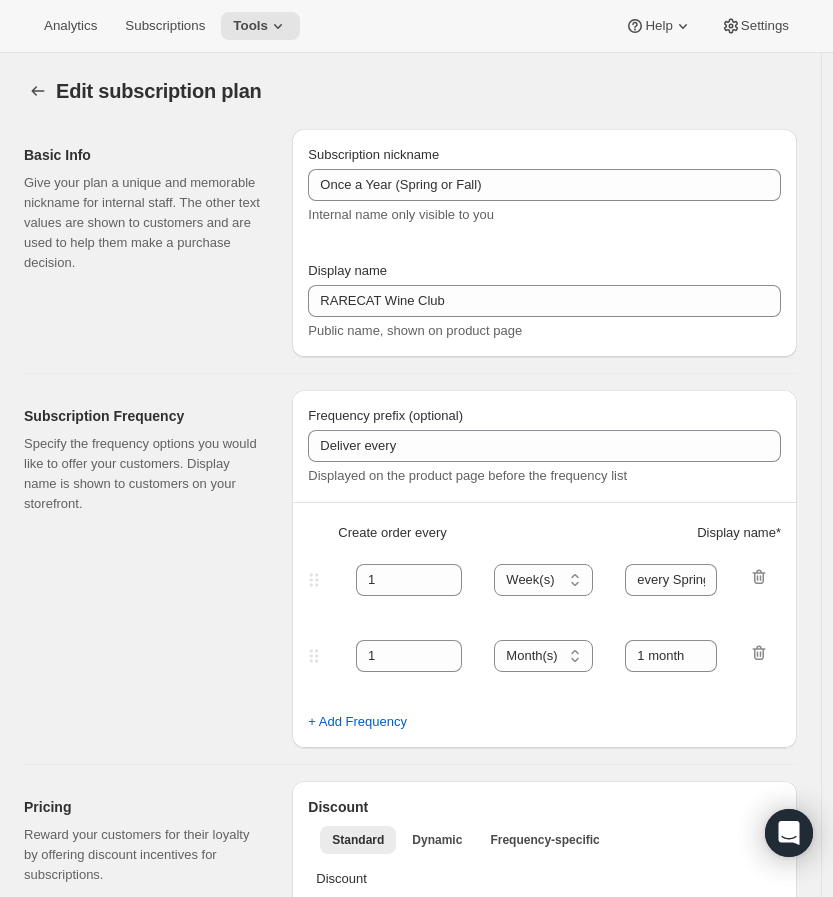 select on "YEARDAY" 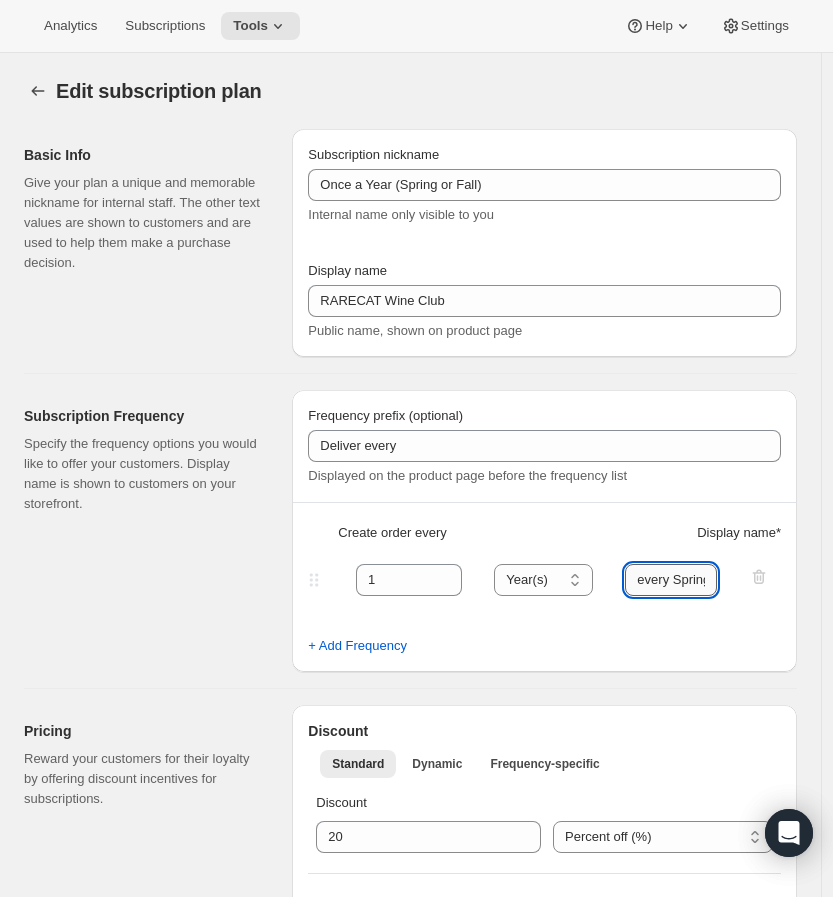 click on "every Spring or Fall" at bounding box center (671, 580) 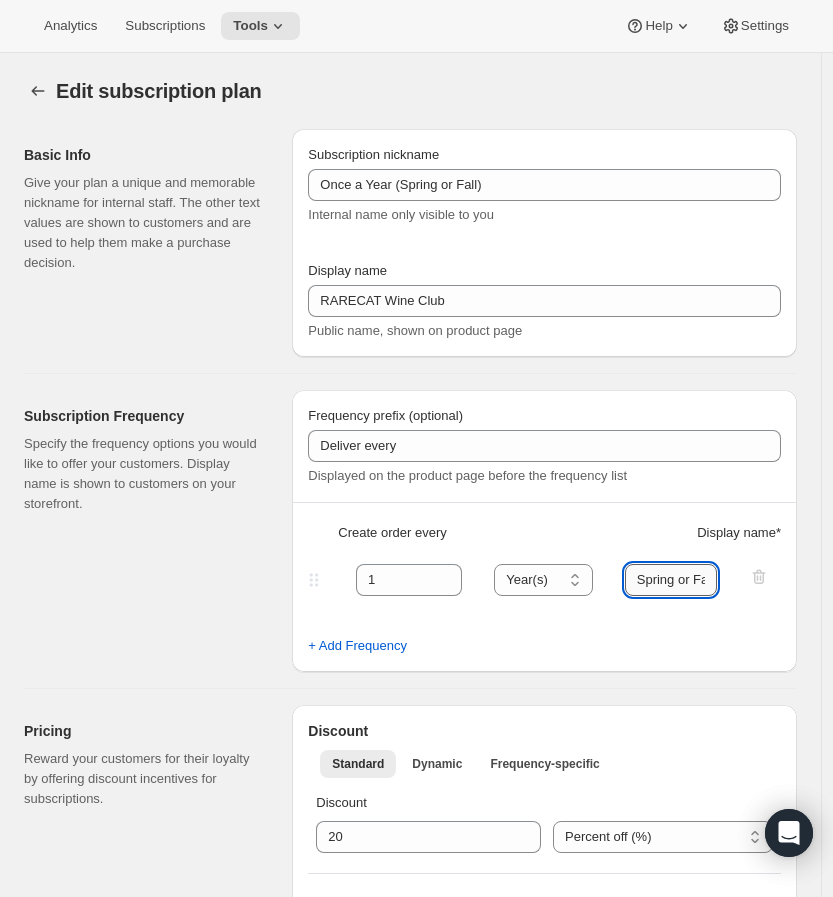 scroll, scrollTop: 0, scrollLeft: 38, axis: horizontal 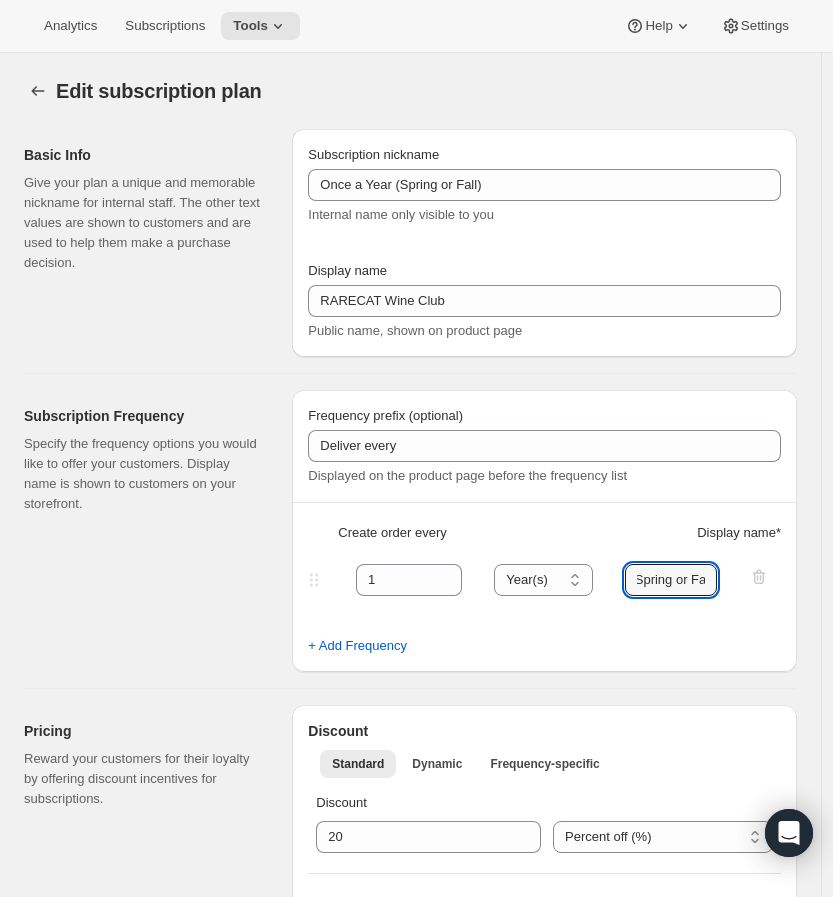 click on "Subscription Frequency Specify the frequency options you would like to offer your customers. Display name is shown to customers on your storefront. Frequency prefix (optional) Deliver every Displayed on the product page before the frequency list Create order every Display name * 1 Day(s) Week(s) Month(s) Year(s) Year(s) every Spring or Fall + Add Frequency" at bounding box center (402, 523) 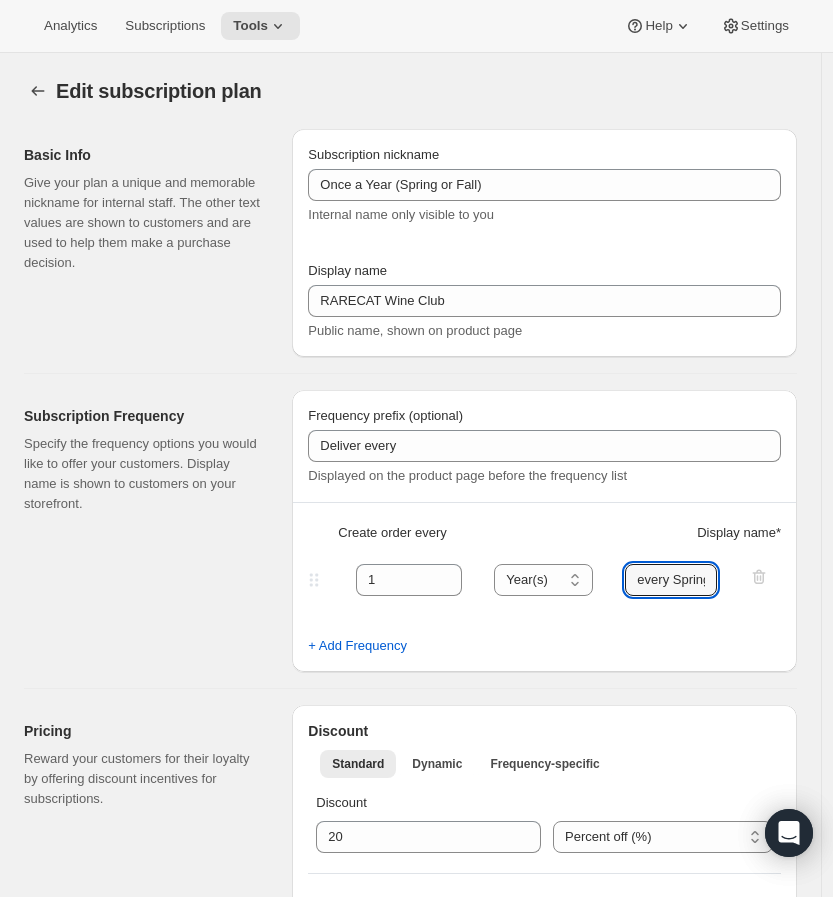 scroll, scrollTop: 0, scrollLeft: 38, axis: horizontal 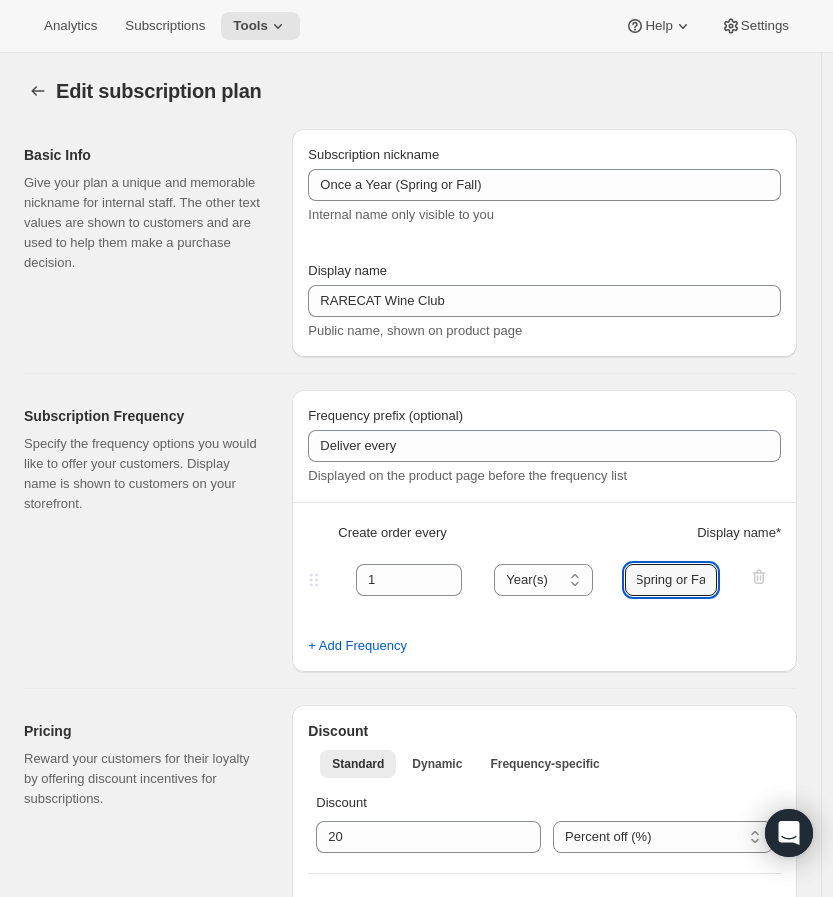 drag, startPoint x: 678, startPoint y: 578, endPoint x: 736, endPoint y: 577, distance: 58.00862 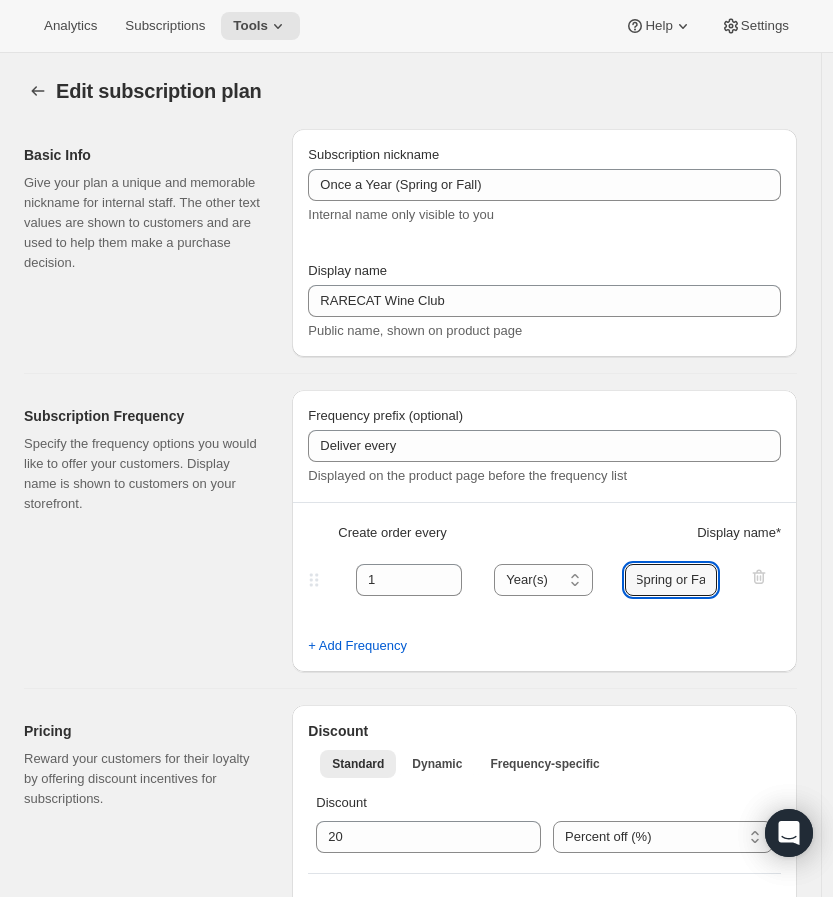 scroll, scrollTop: 0, scrollLeft: 0, axis: both 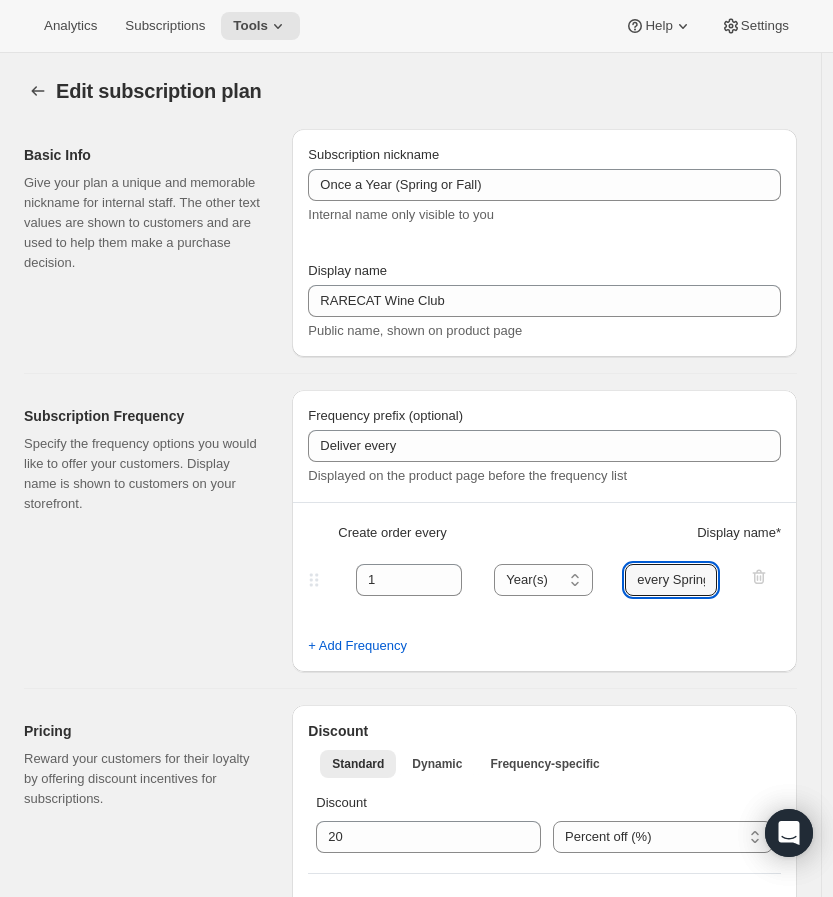 click on "1 Day(s) Week(s) Month(s) Year(s) Year(s) every Spring or Fall" at bounding box center (544, 597) 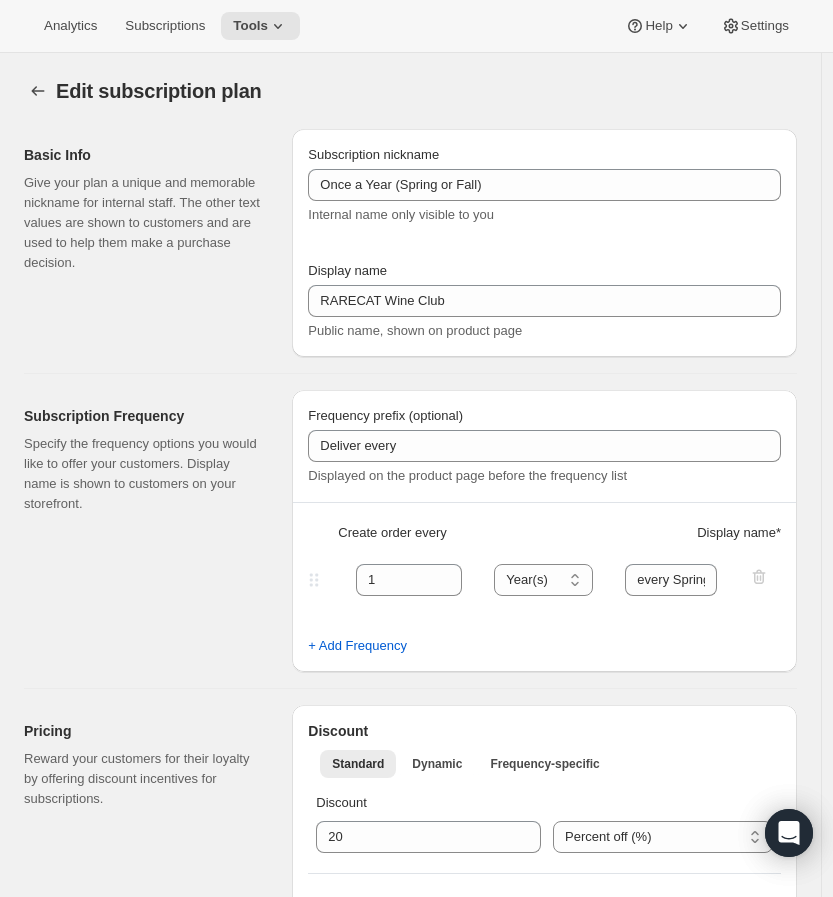 click on "Frequency prefix (optional) Deliver every Displayed on the product page before the frequency list Create order every Display name * 1 Day(s) Week(s) Month(s) Year(s) Year(s) every Spring or Fall + Add Frequency" at bounding box center (544, 531) 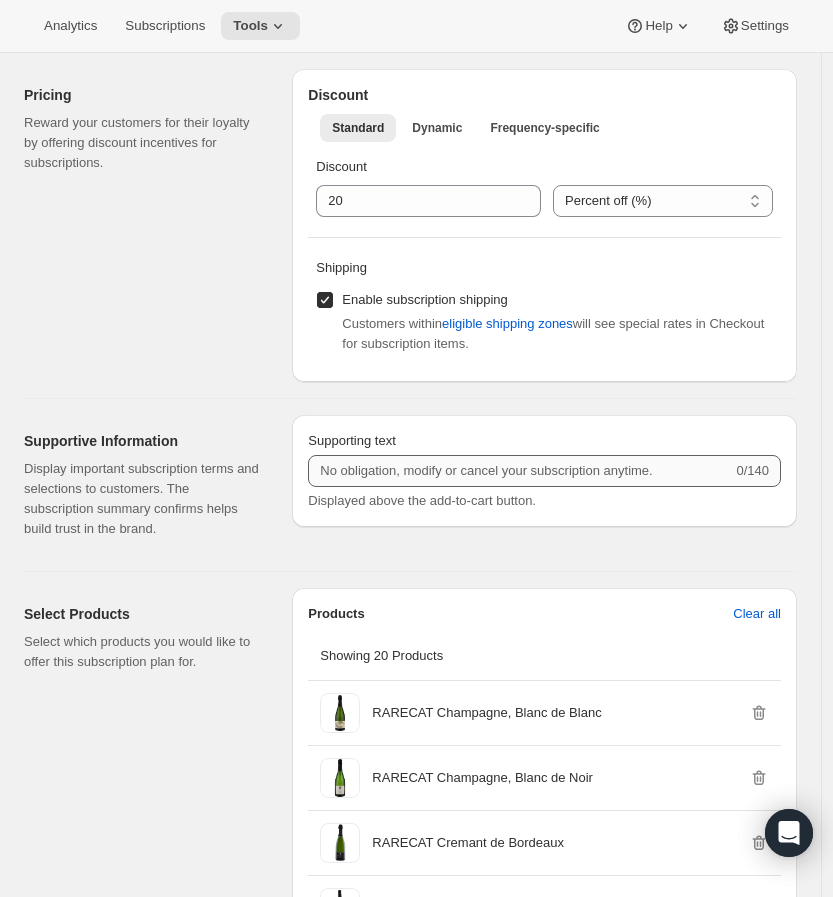 scroll, scrollTop: 666, scrollLeft: 0, axis: vertical 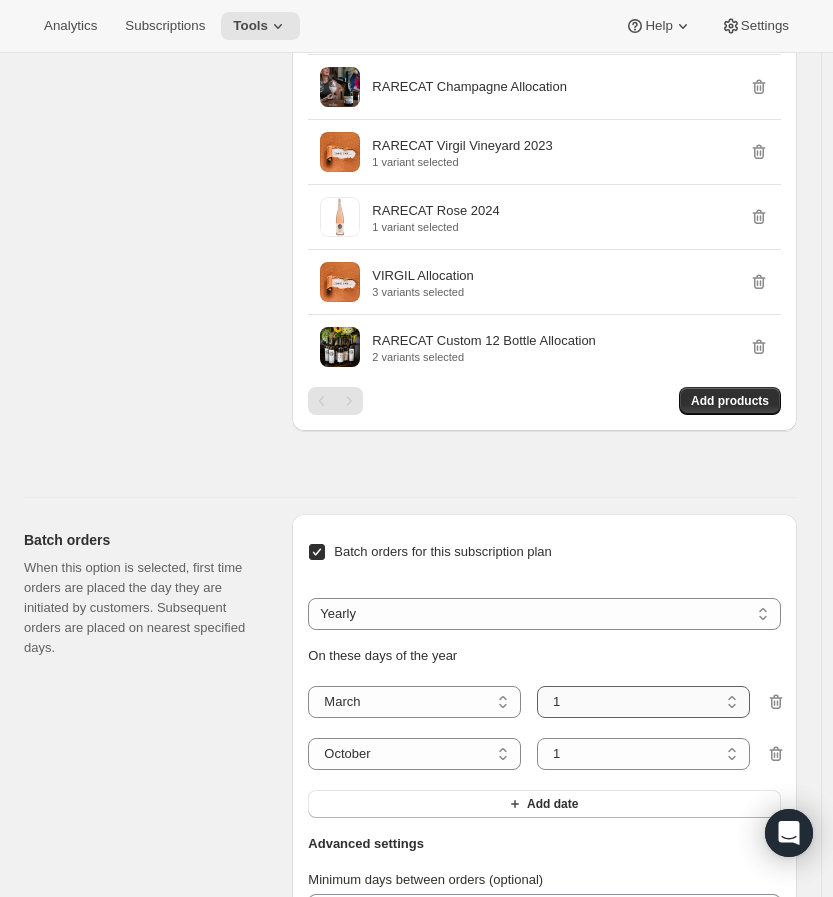click on "1 2 3 4 5 6 7 8 9 10 11 12 13 14 15 16 17 18 19 20 21 22 23 24 25 26 27 28 29 30 31" at bounding box center [643, 702] 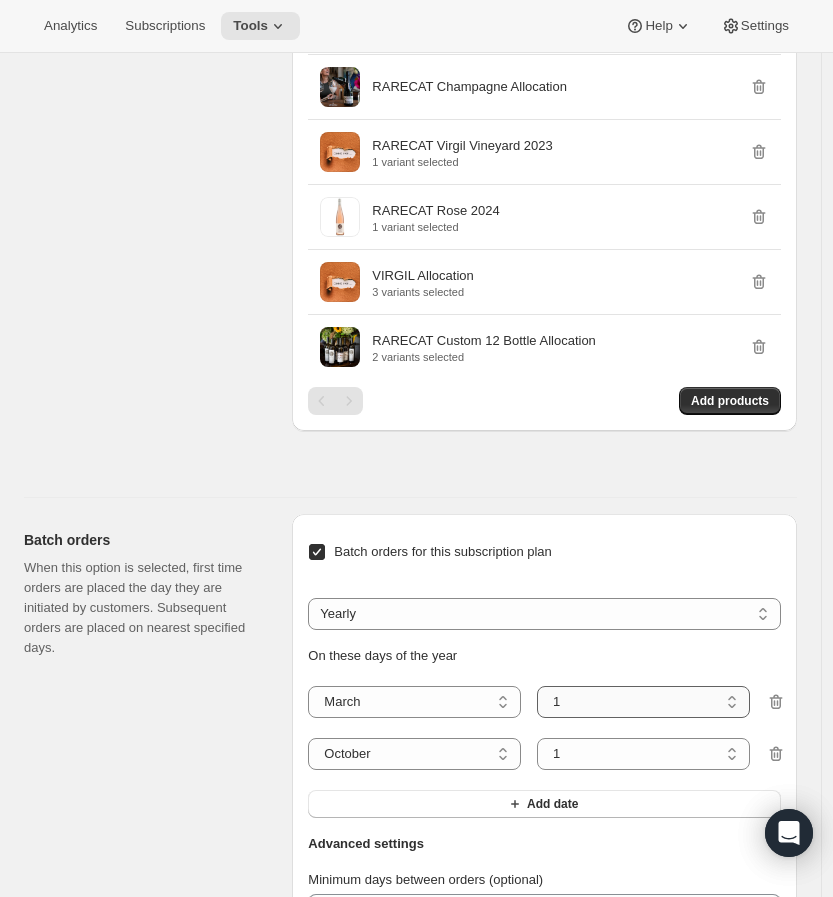 select on "15" 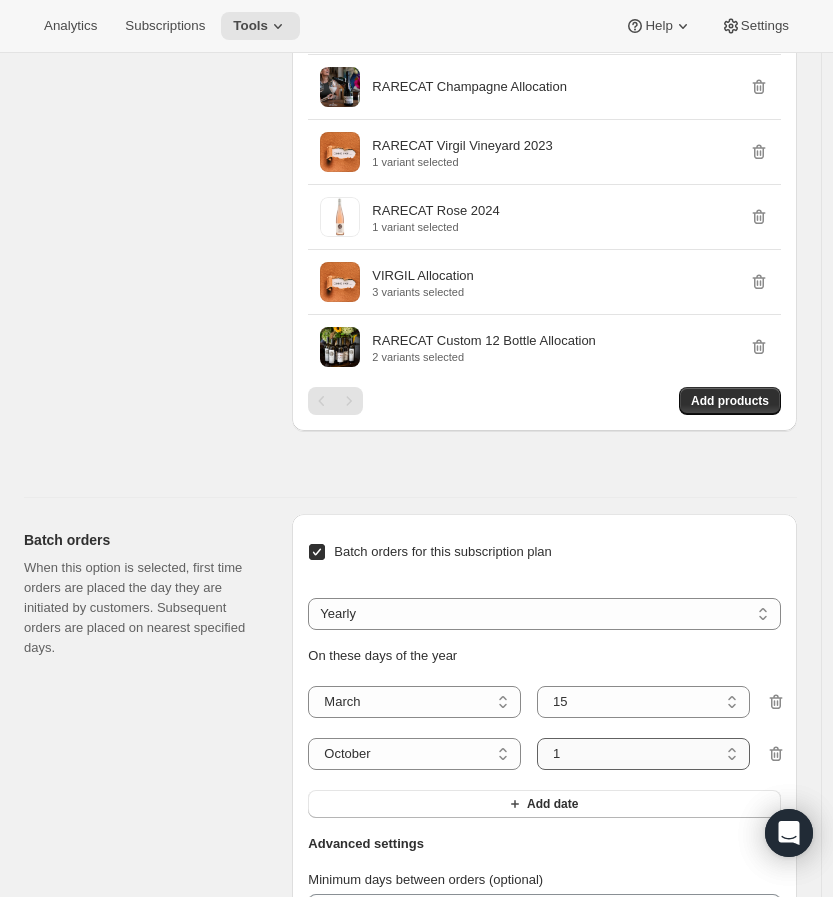 click on "1 2 3 4 5 6 7 8 9 10 11 12 13 14 15 16 17 18 19 20 21 22 23 24 25 26 27 28 29 30 31" at bounding box center [643, 754] 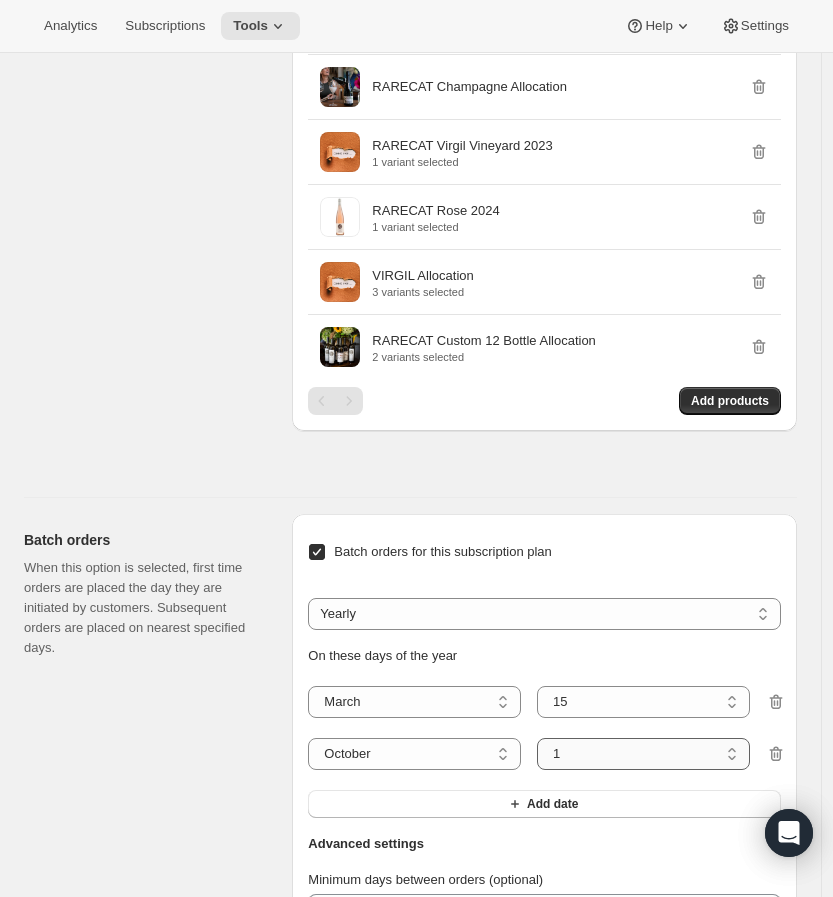 select on "15" 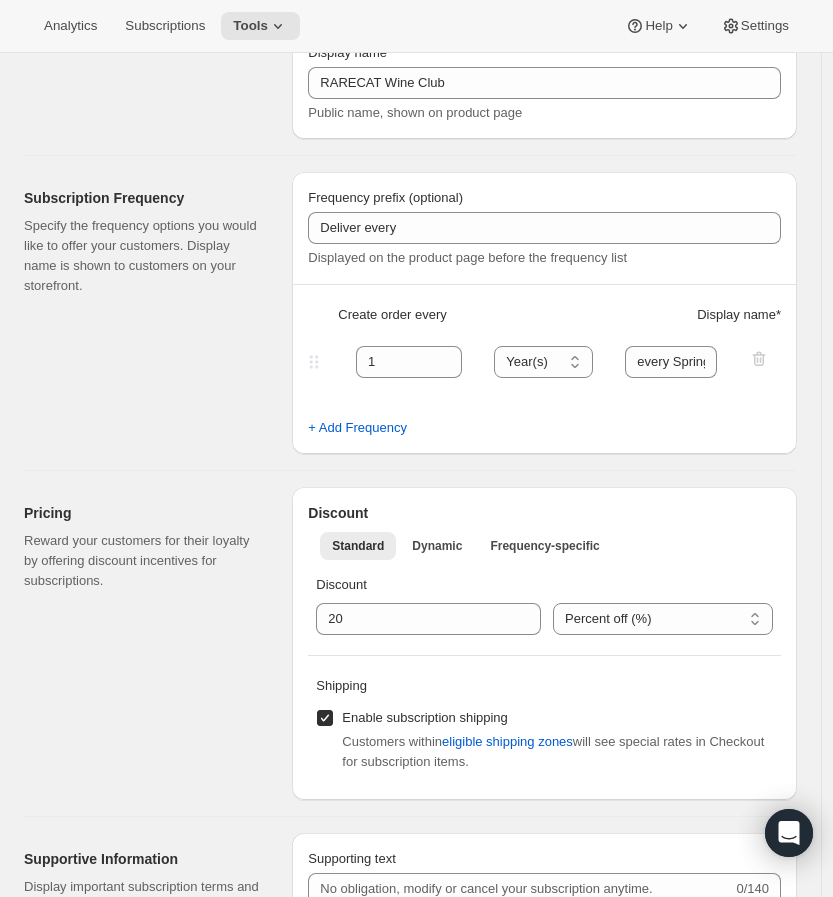 scroll, scrollTop: 126, scrollLeft: 0, axis: vertical 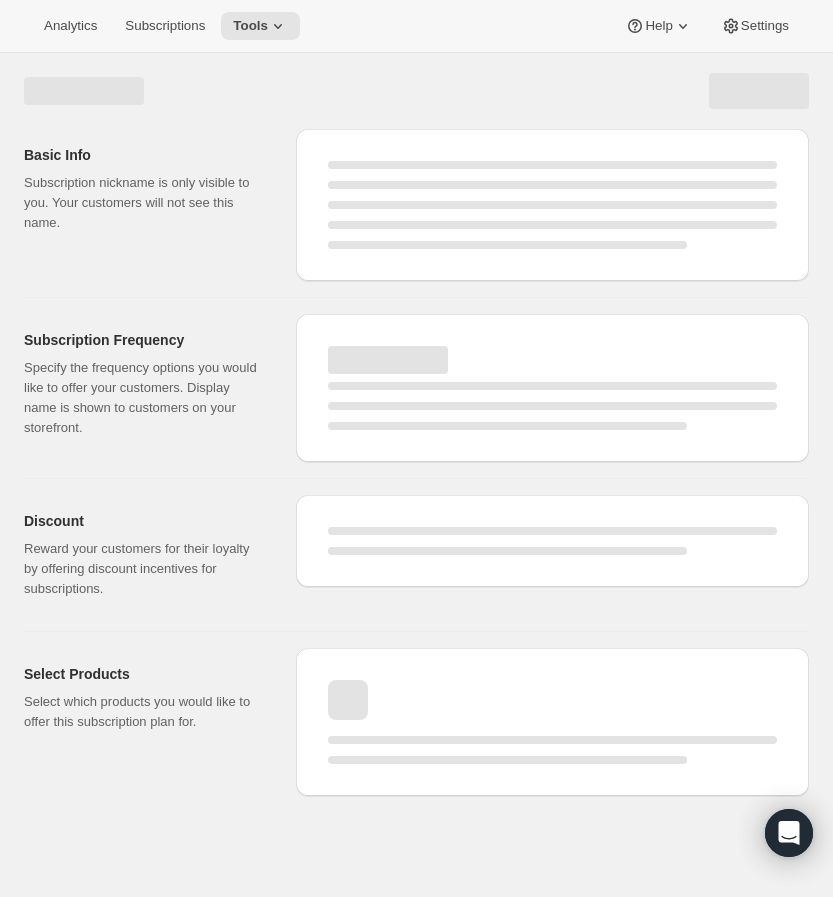 select on "YEAR" 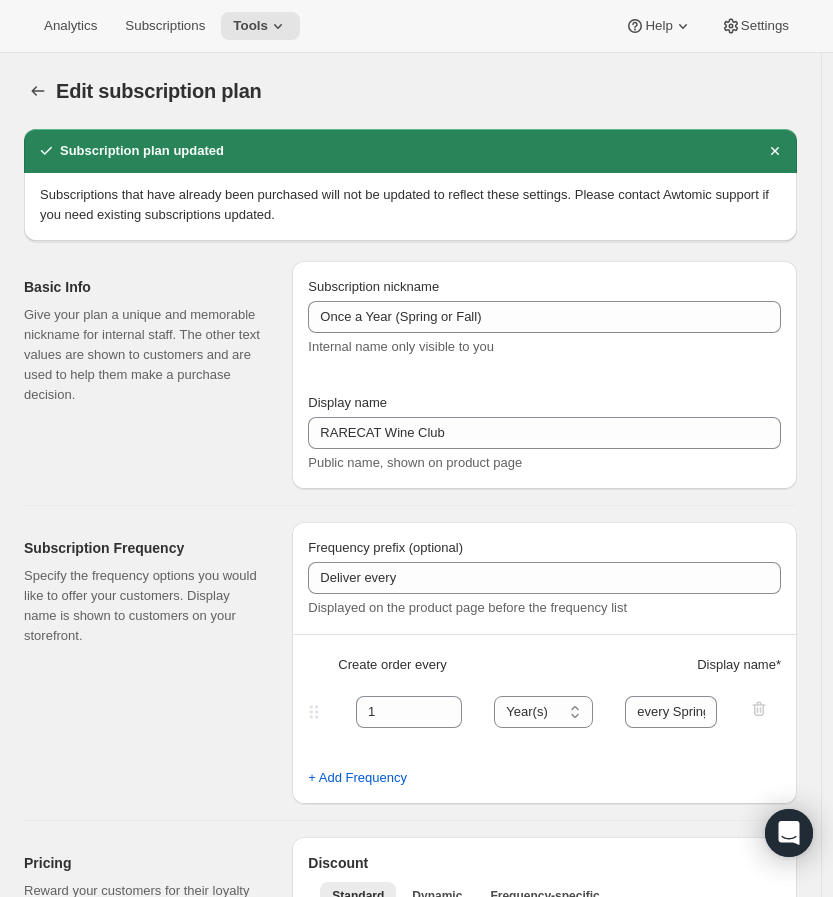 select on "15" 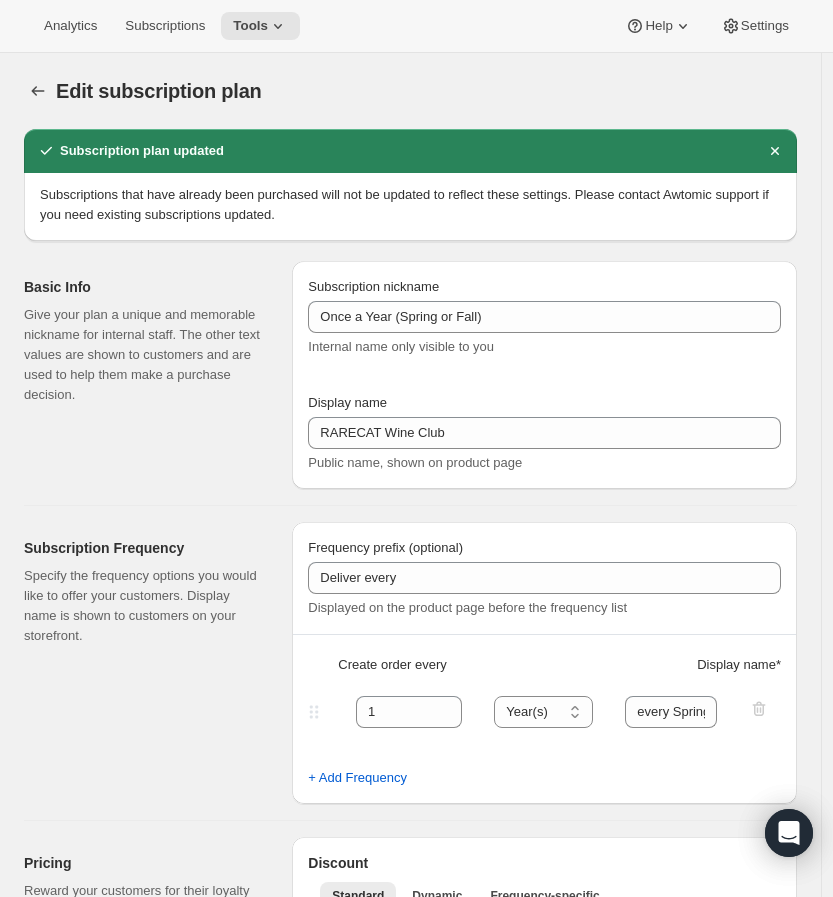 select on "15" 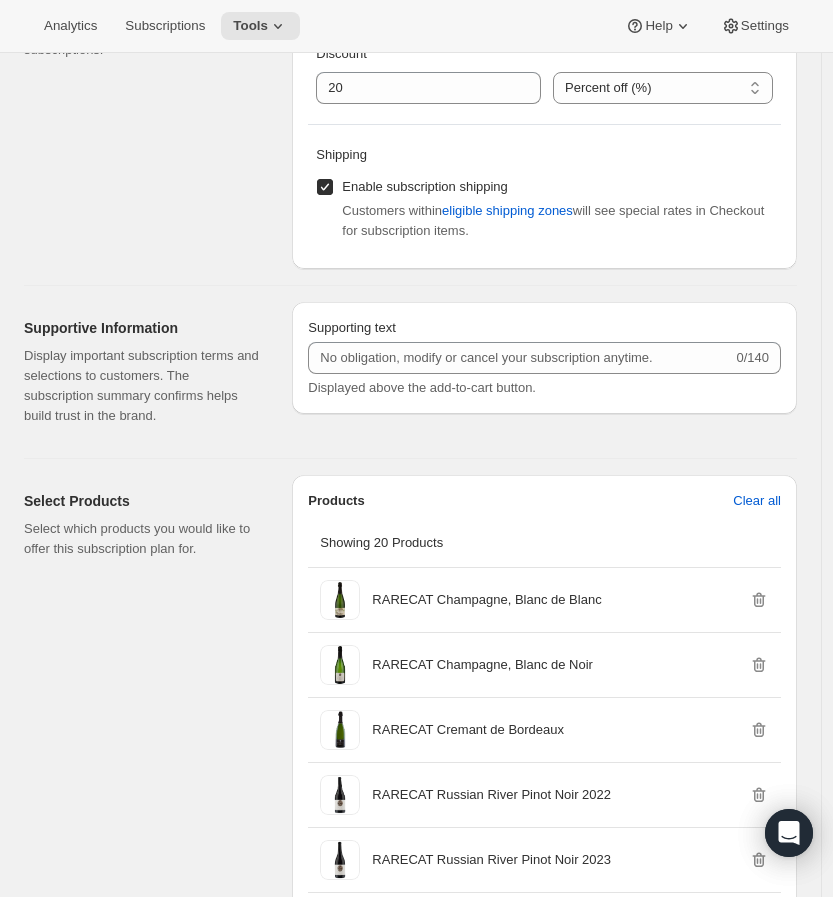 scroll, scrollTop: 888, scrollLeft: 0, axis: vertical 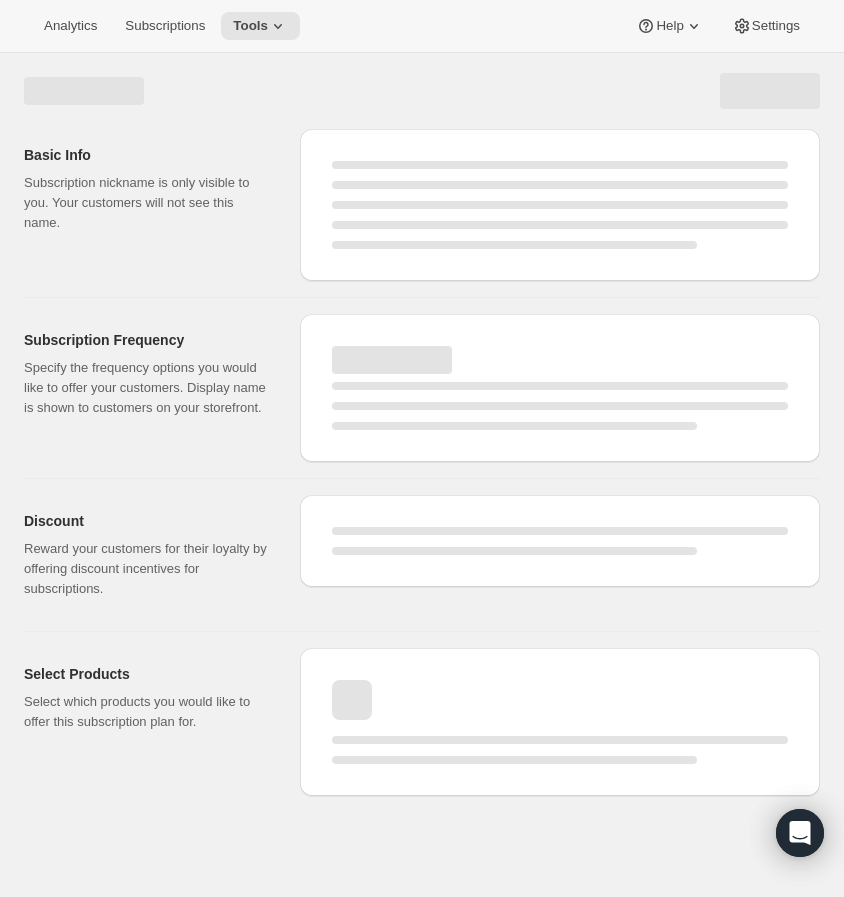 select on "WEEK" 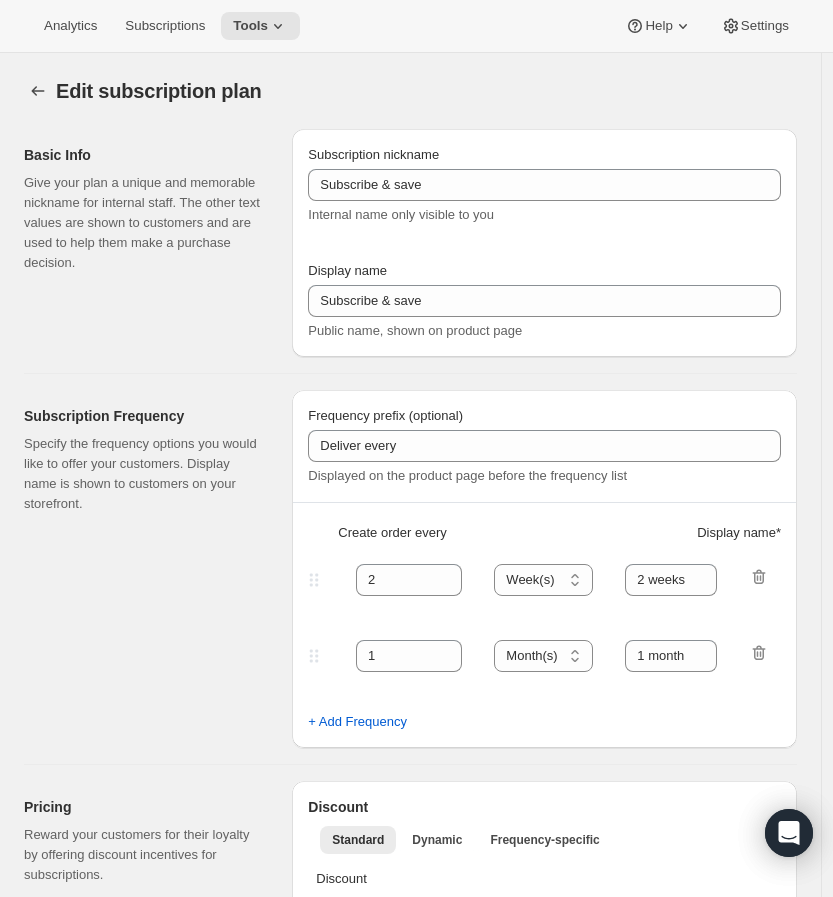 type on "Once a Year (Spring or Fall)" 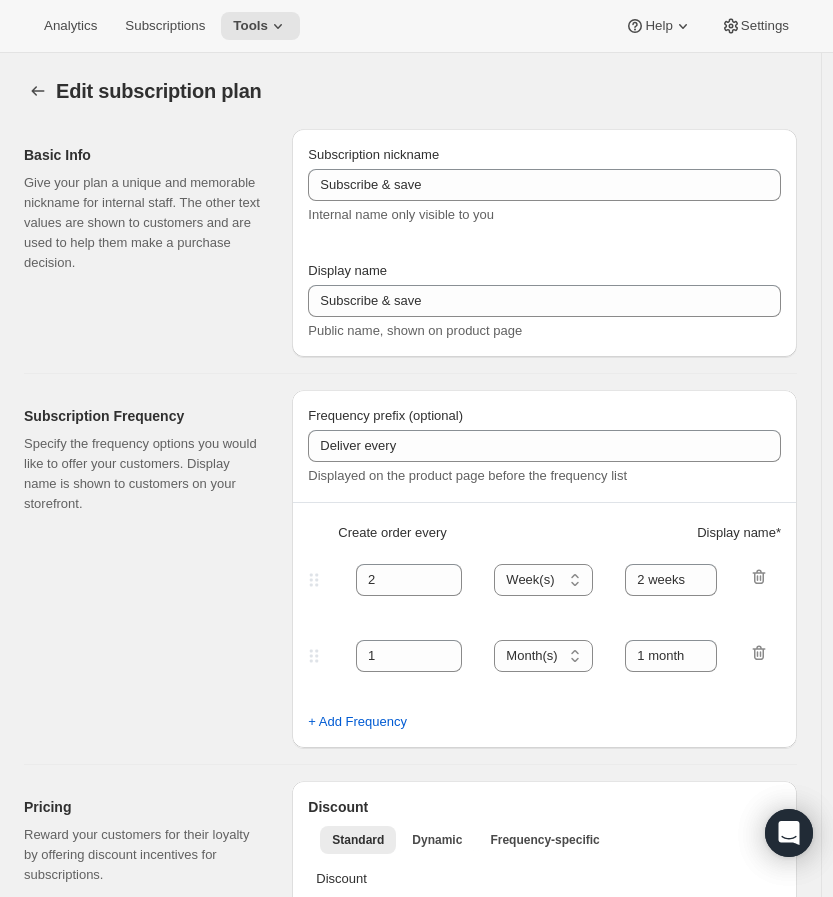 checkbox on "true" 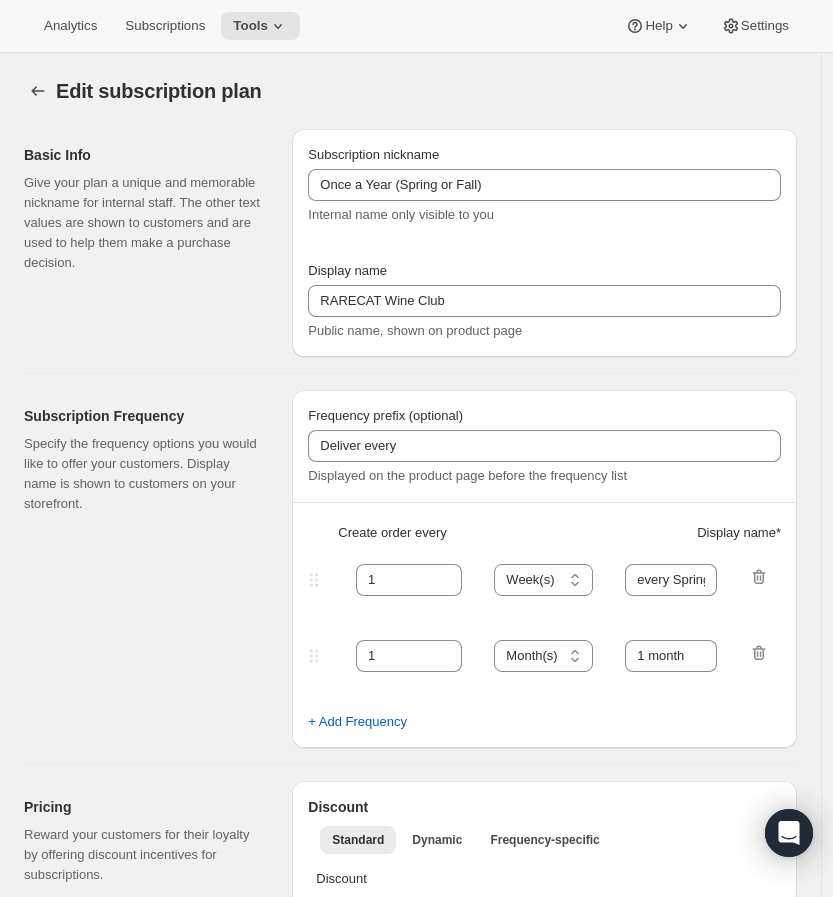 select on "YEARDAY" 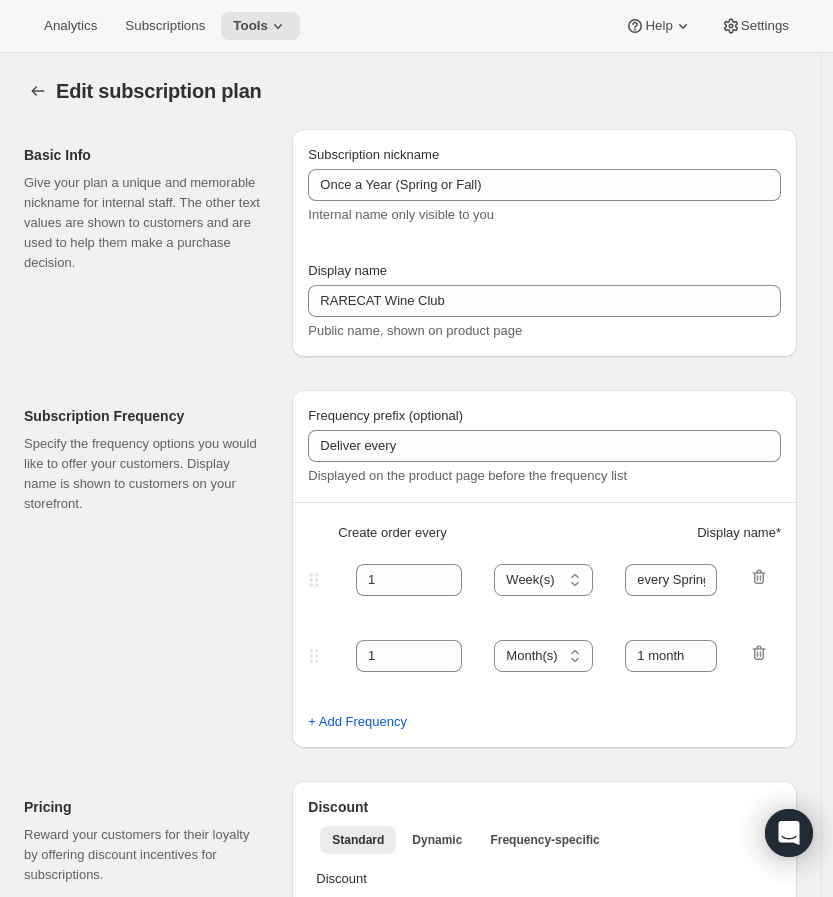 select on "3" 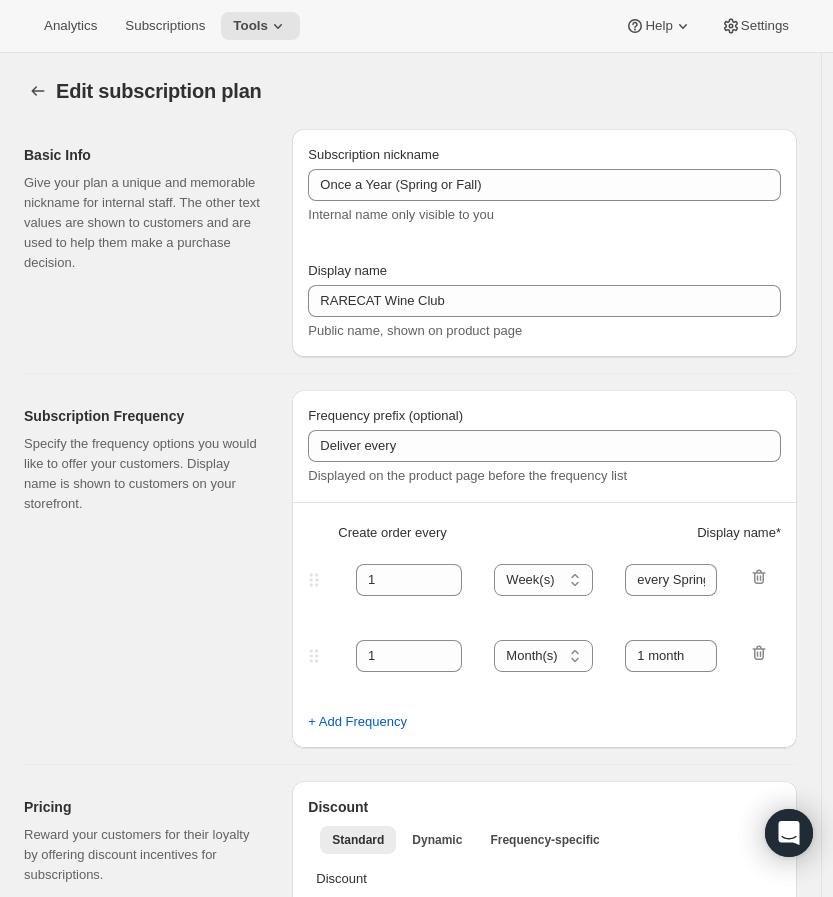 select on "15" 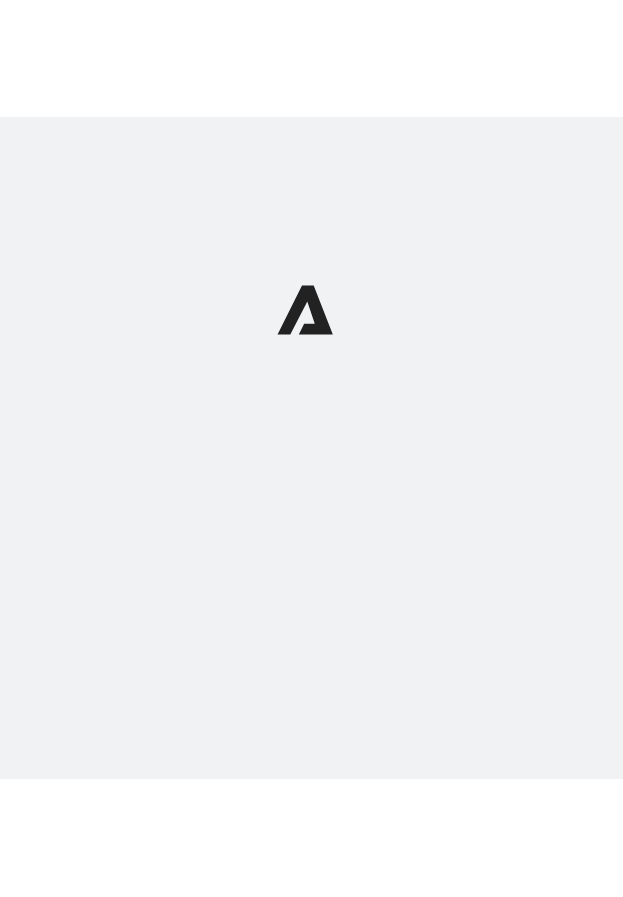 scroll, scrollTop: 0, scrollLeft: 0, axis: both 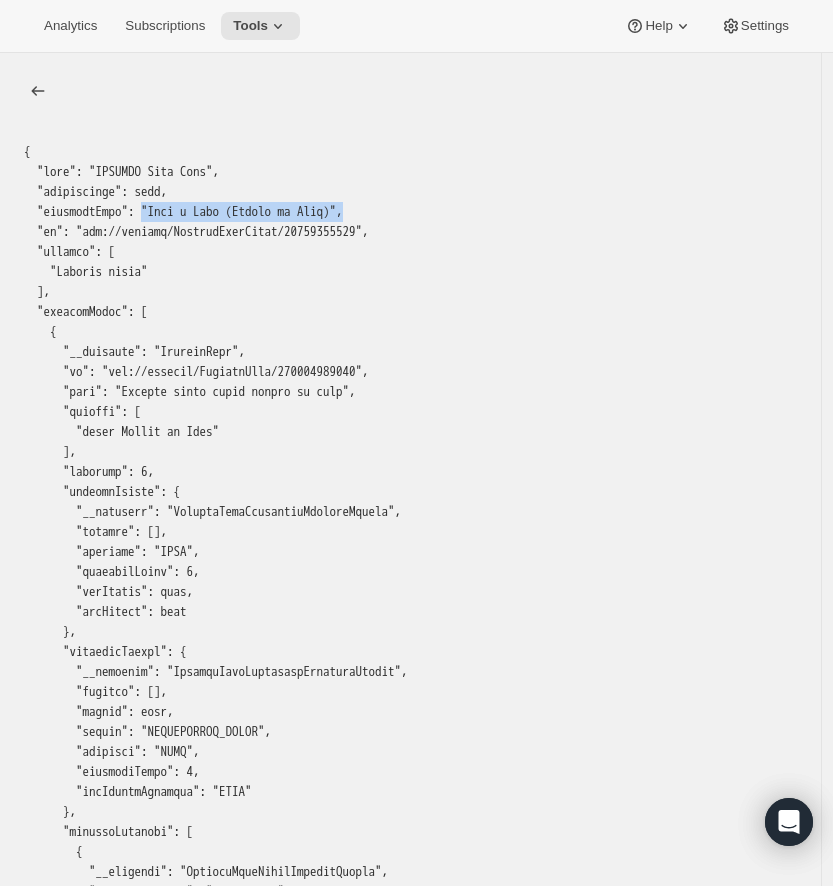 drag, startPoint x: 152, startPoint y: 206, endPoint x: 403, endPoint y: 206, distance: 251 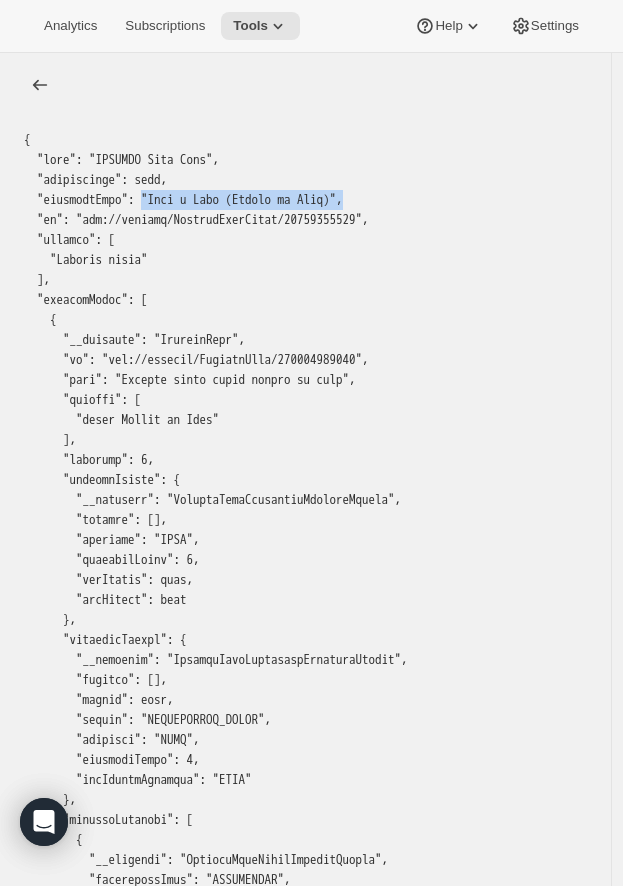 click at bounding box center [305, 4490] 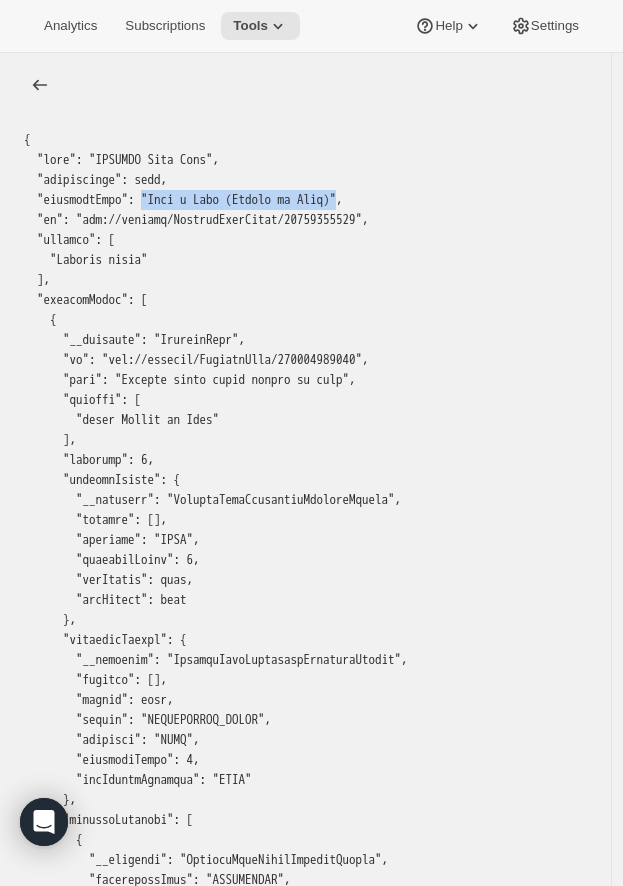 drag, startPoint x: 152, startPoint y: 198, endPoint x: 367, endPoint y: 195, distance: 215.02094 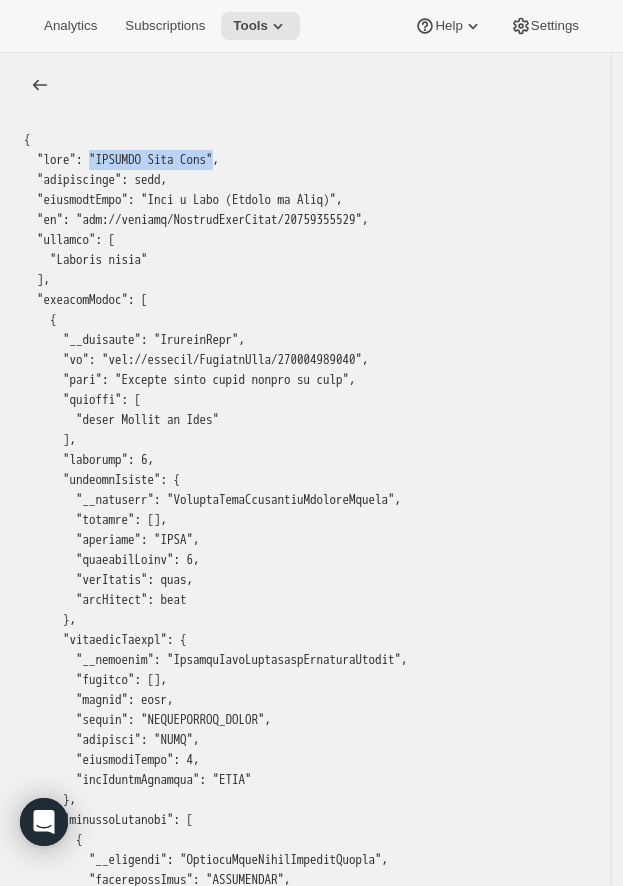 drag, startPoint x: 95, startPoint y: 155, endPoint x: 227, endPoint y: 154, distance: 132.00378 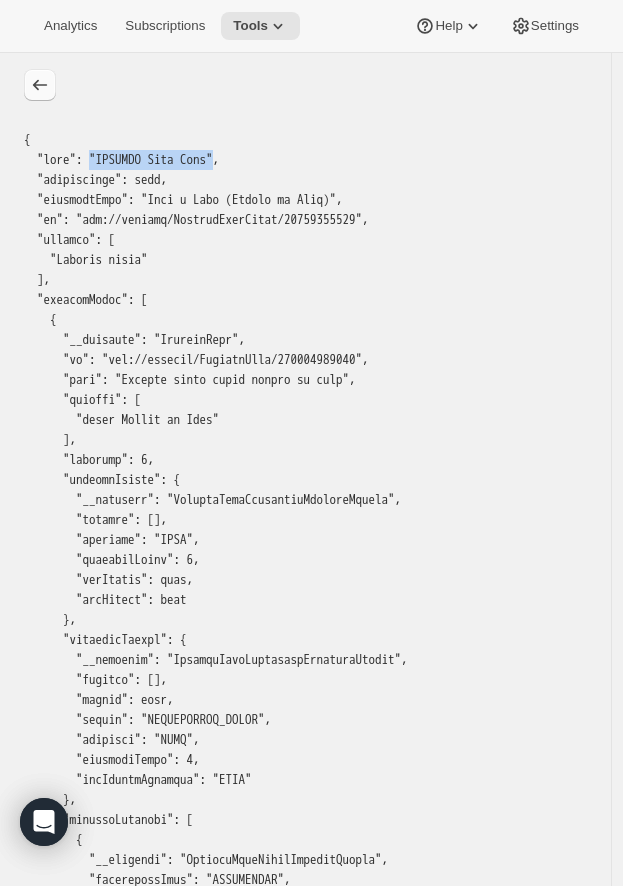 click 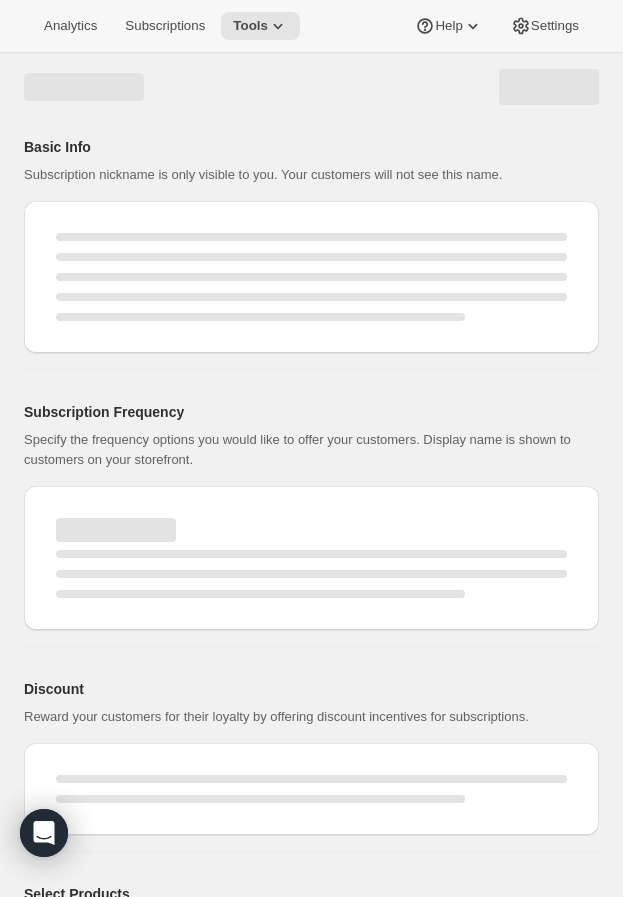 select on "WEEK" 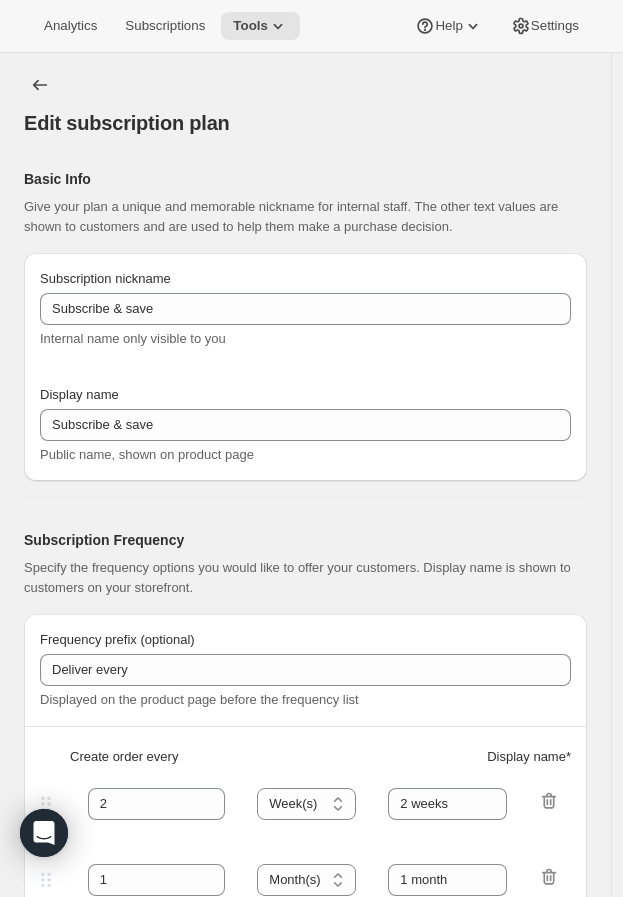 type on "Once a Year (Spring or Fall)" 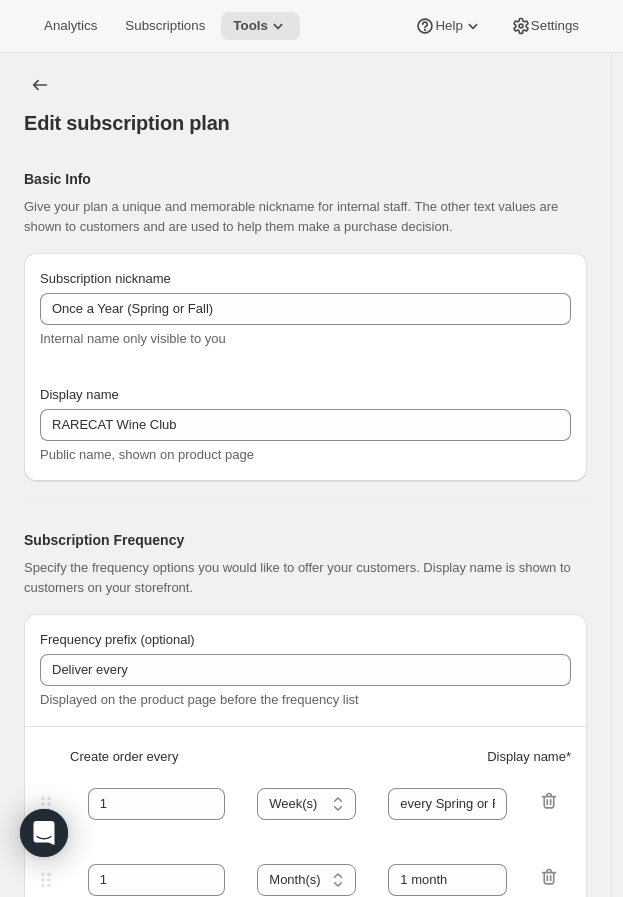 select on "YEARDAY" 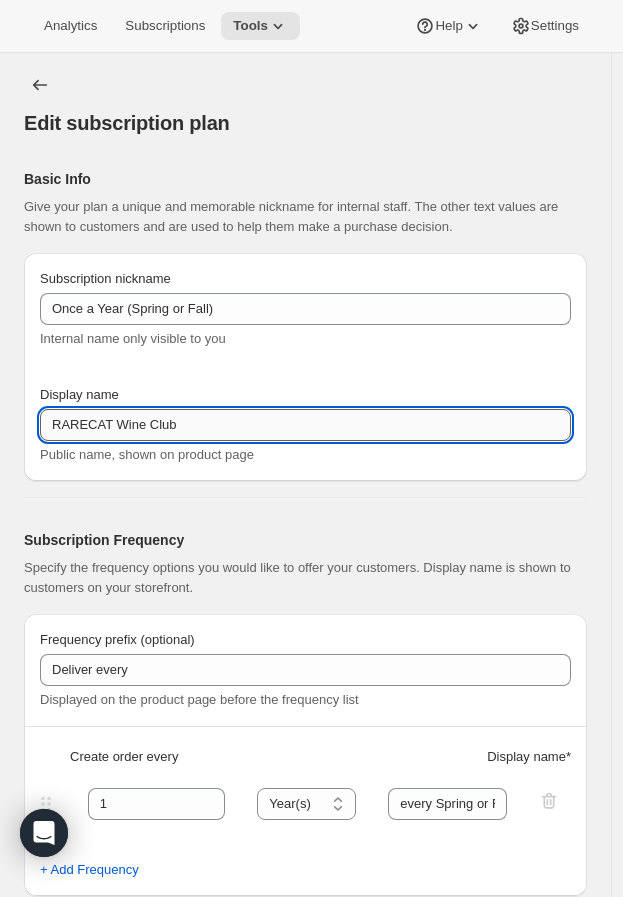 click on "RARECAT Wine Club" at bounding box center [305, 425] 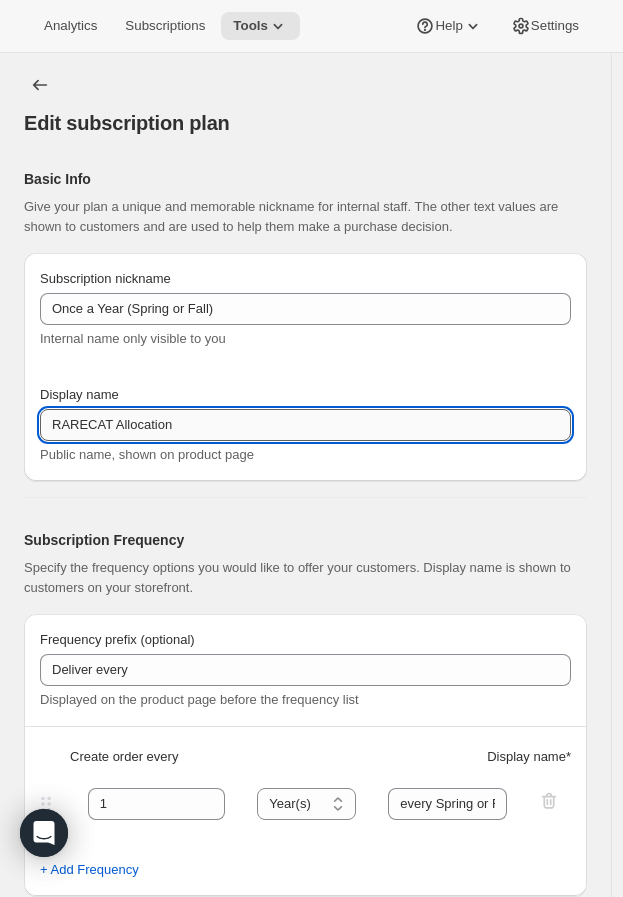 click on "RARECAT Allocation" at bounding box center (305, 425) 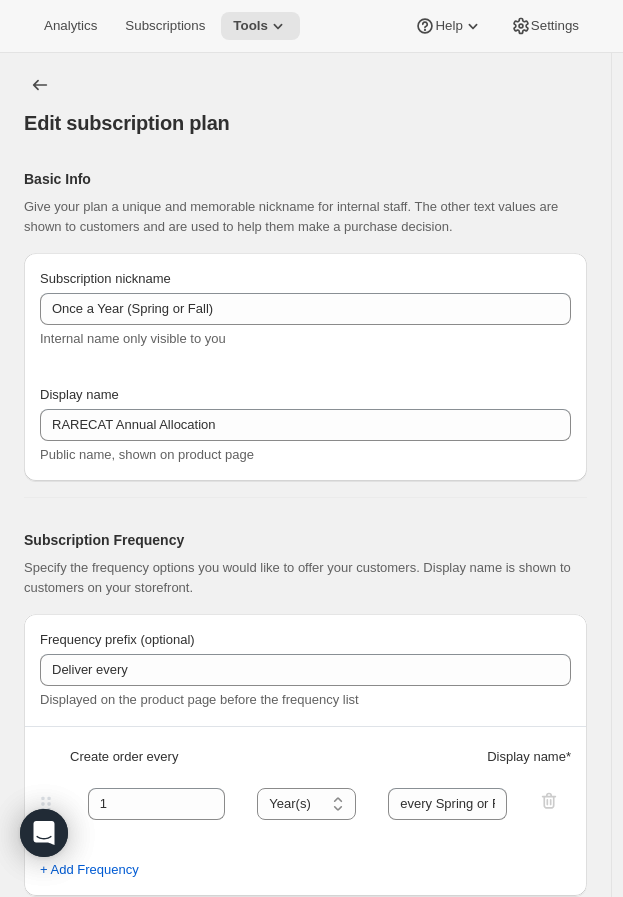 click on "Display name" at bounding box center (305, 395) 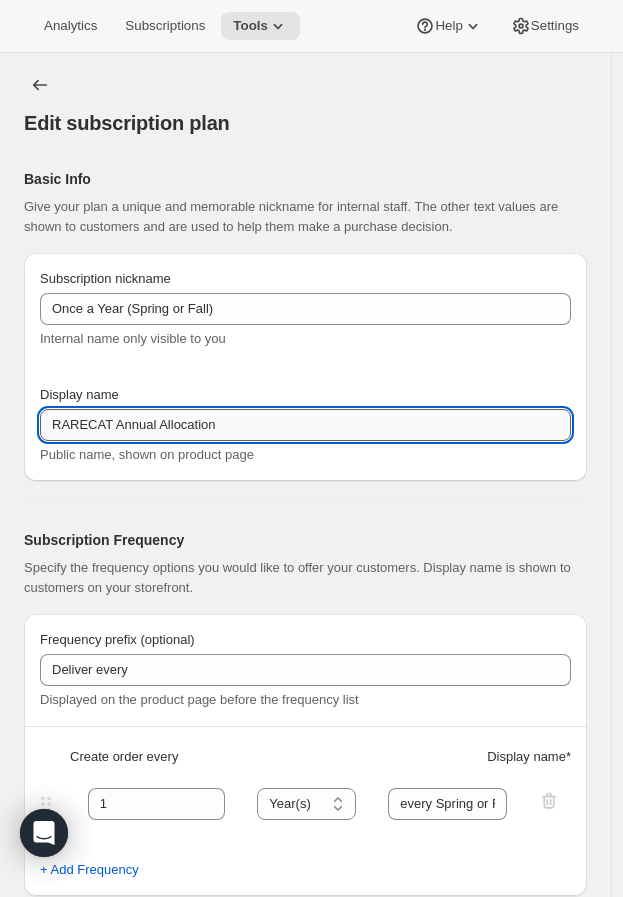 click on "RARECAT Annual Allocation" at bounding box center (305, 425) 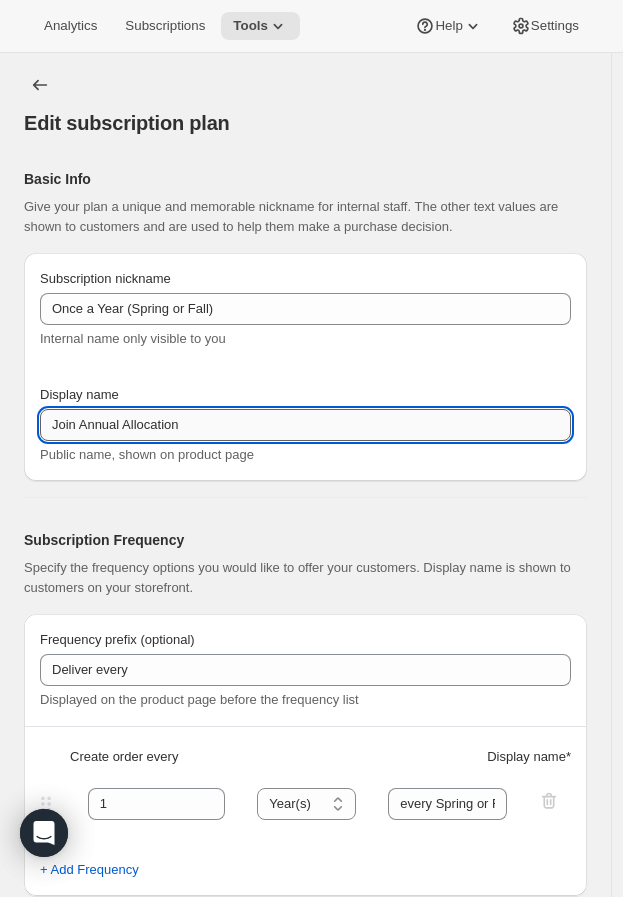 click on "Join Annual Allocation" at bounding box center [305, 425] 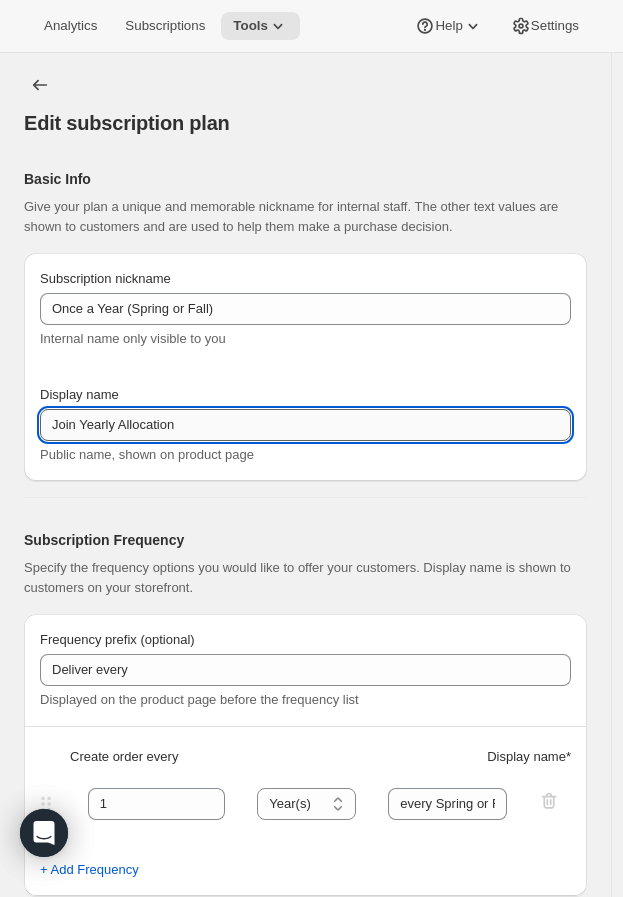 click on "Join Yearly Allocation" at bounding box center [305, 425] 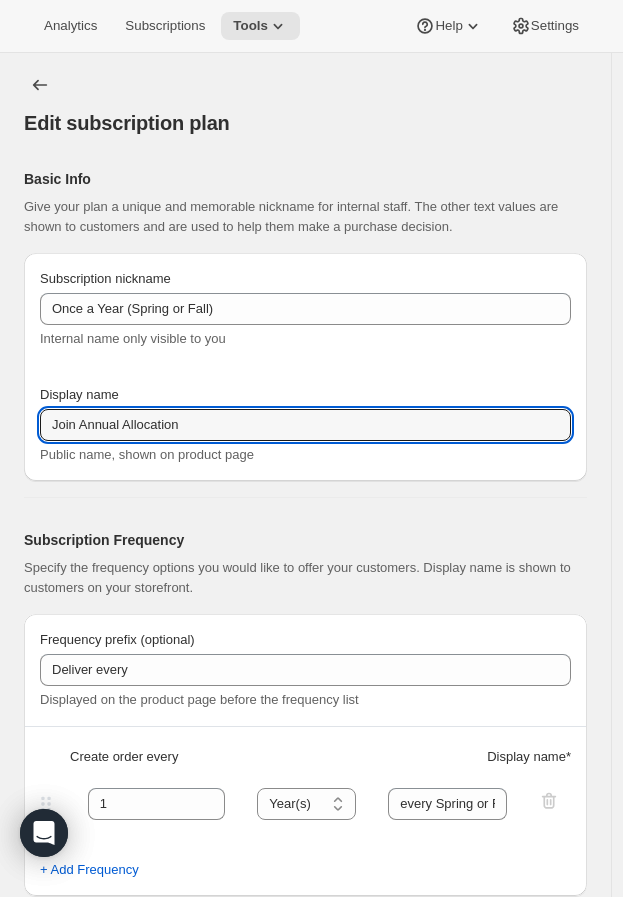click on "Display name" at bounding box center [305, 395] 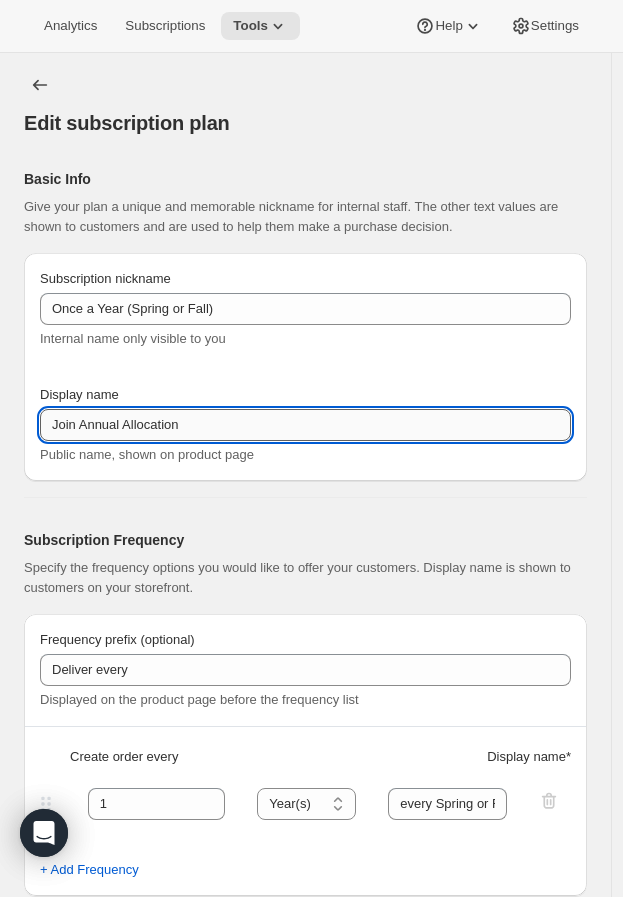 click on "Join Annual Allocation" at bounding box center (305, 425) 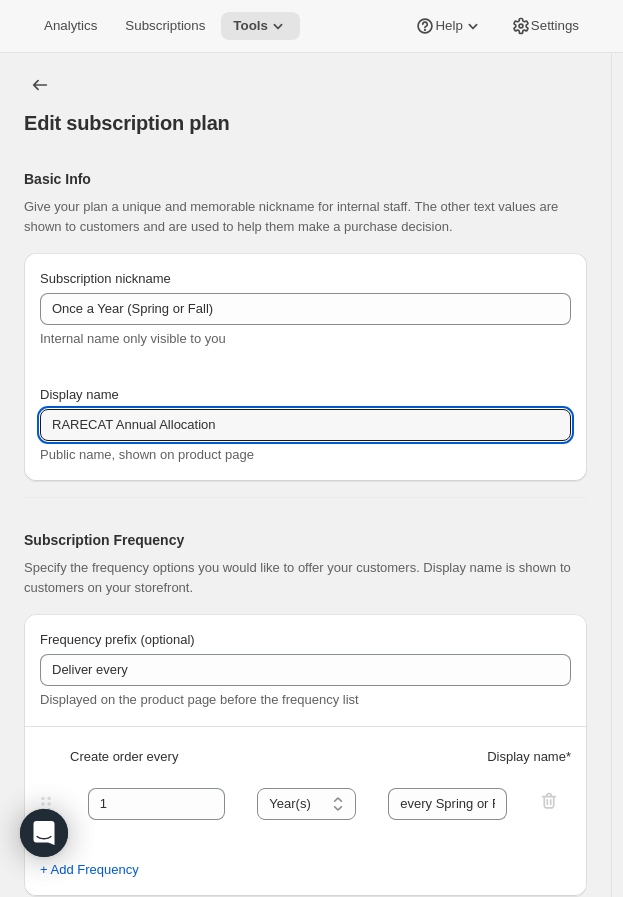 type on "RARECAT Annual Allocation" 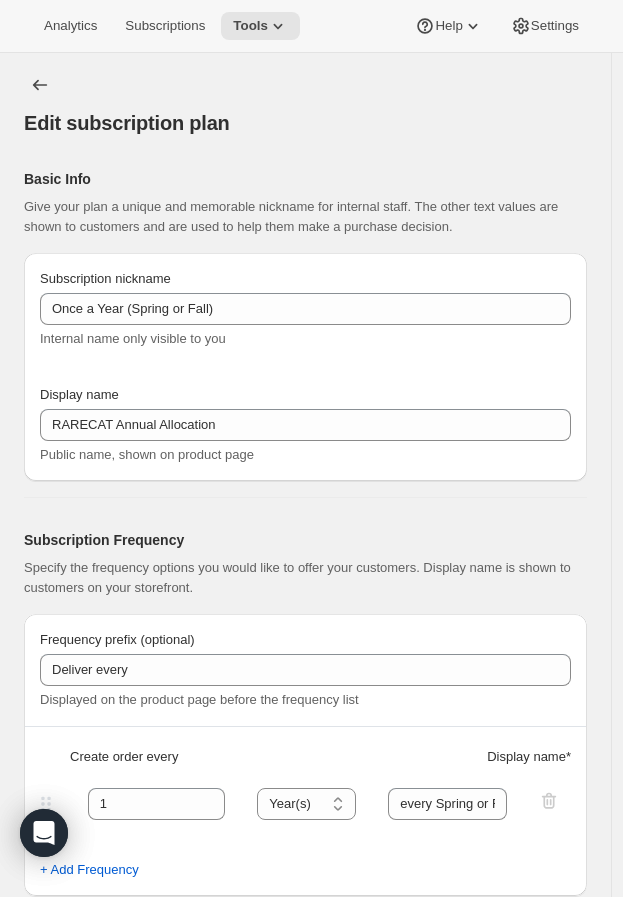 click on "Display name" at bounding box center (305, 395) 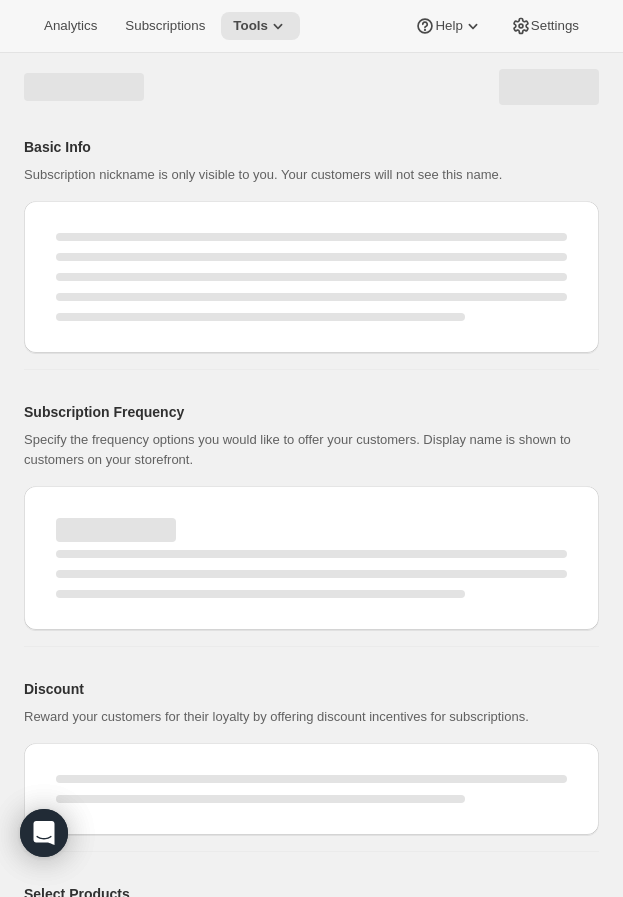 select on "YEAR" 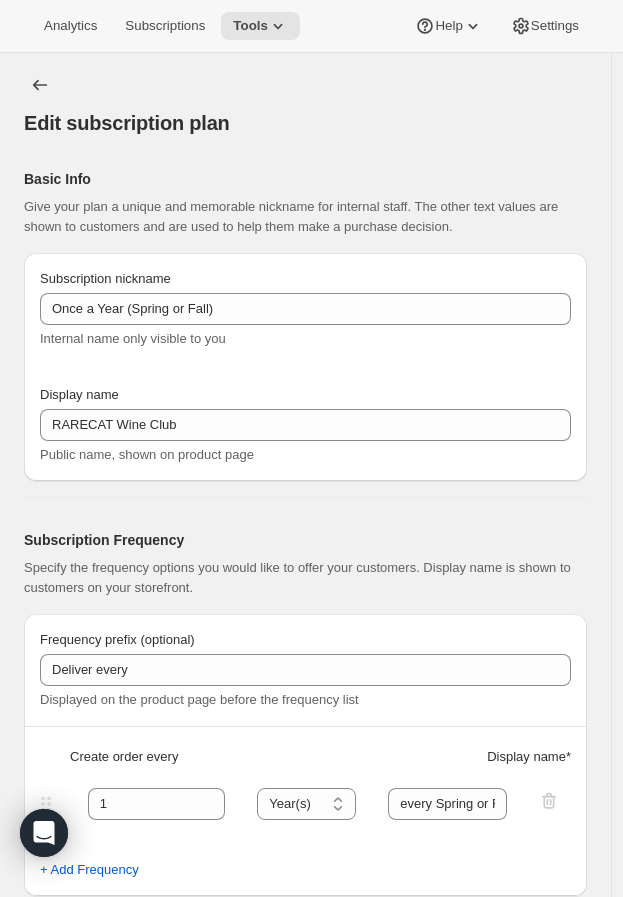 type on "RARECAT Annual Allocation" 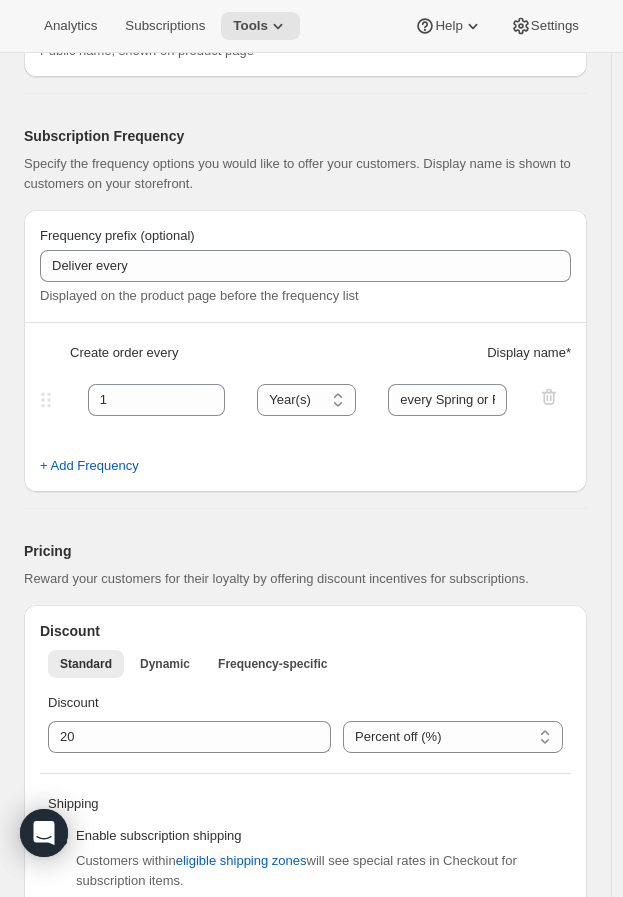 scroll, scrollTop: 666, scrollLeft: 0, axis: vertical 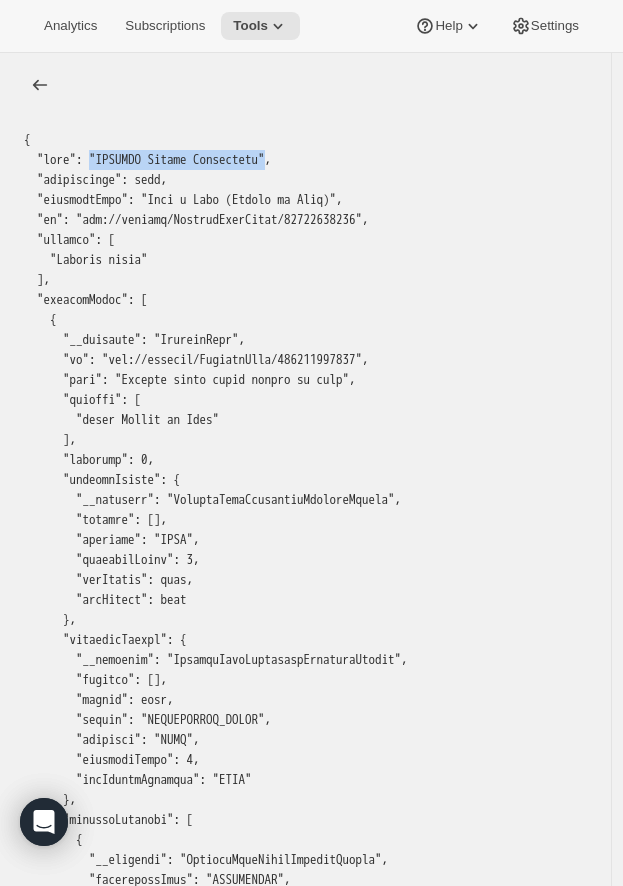 drag, startPoint x: 94, startPoint y: 153, endPoint x: 290, endPoint y: 156, distance: 196.02296 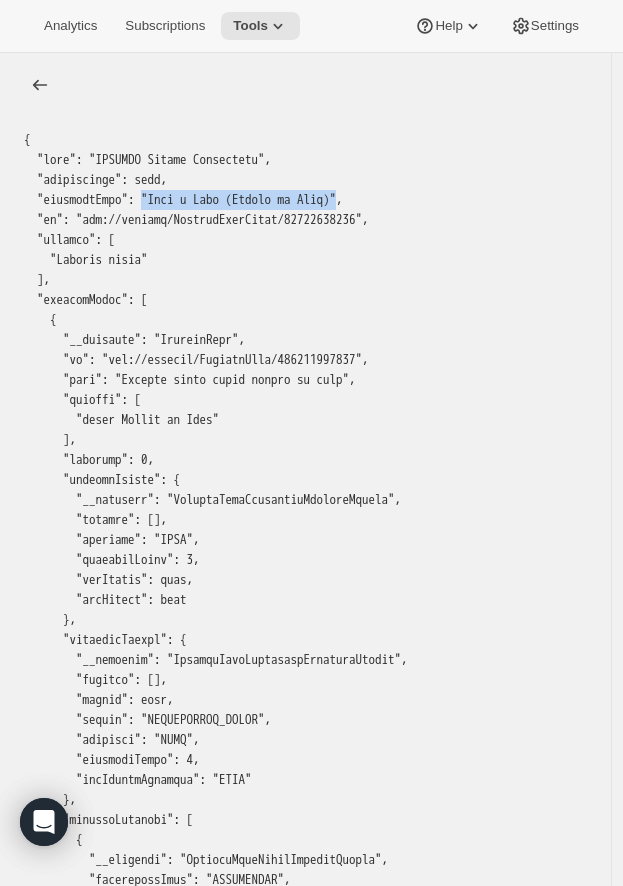 drag, startPoint x: 151, startPoint y: 195, endPoint x: 365, endPoint y: 193, distance: 214.00934 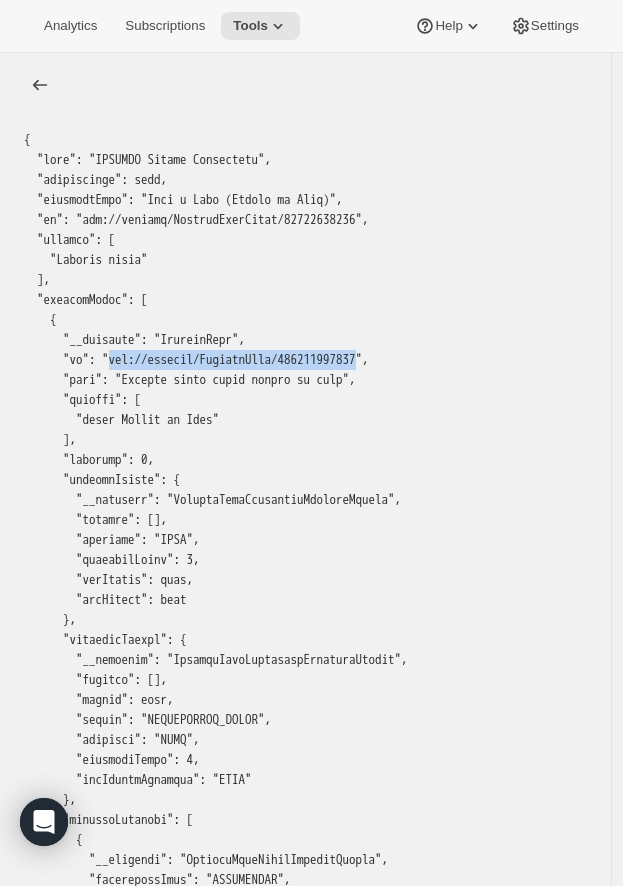 drag, startPoint x: 114, startPoint y: 361, endPoint x: 390, endPoint y: 362, distance: 276.0018 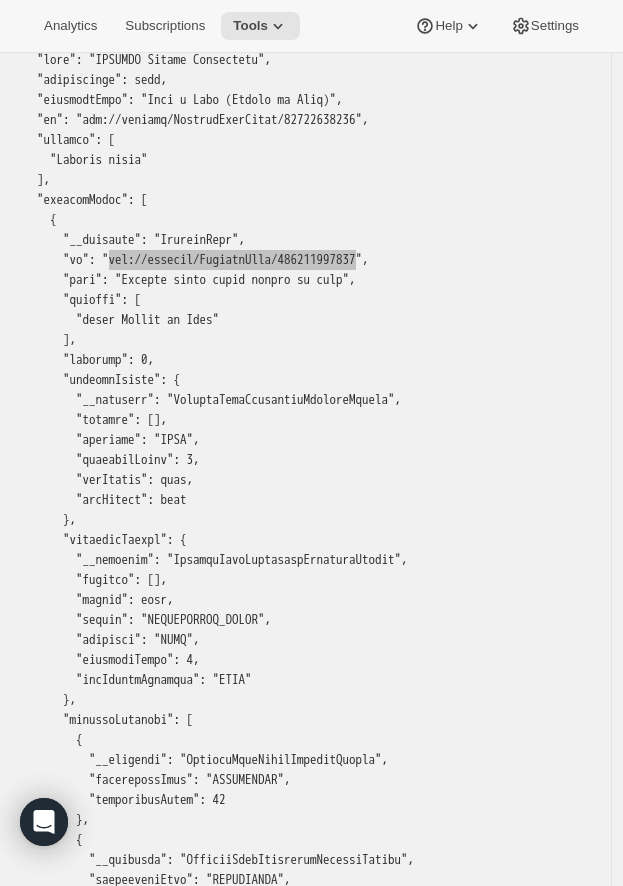 scroll, scrollTop: 111, scrollLeft: 0, axis: vertical 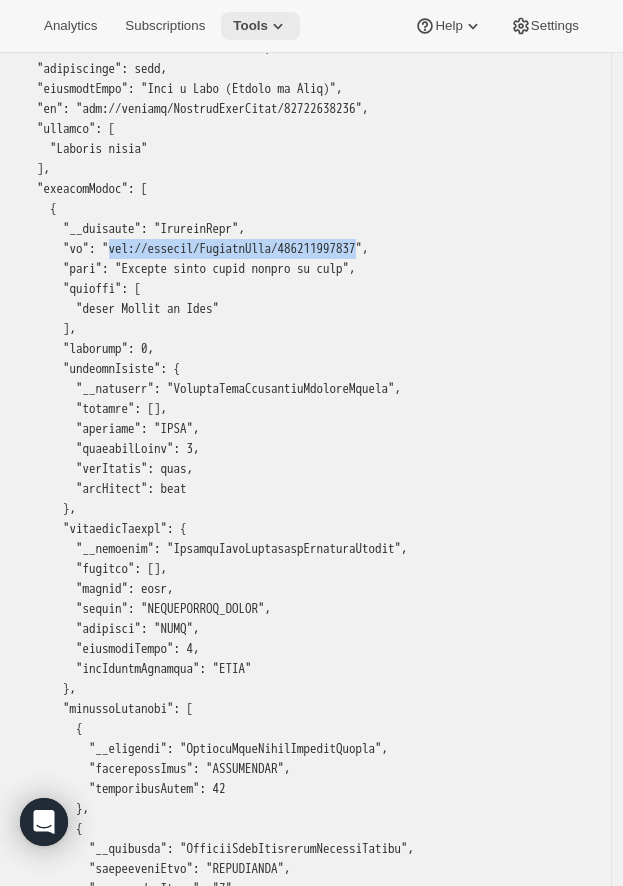 click 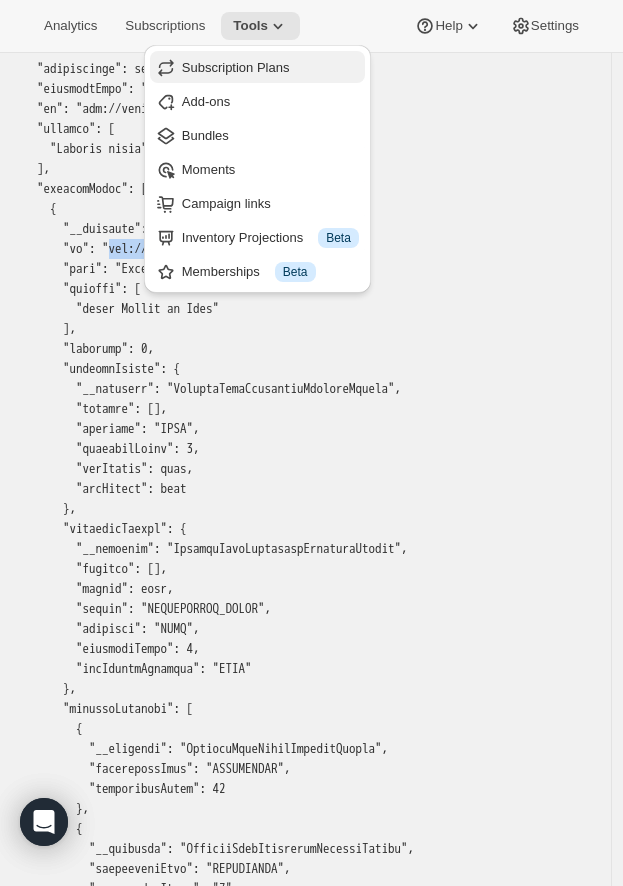click on "Subscription Plans" at bounding box center [270, 68] 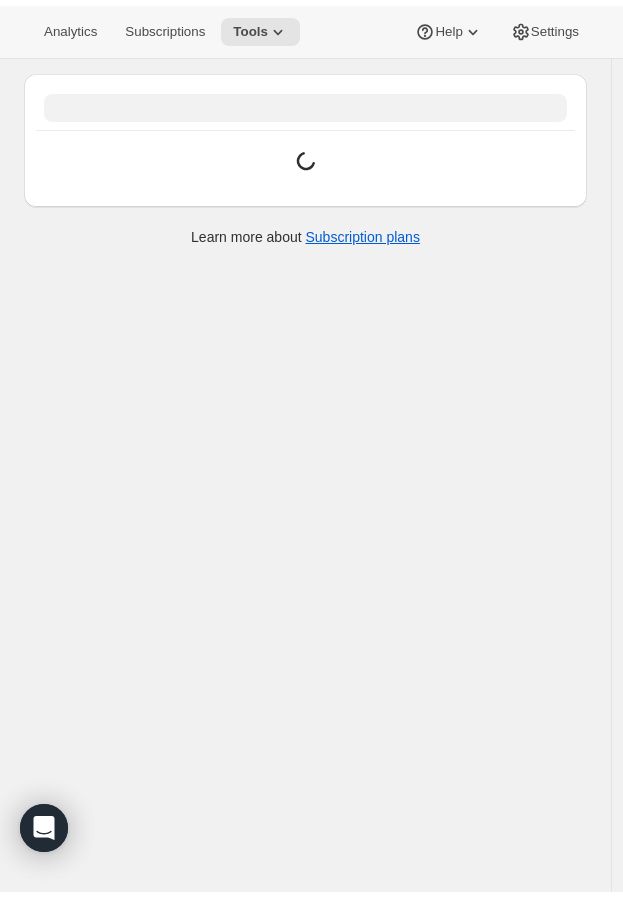 scroll, scrollTop: 0, scrollLeft: 0, axis: both 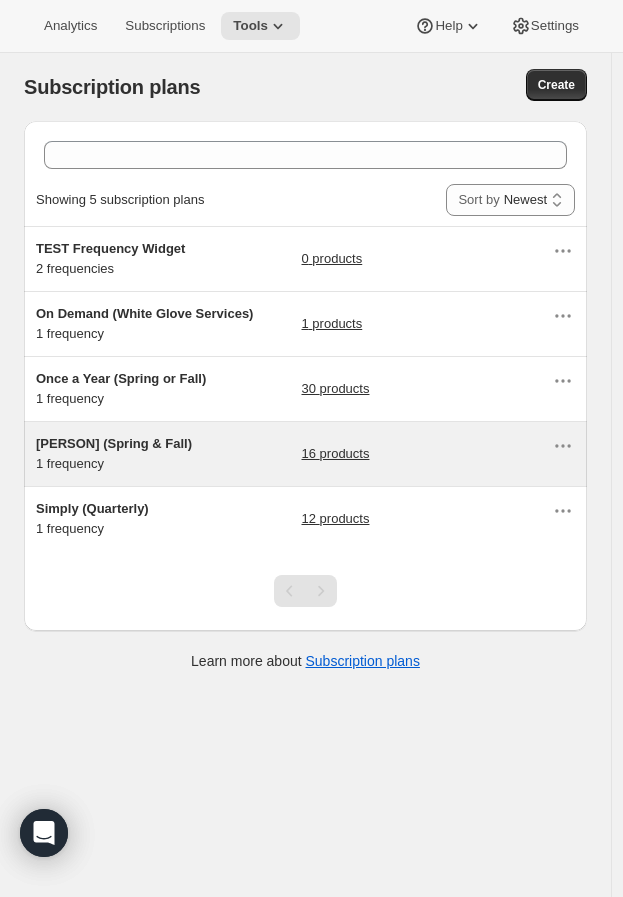 click on "[PERSON] (Spring & Fall)  1 frequency" at bounding box center (161, 454) 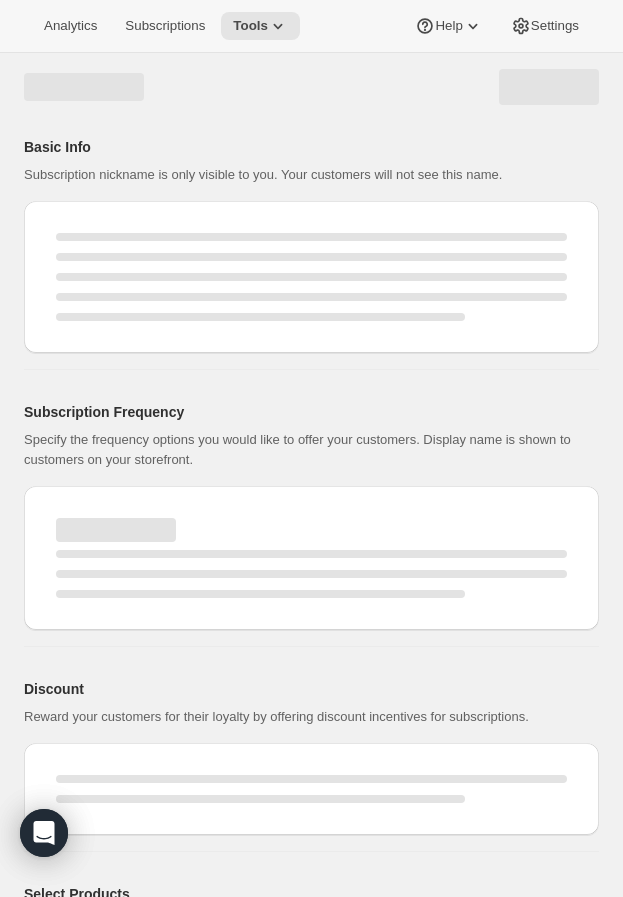 select on "WEEK" 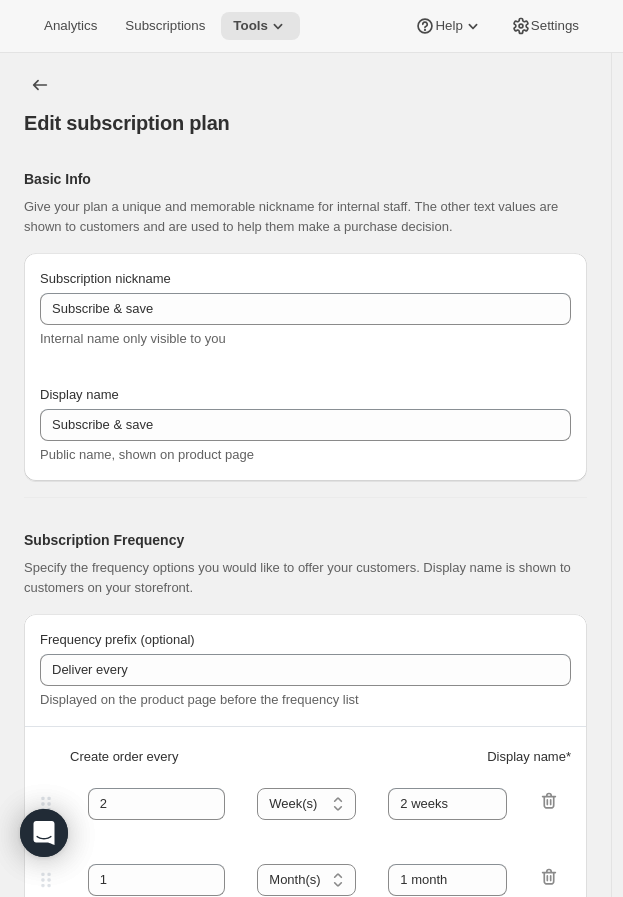 type on "[PERSON] (Spring & Fall)" 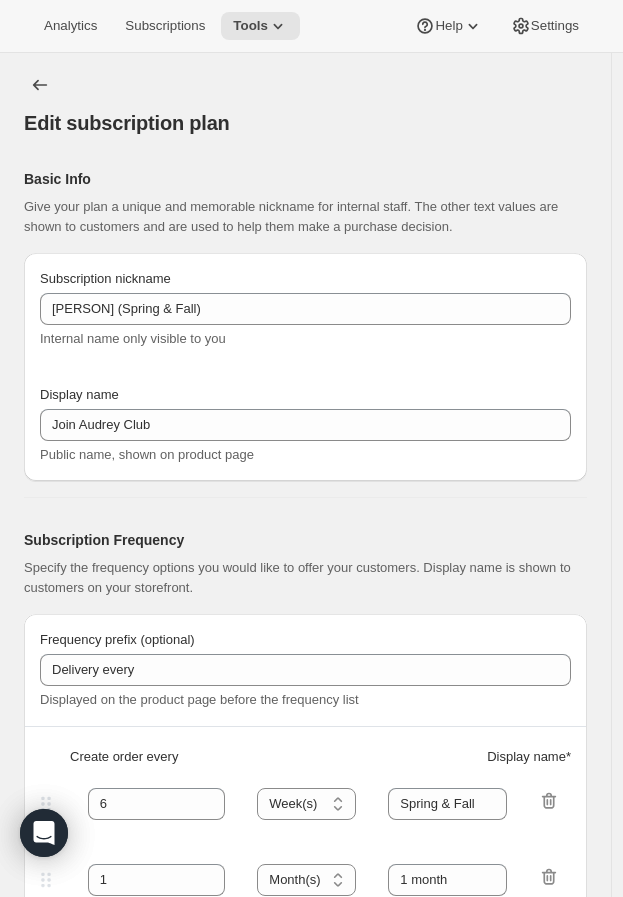 select on "YEARDAY" 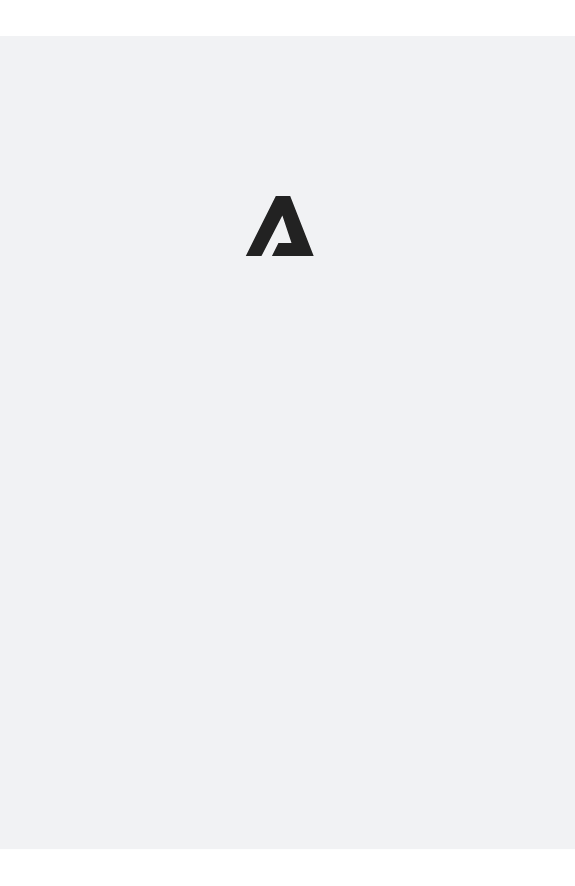 scroll, scrollTop: 0, scrollLeft: 0, axis: both 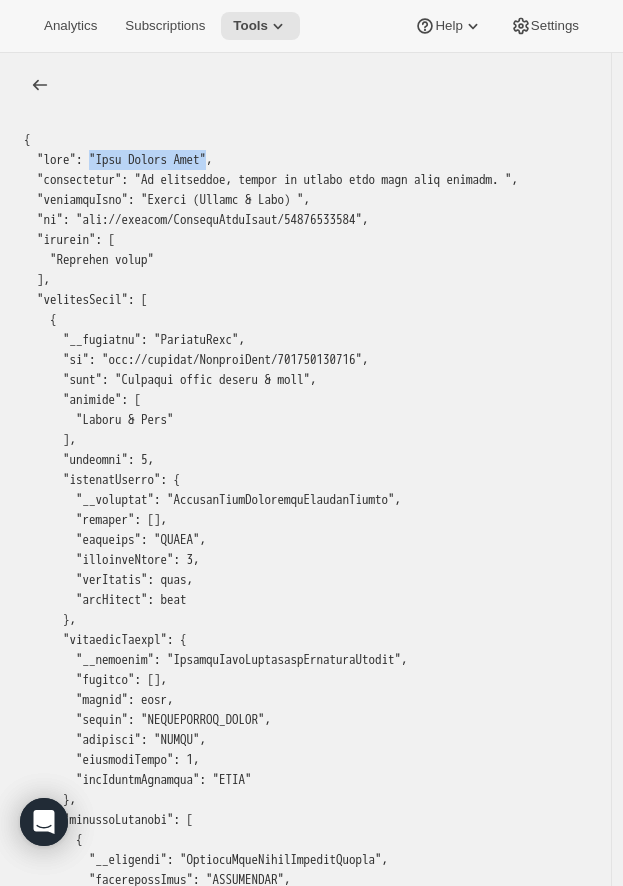 drag, startPoint x: 95, startPoint y: 154, endPoint x: 224, endPoint y: 154, distance: 129 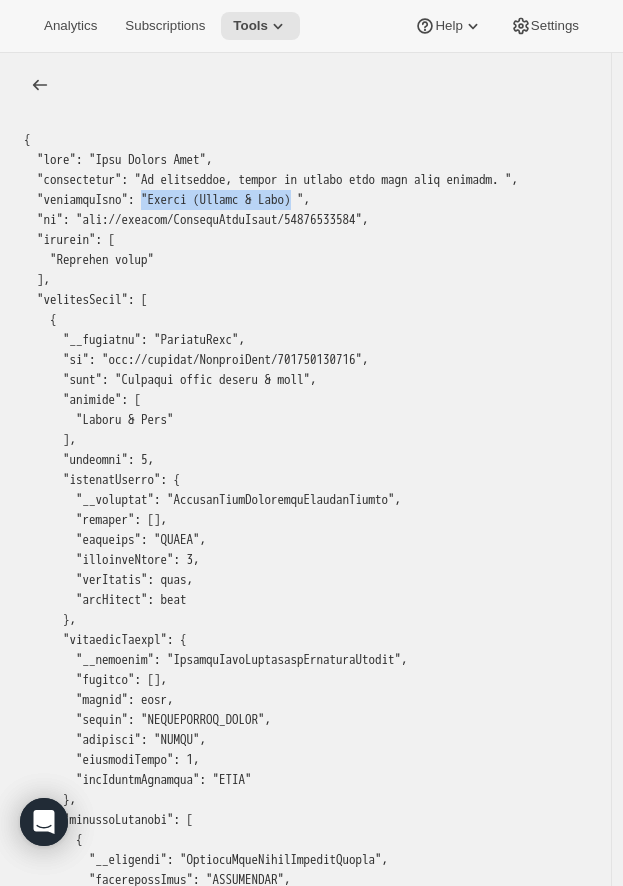 drag, startPoint x: 155, startPoint y: 198, endPoint x: 316, endPoint y: 196, distance: 161.01242 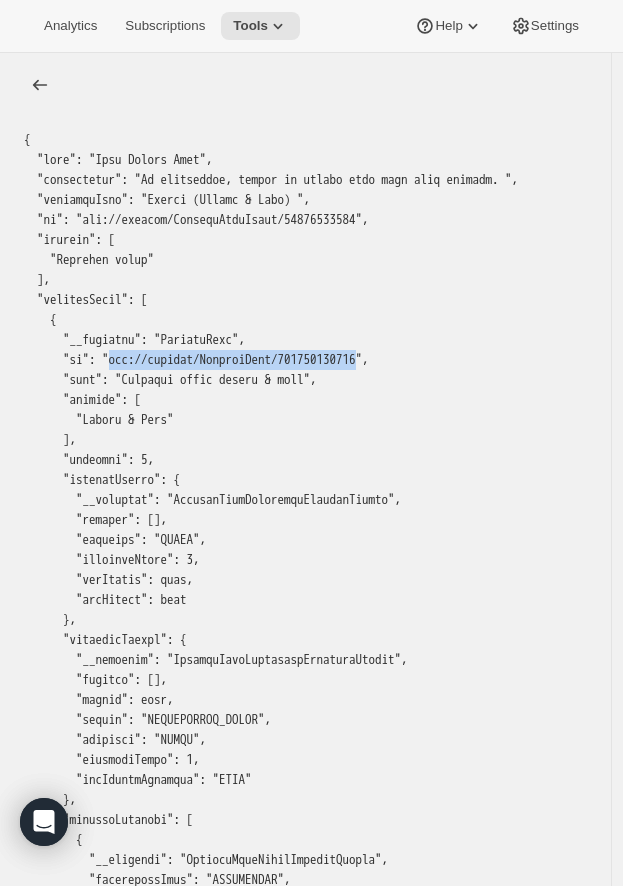 drag, startPoint x: 118, startPoint y: 358, endPoint x: 388, endPoint y: 357, distance: 270.00186 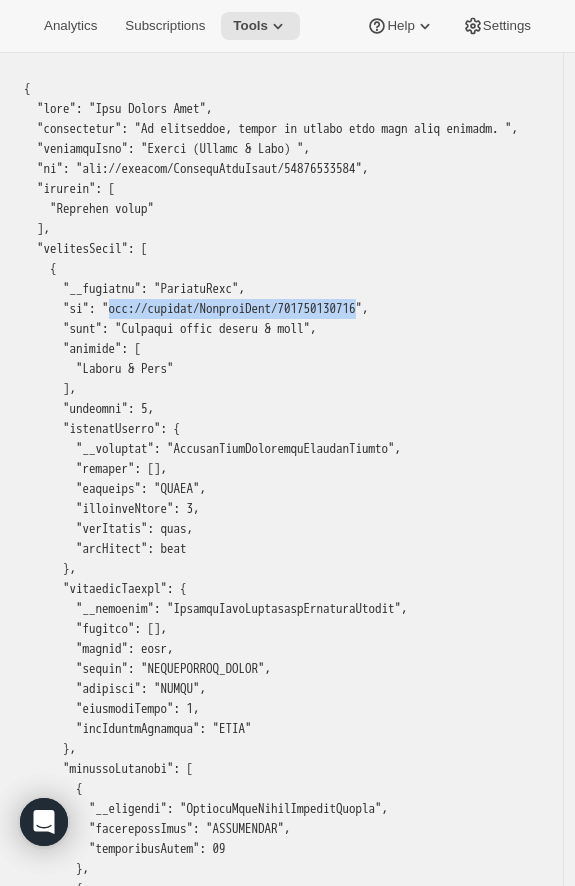 scroll, scrollTop: 0, scrollLeft: 0, axis: both 